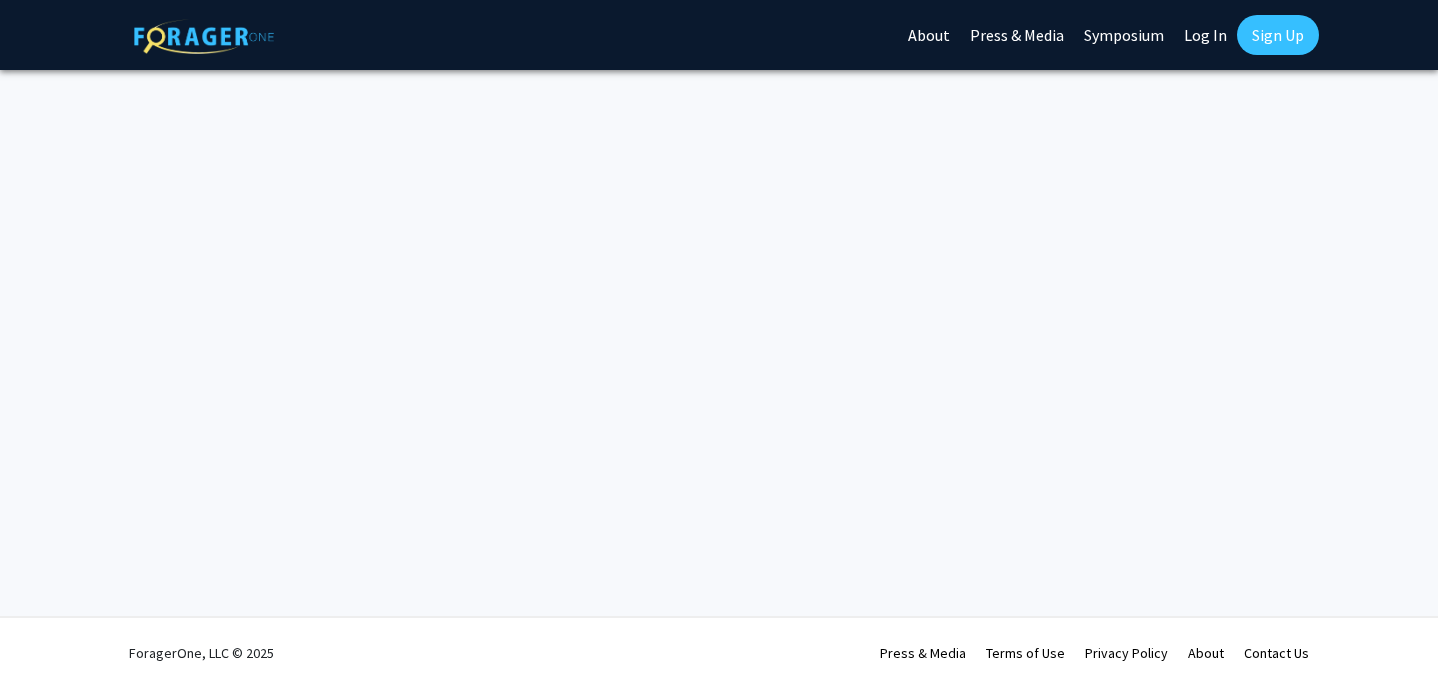 scroll, scrollTop: 0, scrollLeft: 0, axis: both 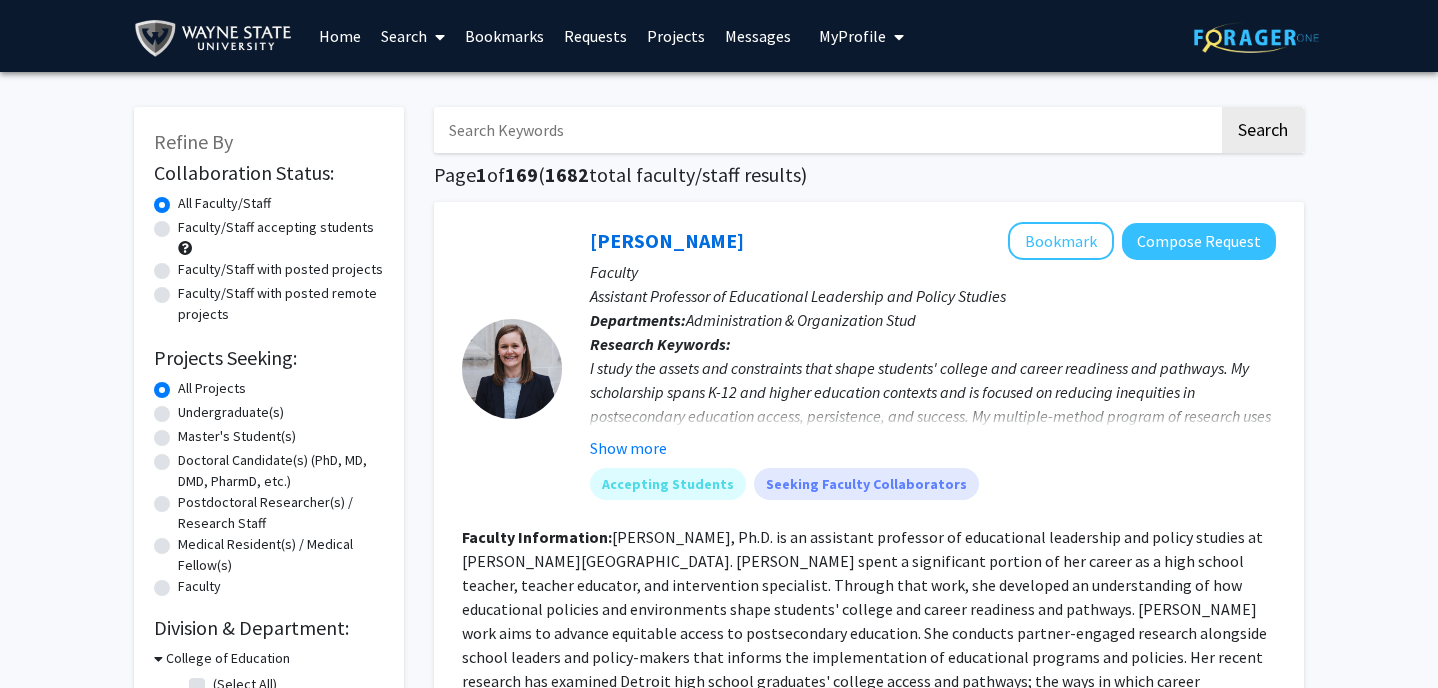 click on "Search" at bounding box center [413, 36] 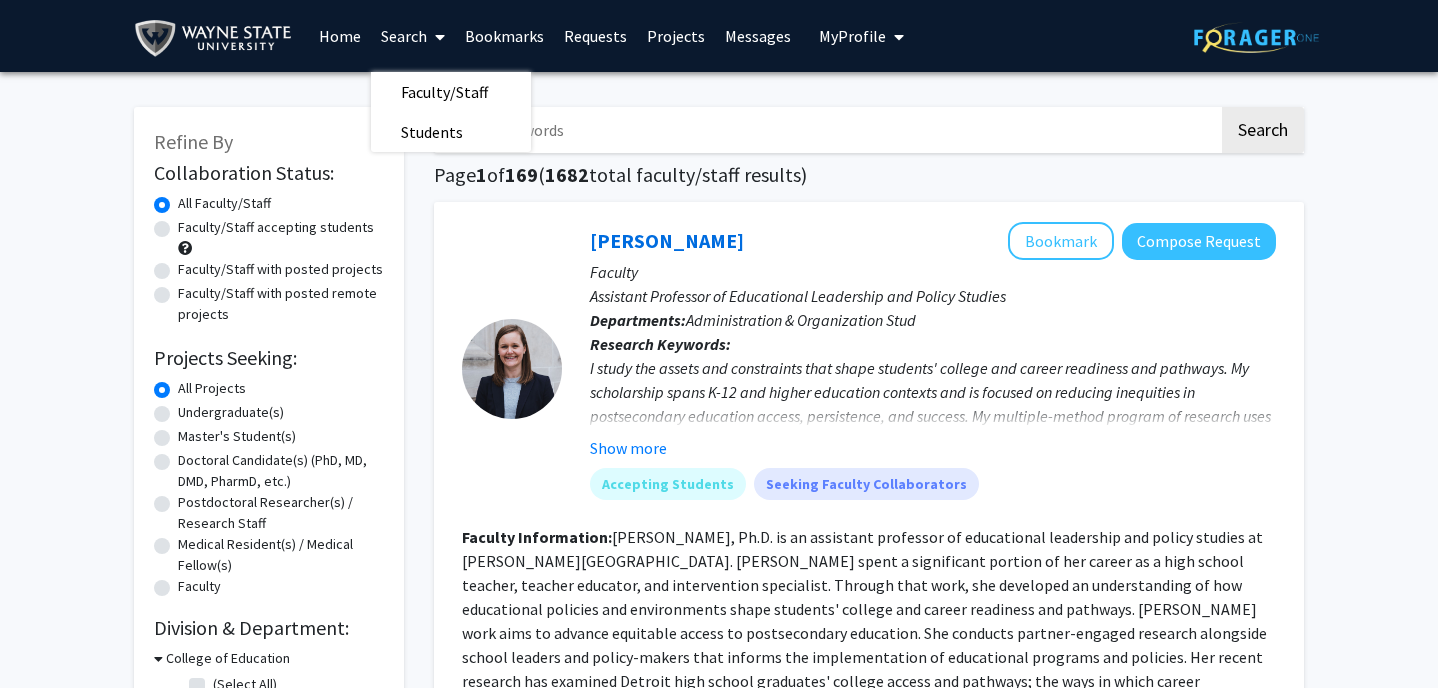 click on "Bookmarks" at bounding box center (504, 36) 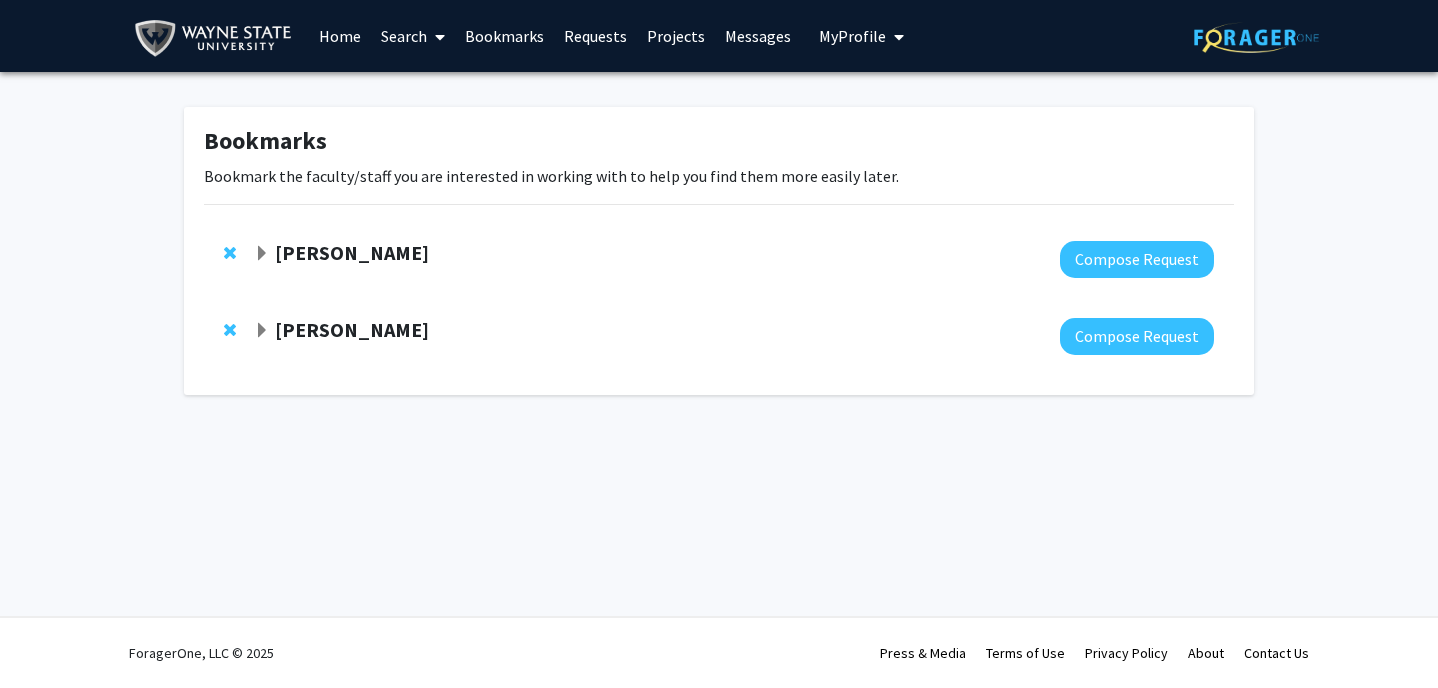 click on "Search" at bounding box center (413, 36) 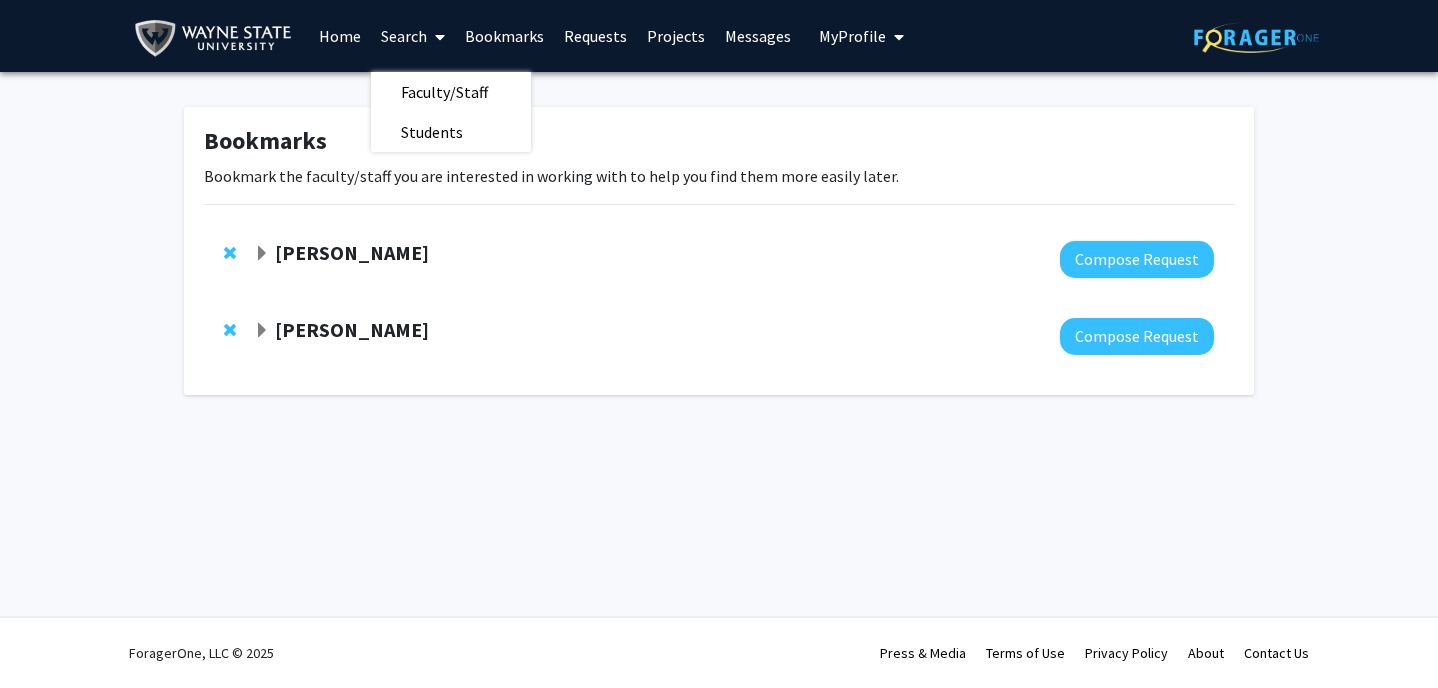 click on "My   Profile" at bounding box center [852, 36] 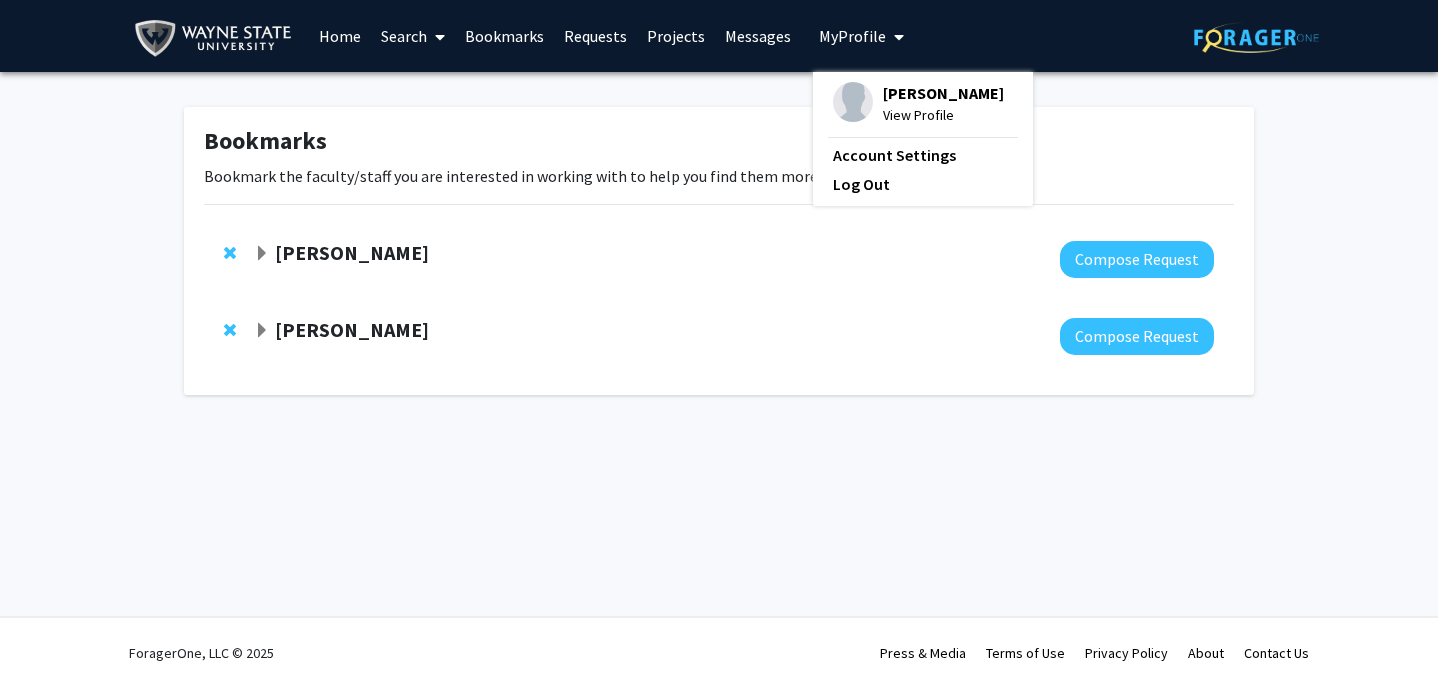 click on "[PERSON_NAME]" at bounding box center (943, 93) 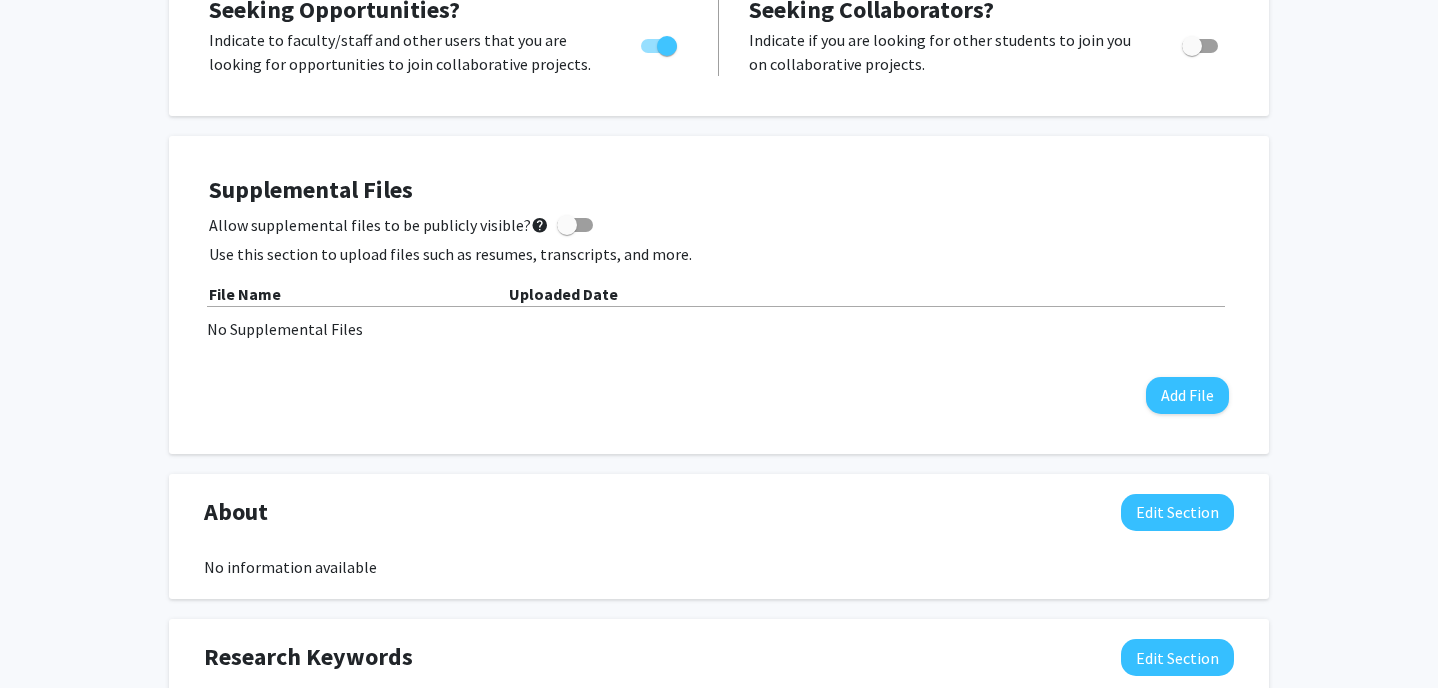 scroll, scrollTop: 510, scrollLeft: 0, axis: vertical 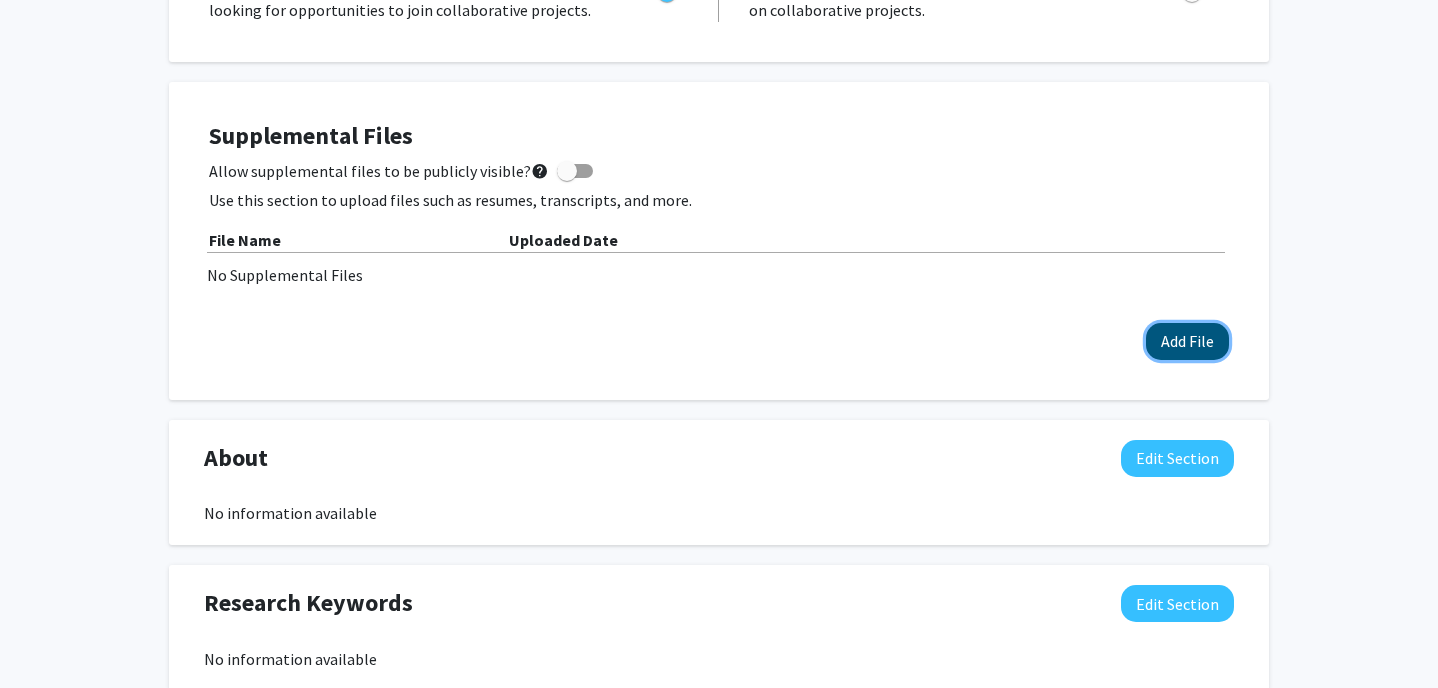 click on "Add File" 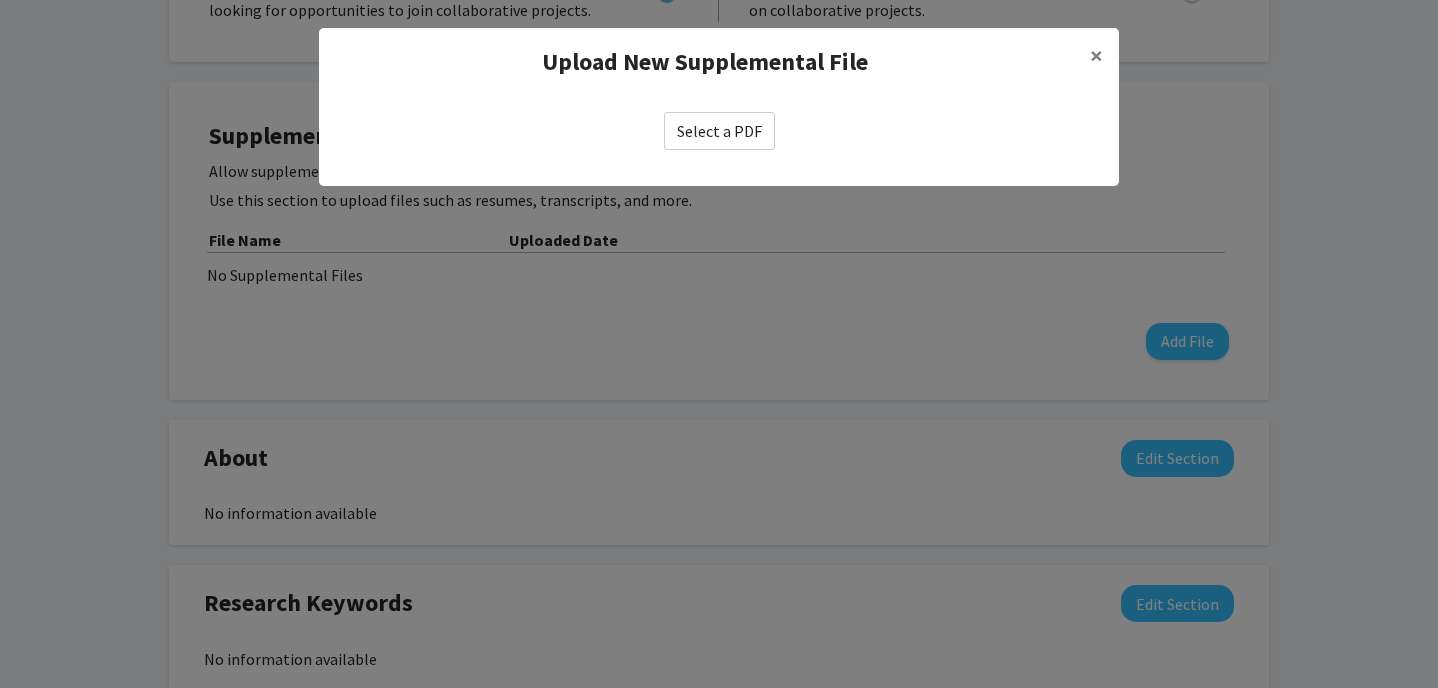 click on "Select a PDF" 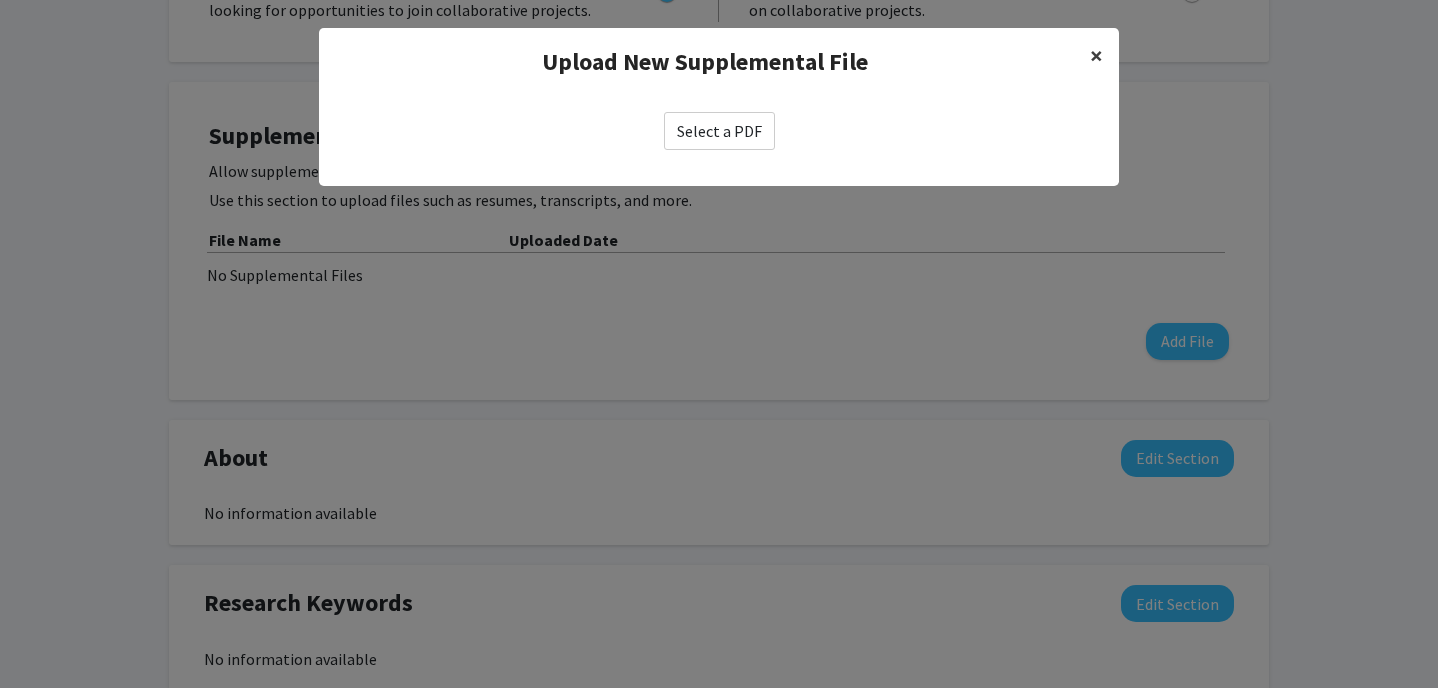 click on "×" 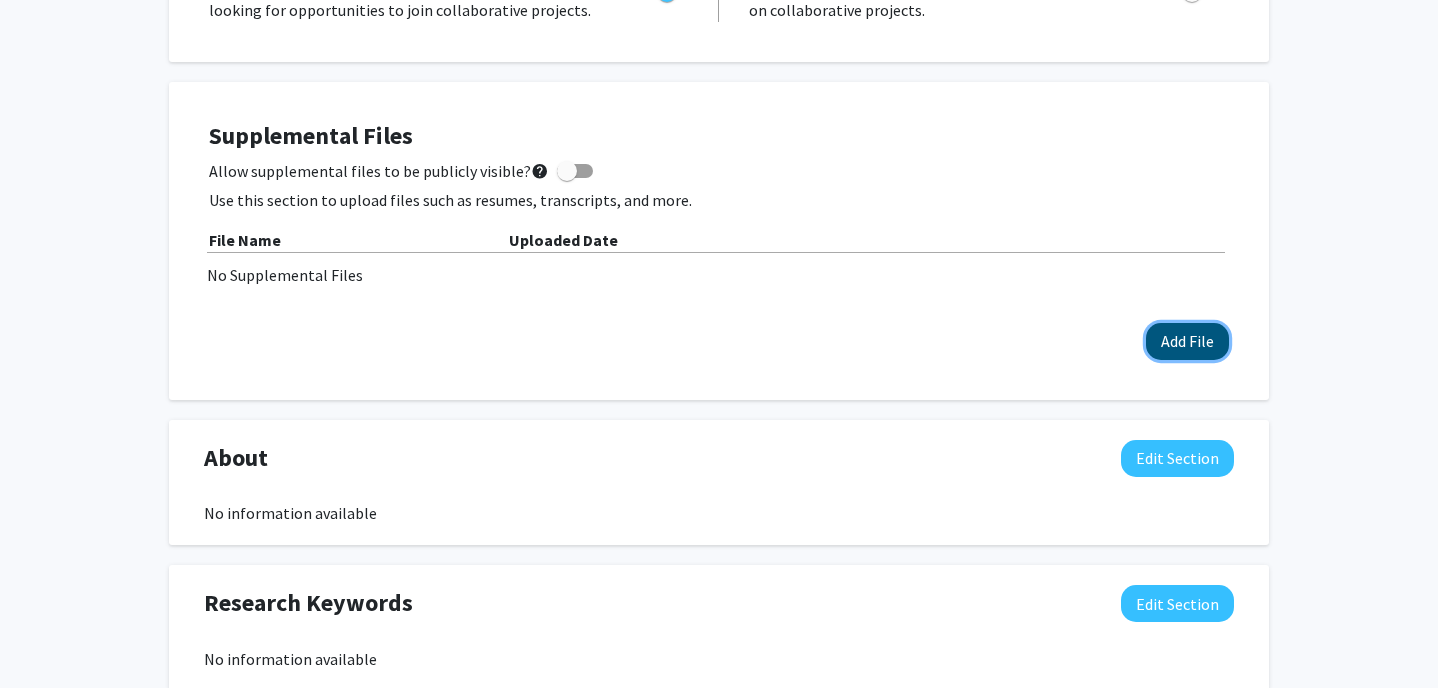 click on "Add File" 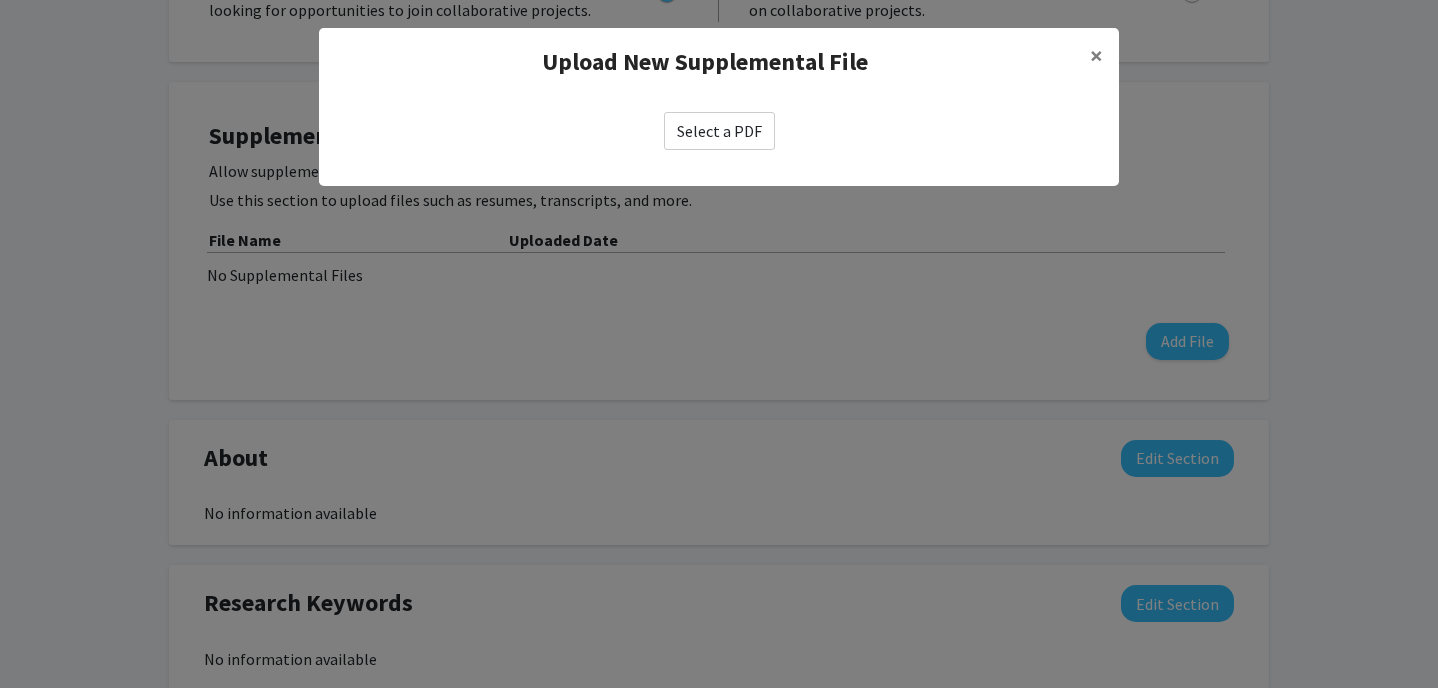 click on "Select a PDF" 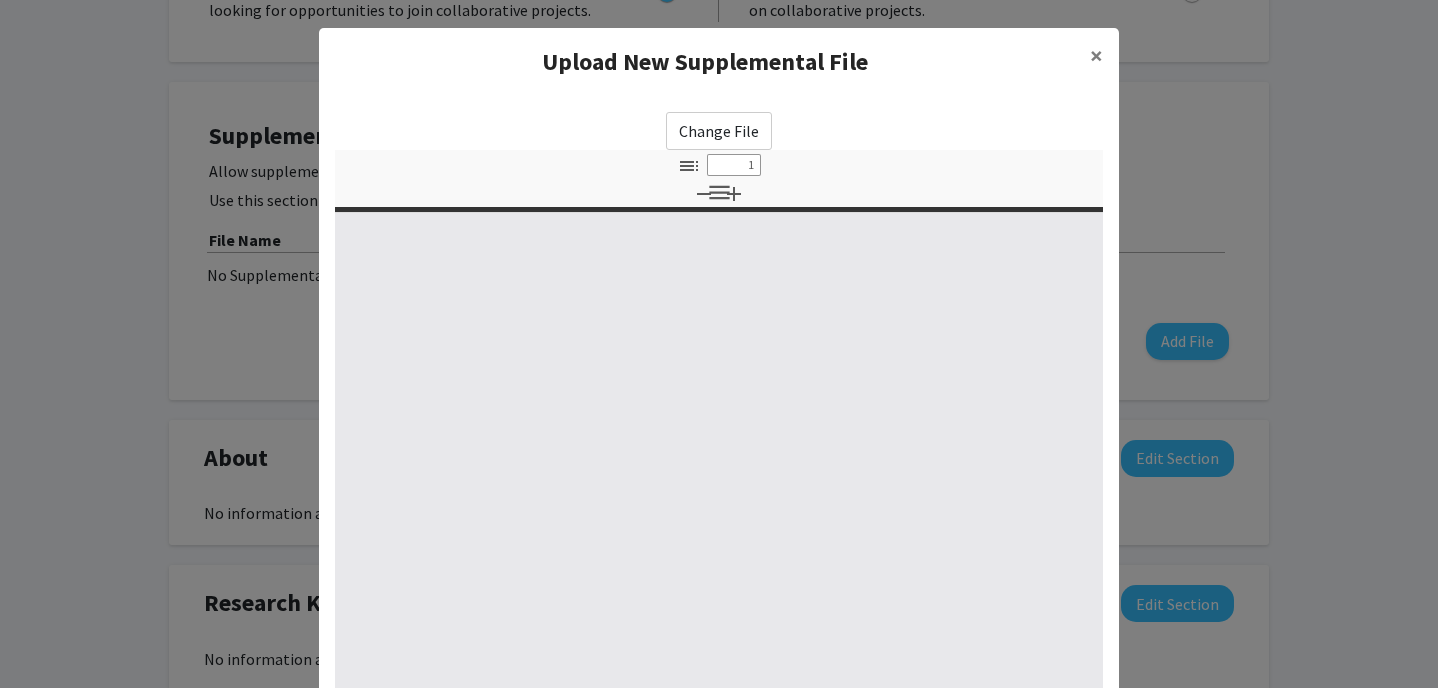 select on "custom" 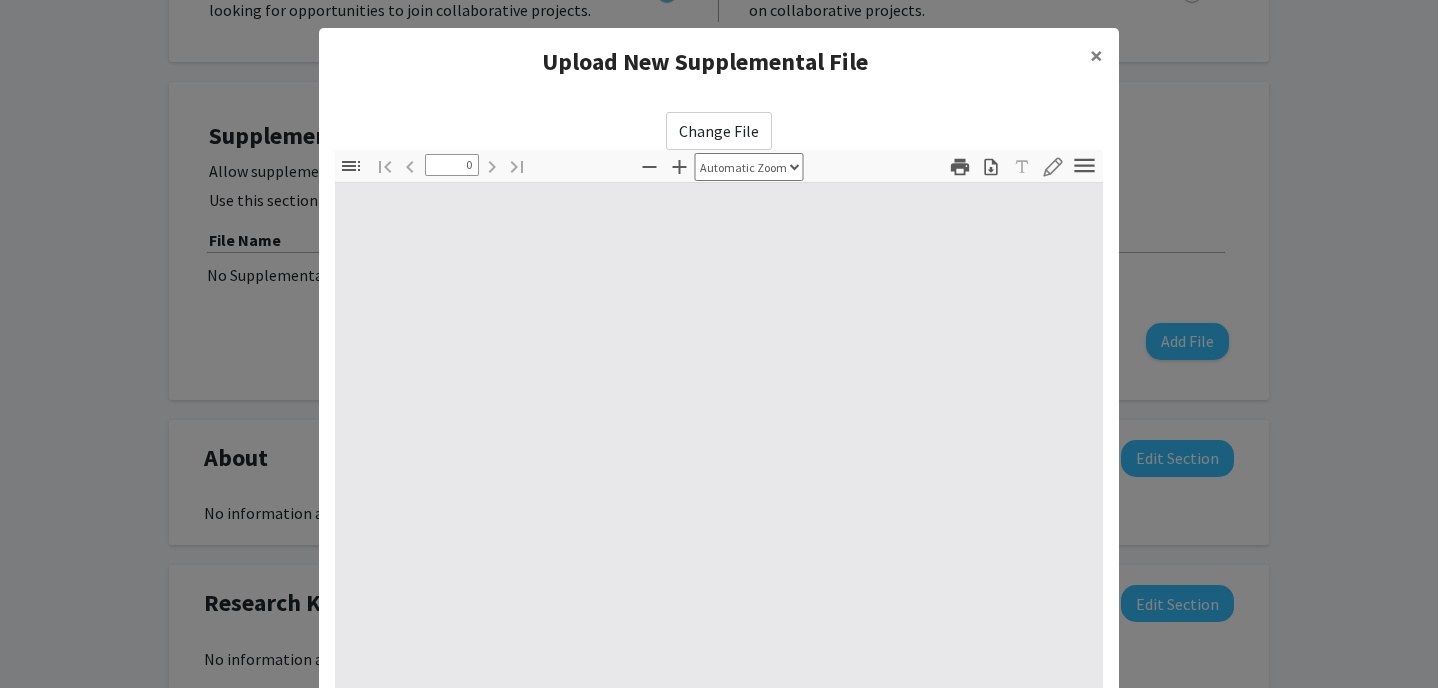 select on "custom" 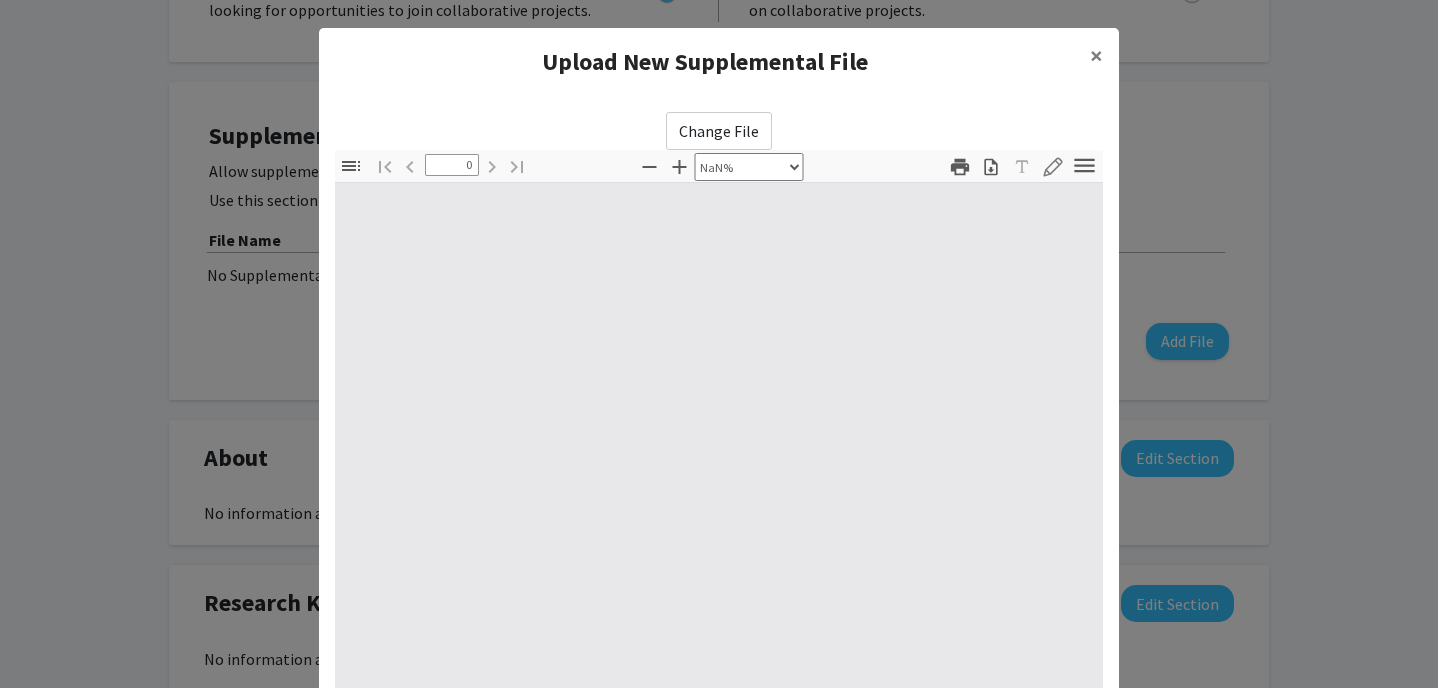 type on "1" 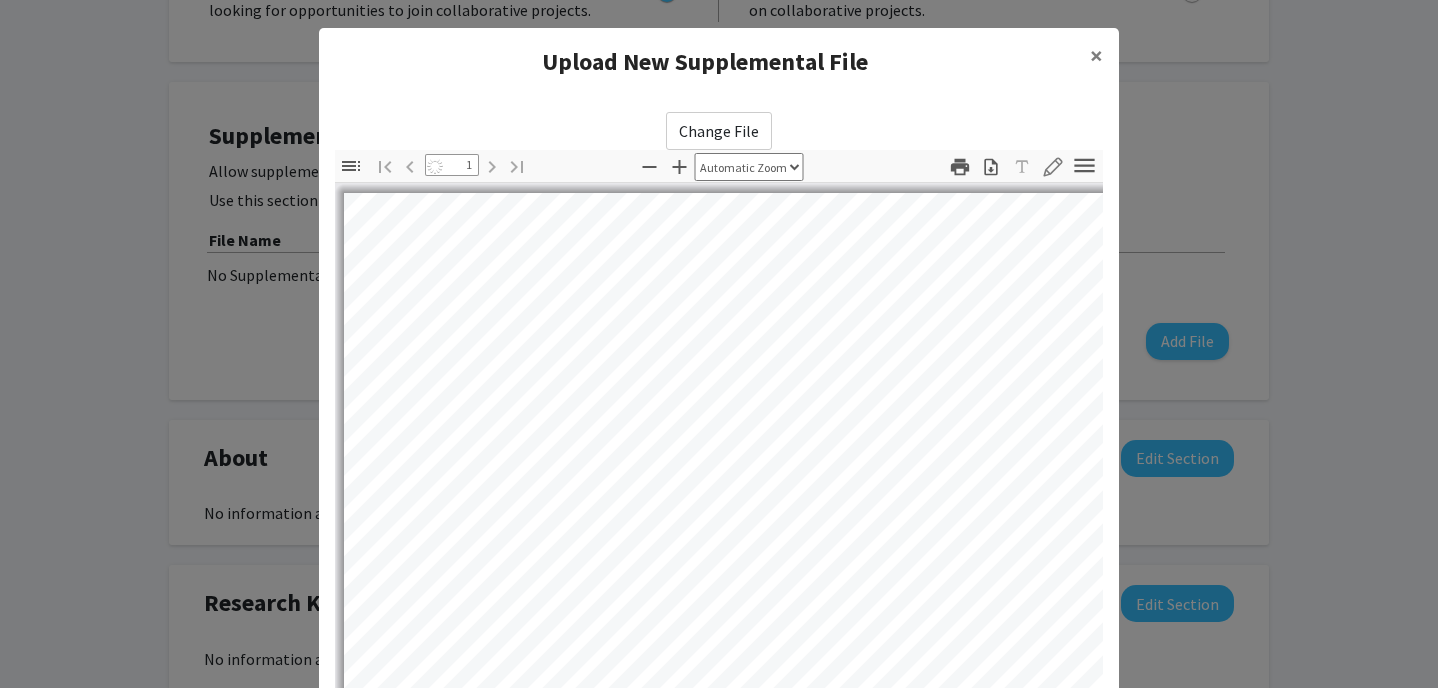 select on "auto" 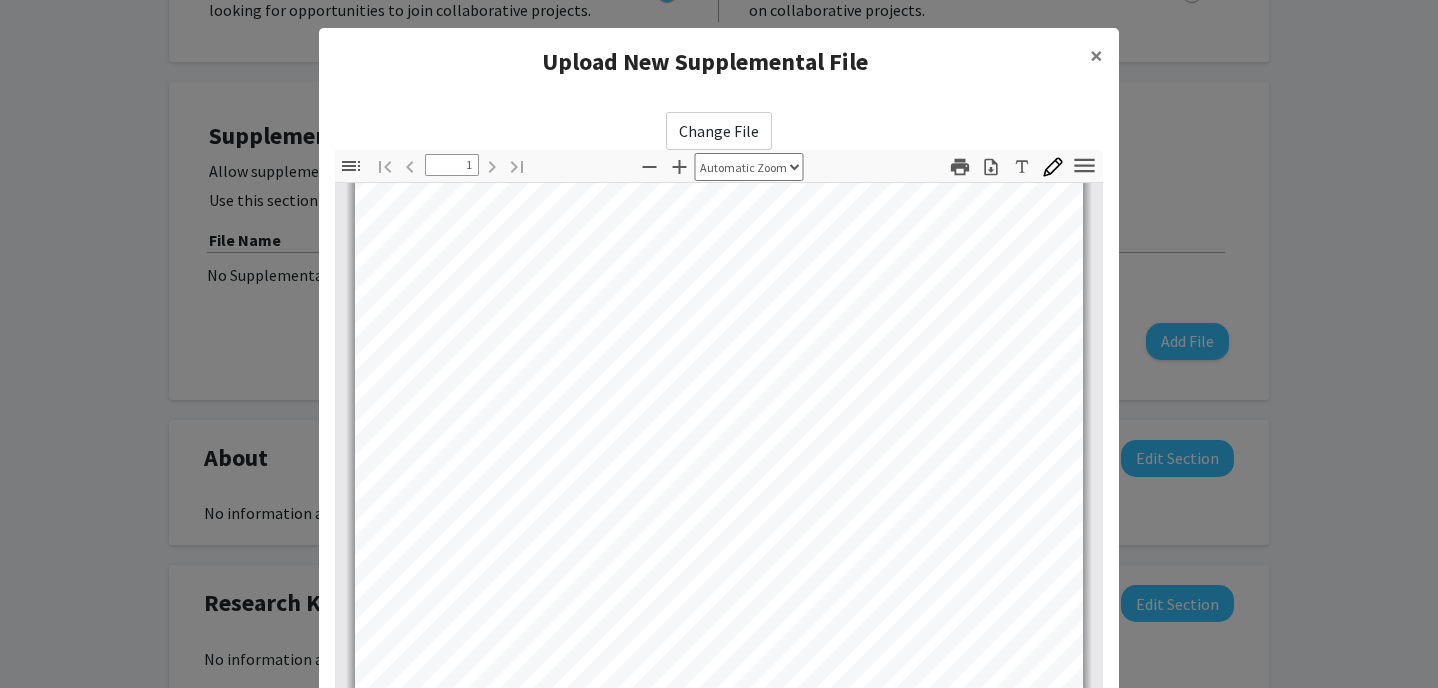 scroll, scrollTop: 394, scrollLeft: 0, axis: vertical 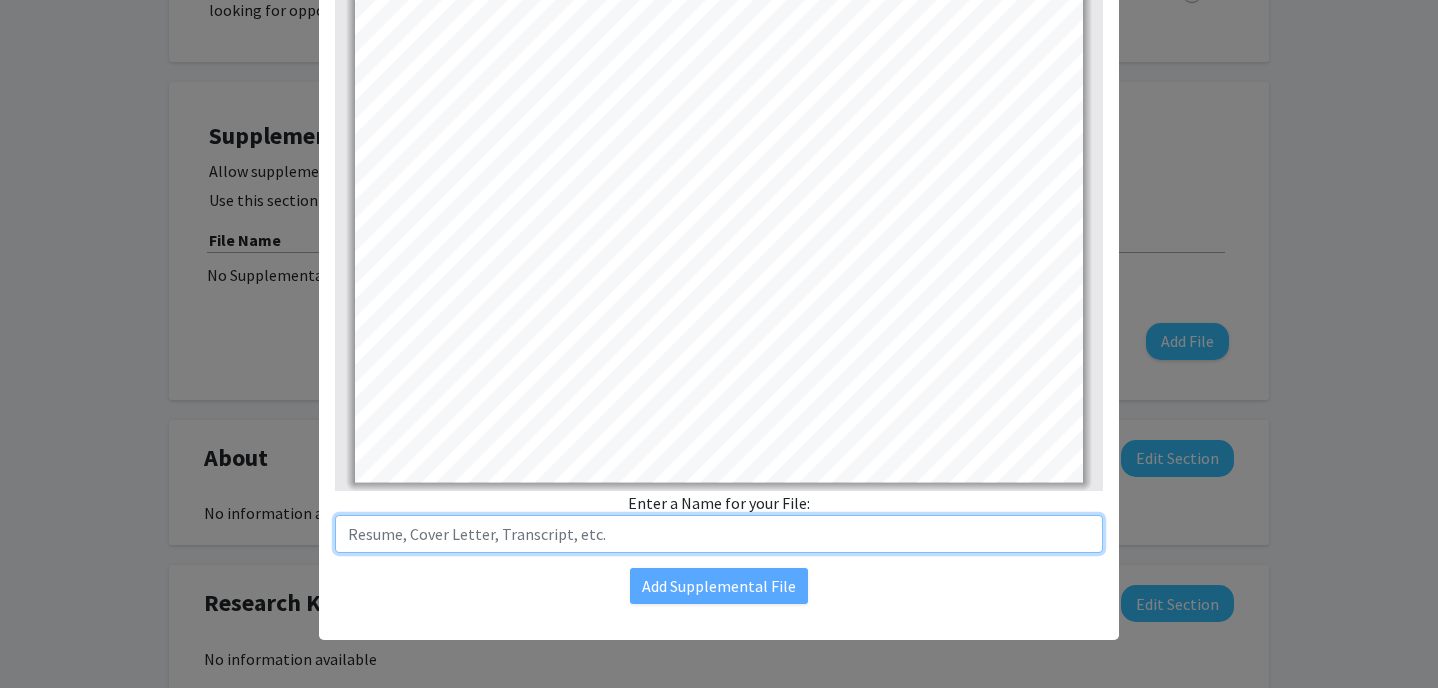 click at bounding box center (719, 534) 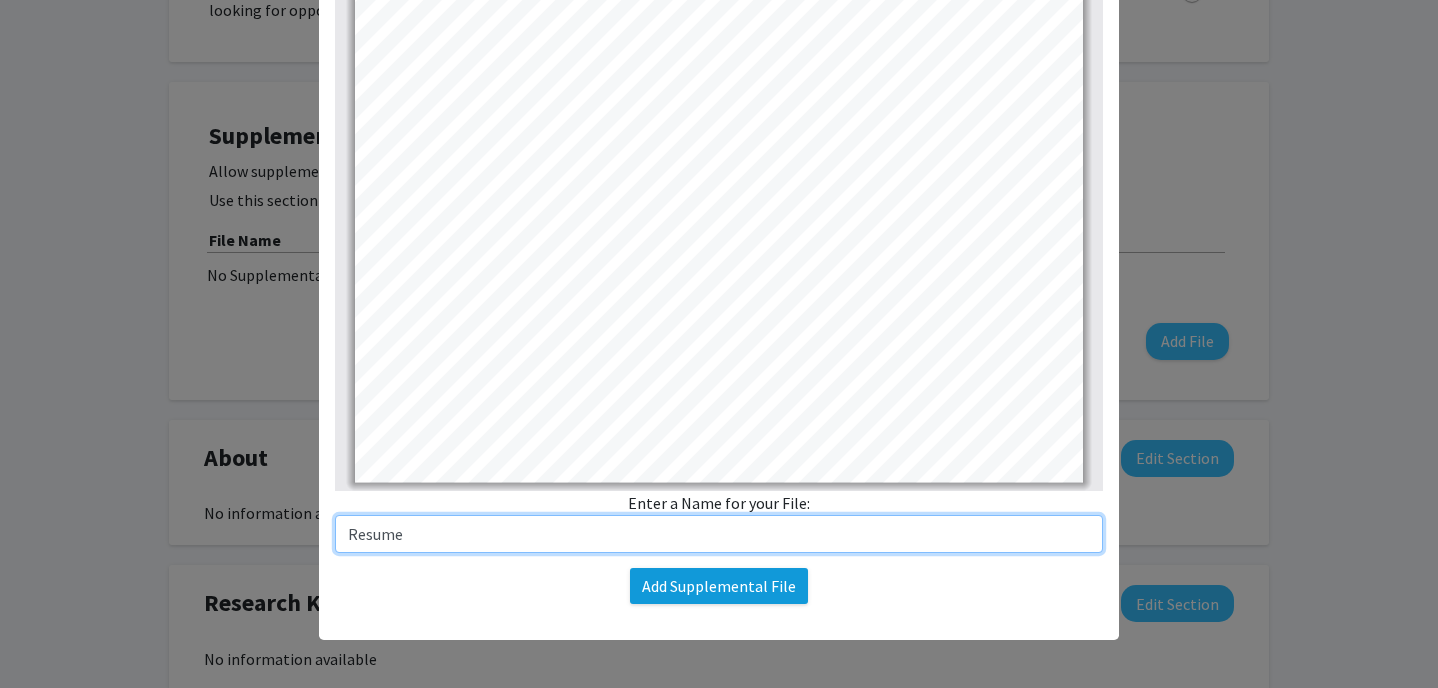 type on "Resume" 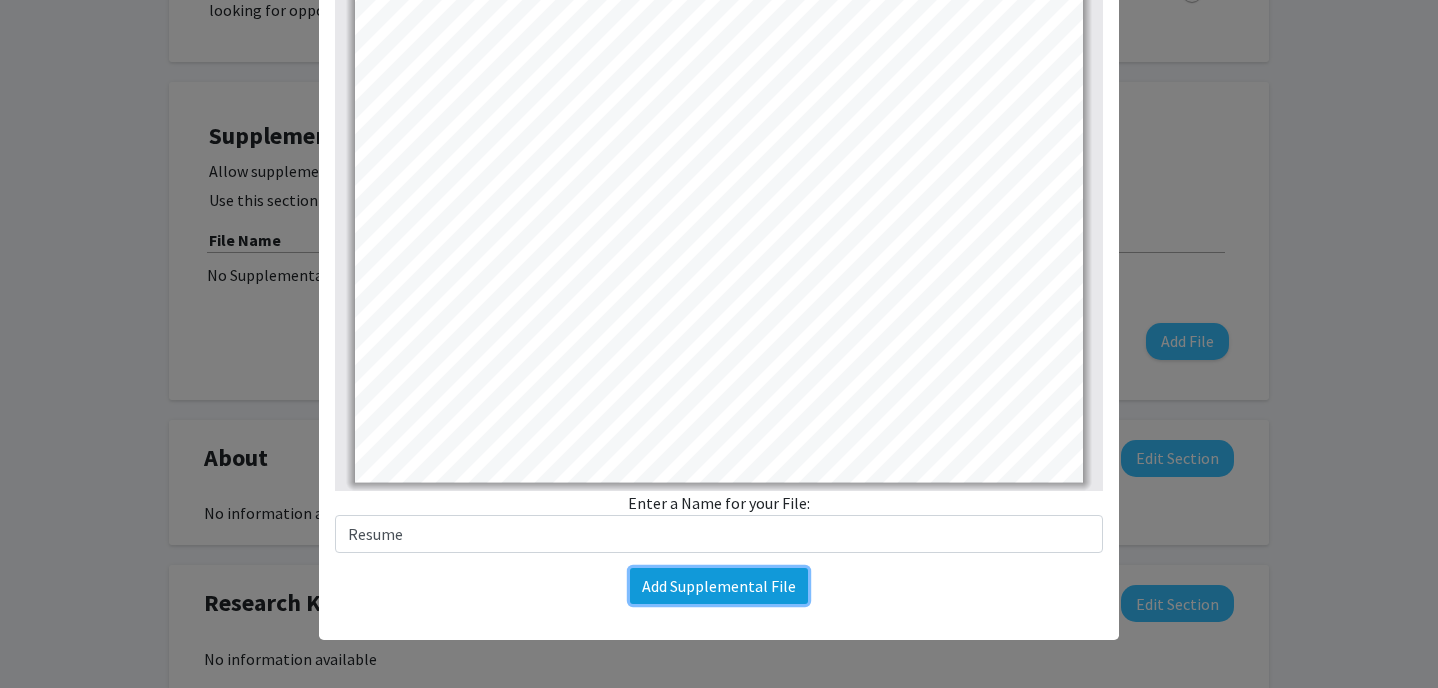 click on "Add Supplemental File" 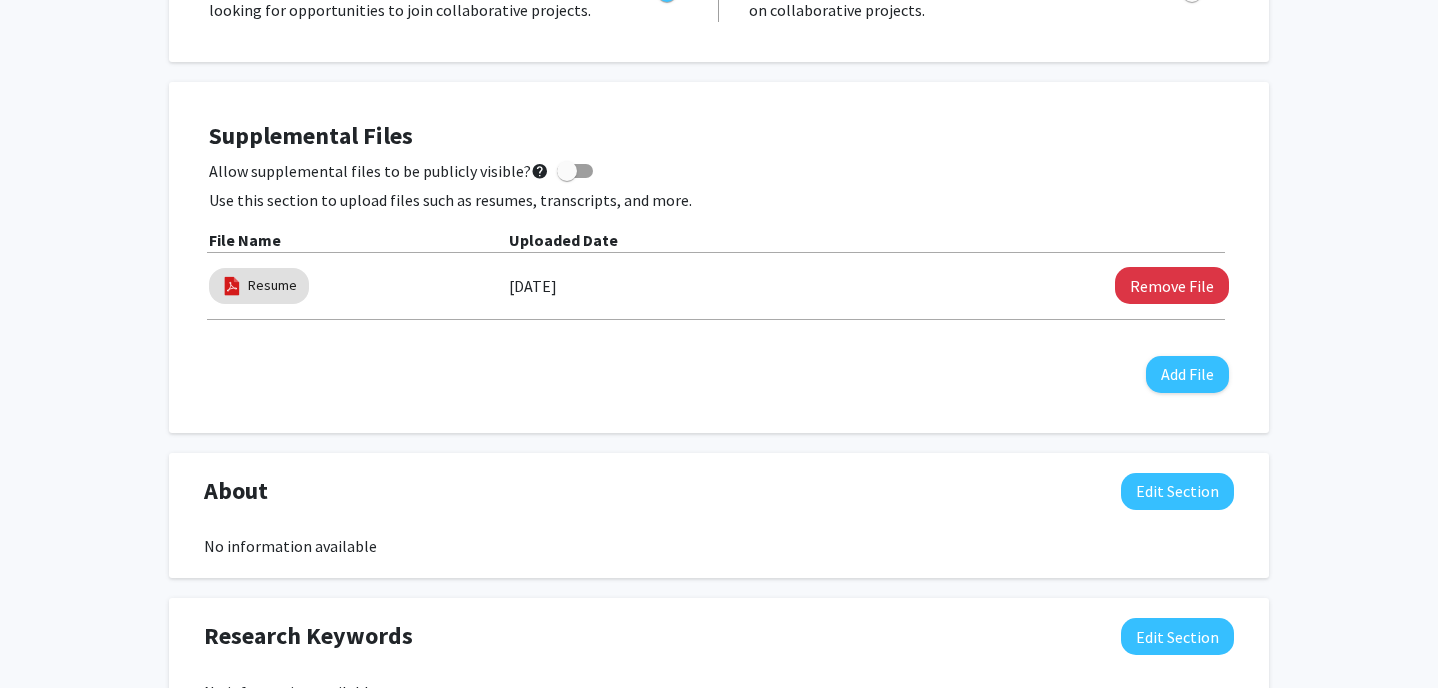 click at bounding box center (567, 171) 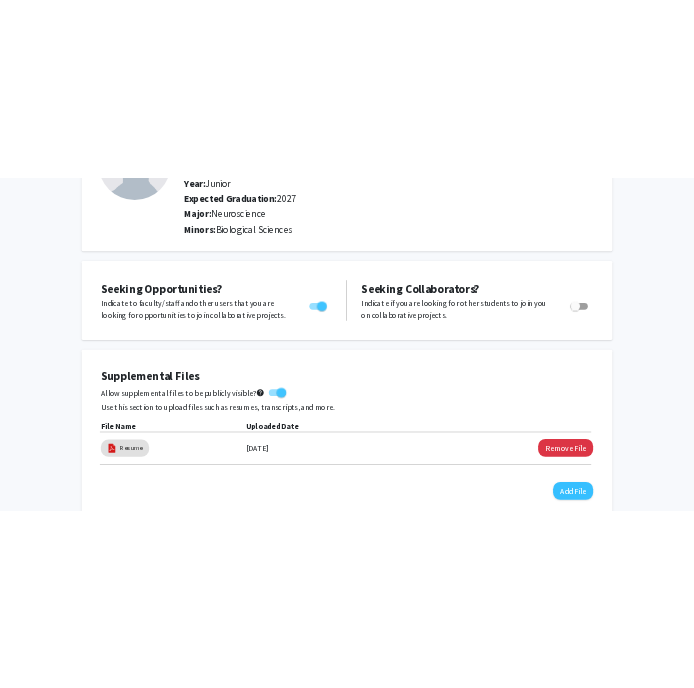 scroll, scrollTop: 0, scrollLeft: 0, axis: both 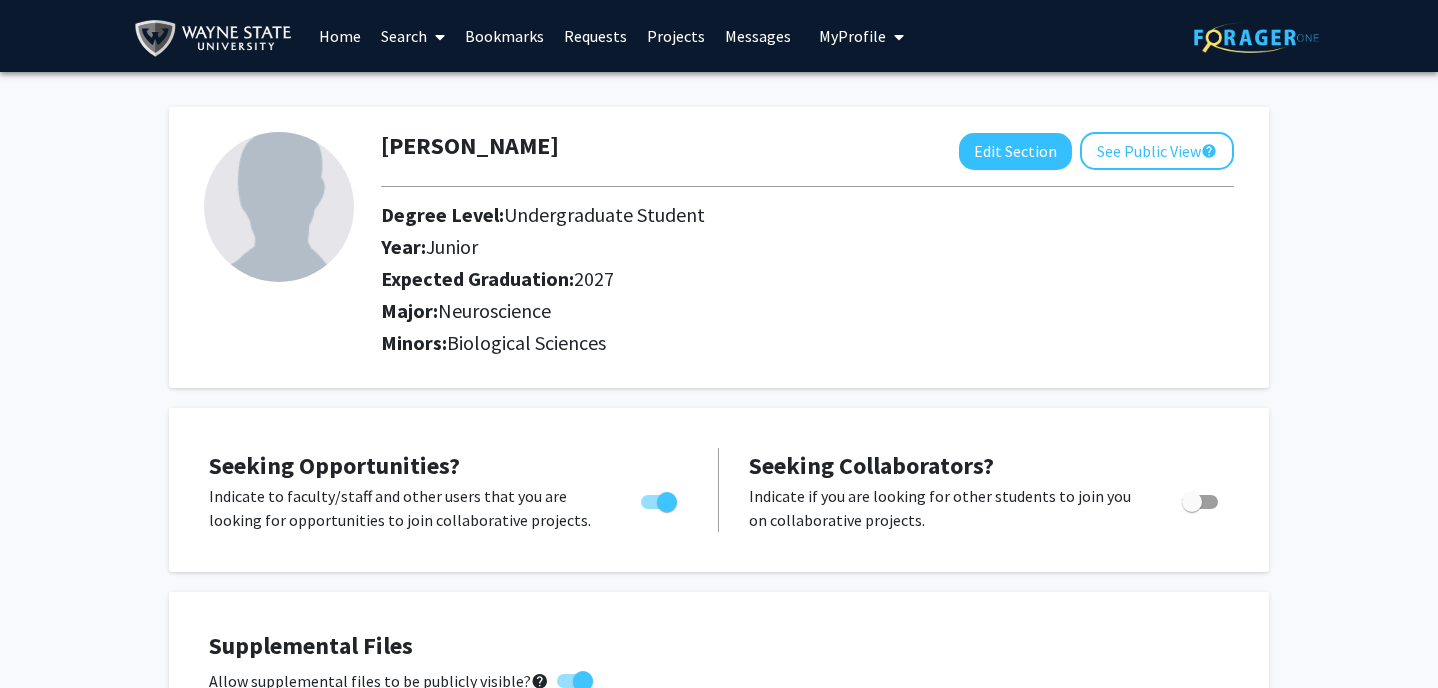click on "Search" at bounding box center [413, 36] 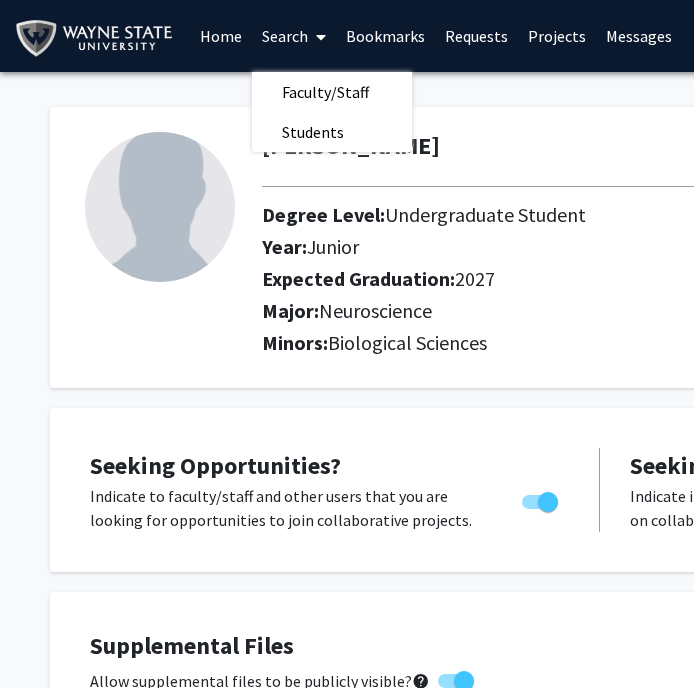 click on "[PERSON_NAME]  Edit Section  See Public View  help  Degree Level:   Undergraduate Student   Year:   Junior   Expected Graduation:   2027   Major:  Neuroscience  Minors:  Biological Sciences Seeking Opportunities?  Indicate to faculty/staff and other users that you are looking for opportunities to join collaborative projects.    Seeking Collaborators?  Indicate if you are looking for other students to join you on collaborative projects.       Supplemental Files    Allow supplemental files to be publicly visible?  help  Use this section to upload files such as resumes, transcripts, and more. File Name Uploaded Date  Resume   [DATE]   Remove File   Add File  About  Edit Section  No information available  You may write a maximum of 1,000 words:  Insert link Remove link Word Count: 0 words Save  Cancel Edits  Research Keywords  Edit Section  No information available  You may write a maximum of 200 words:  Insert link Remove link Word Count: 0 words Save  Cancel Edits  Experience  Edit Section  Insert link" 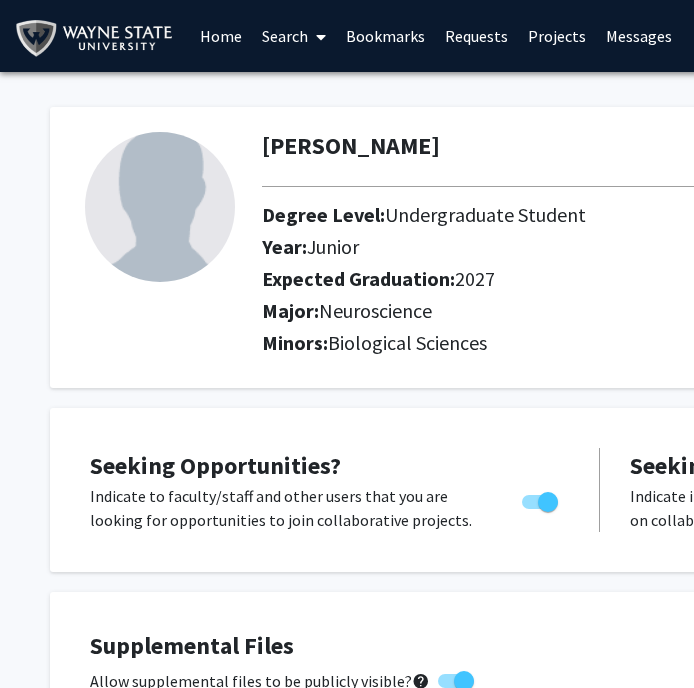 click at bounding box center [321, 37] 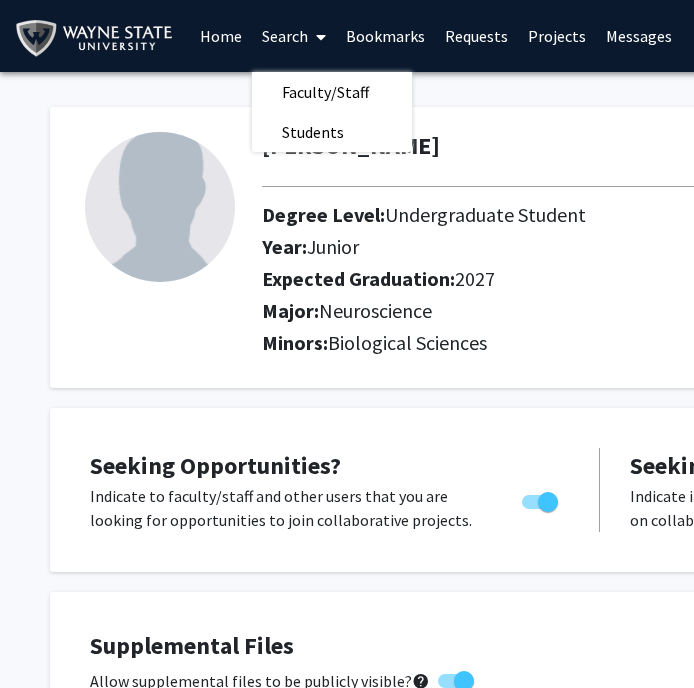 click on "Bookmarks" at bounding box center (385, 36) 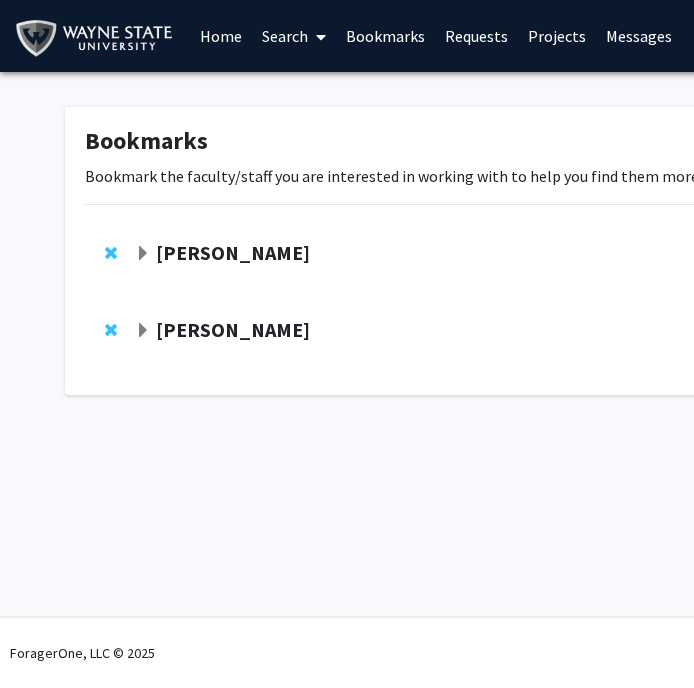 click on "[PERSON_NAME]" 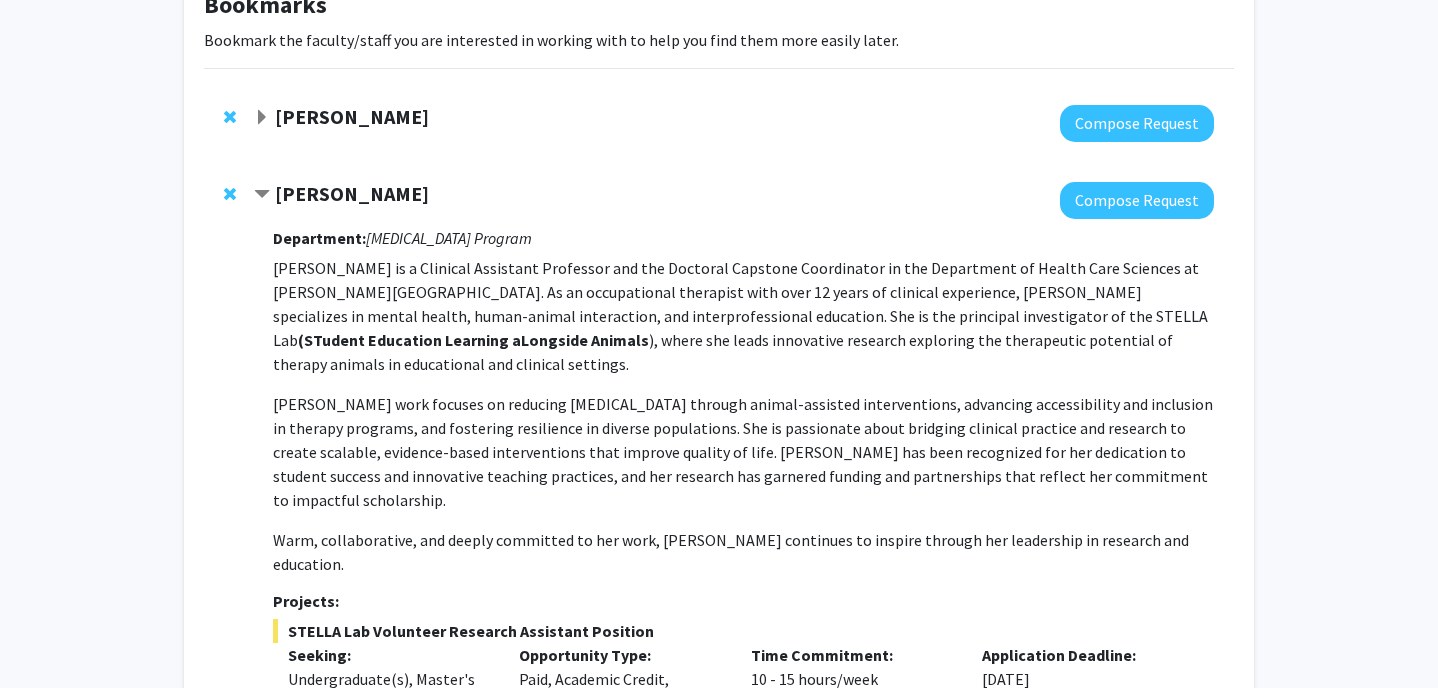 scroll, scrollTop: 0, scrollLeft: 0, axis: both 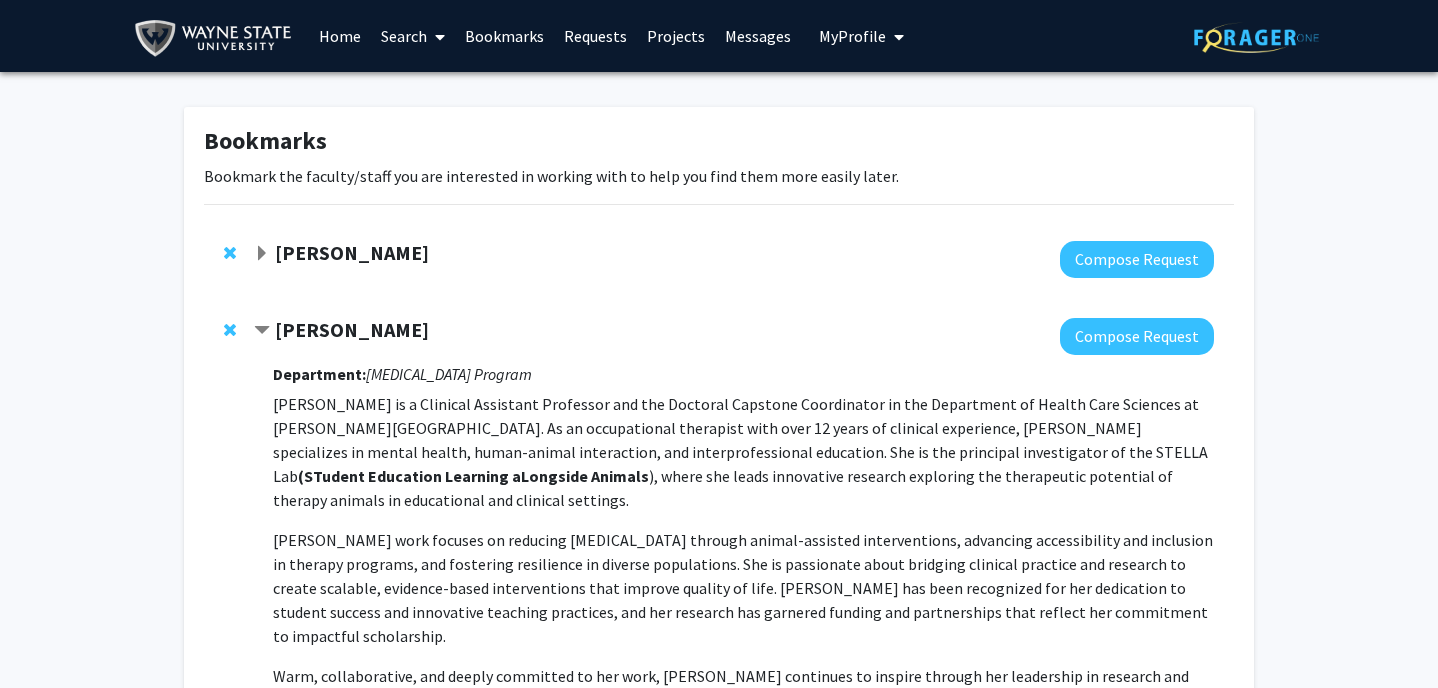click on "My   Profile" at bounding box center (861, 36) 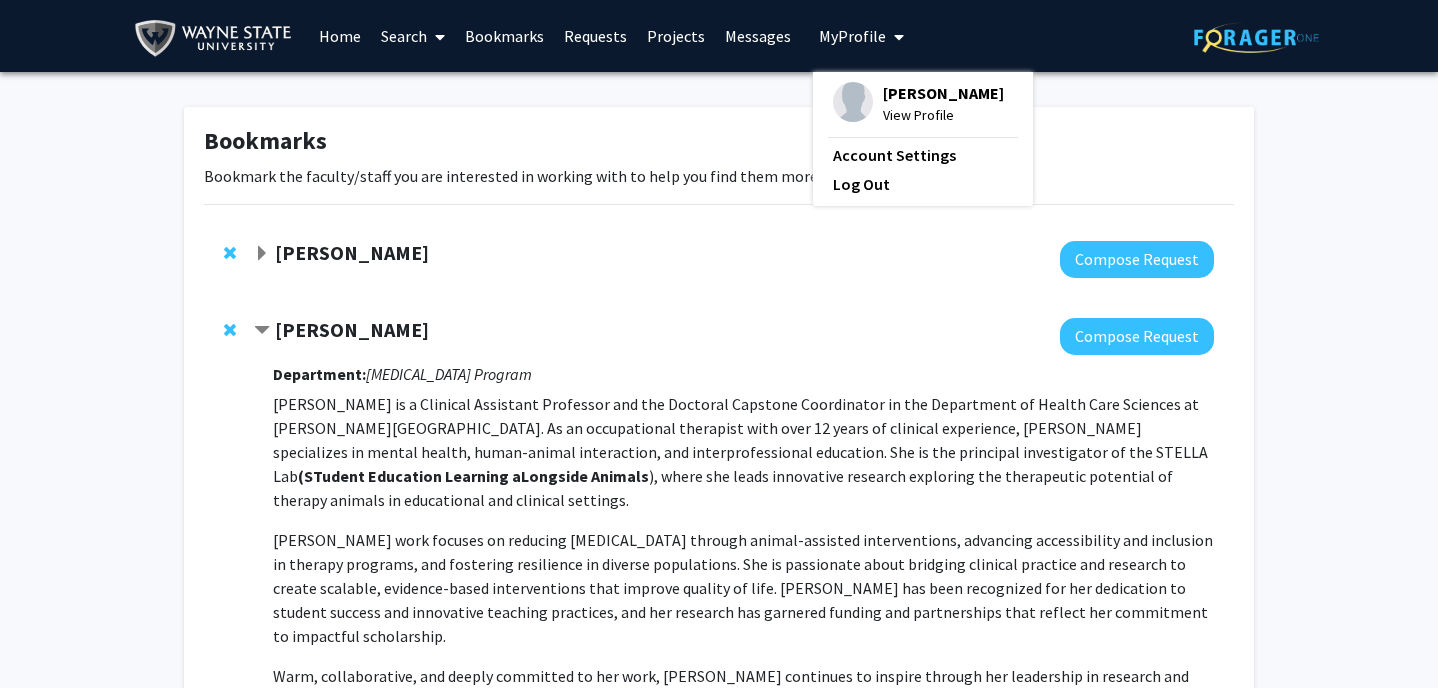 click on "[PERSON_NAME] View Profile" at bounding box center [918, 104] 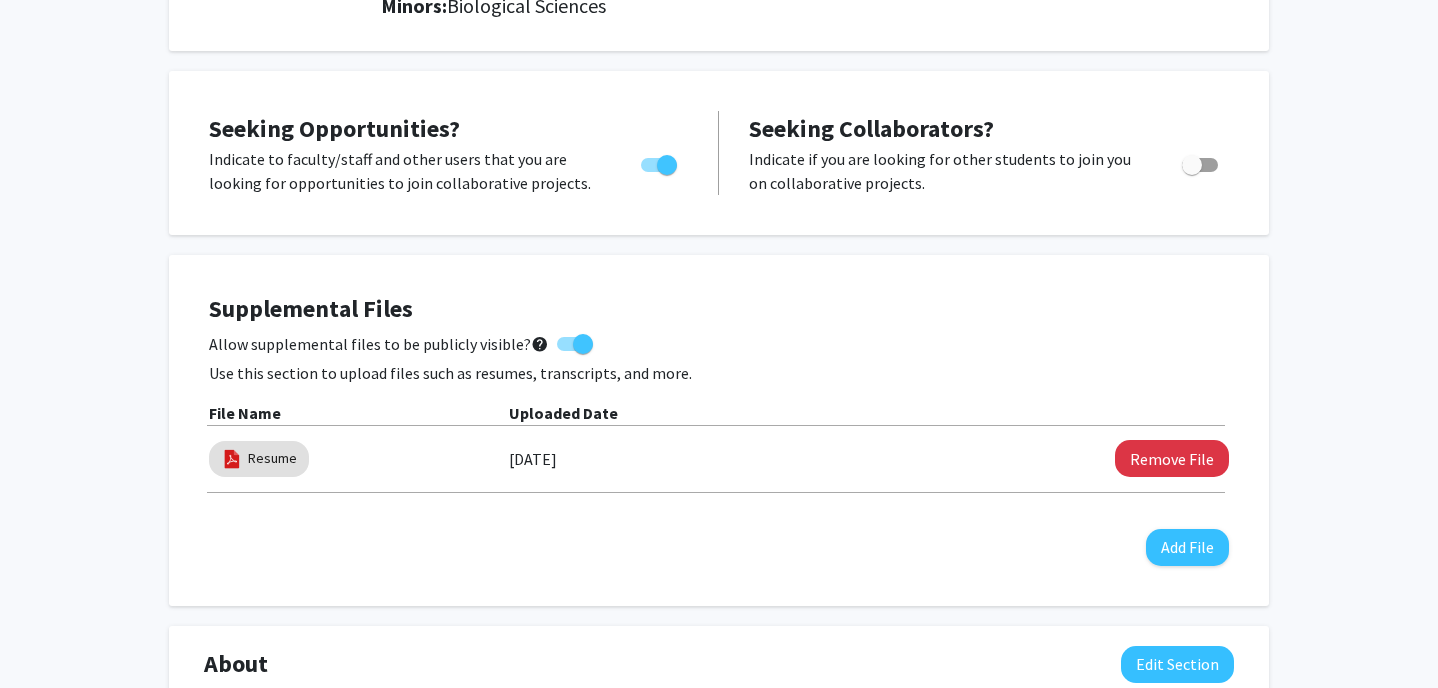 scroll, scrollTop: 341, scrollLeft: 0, axis: vertical 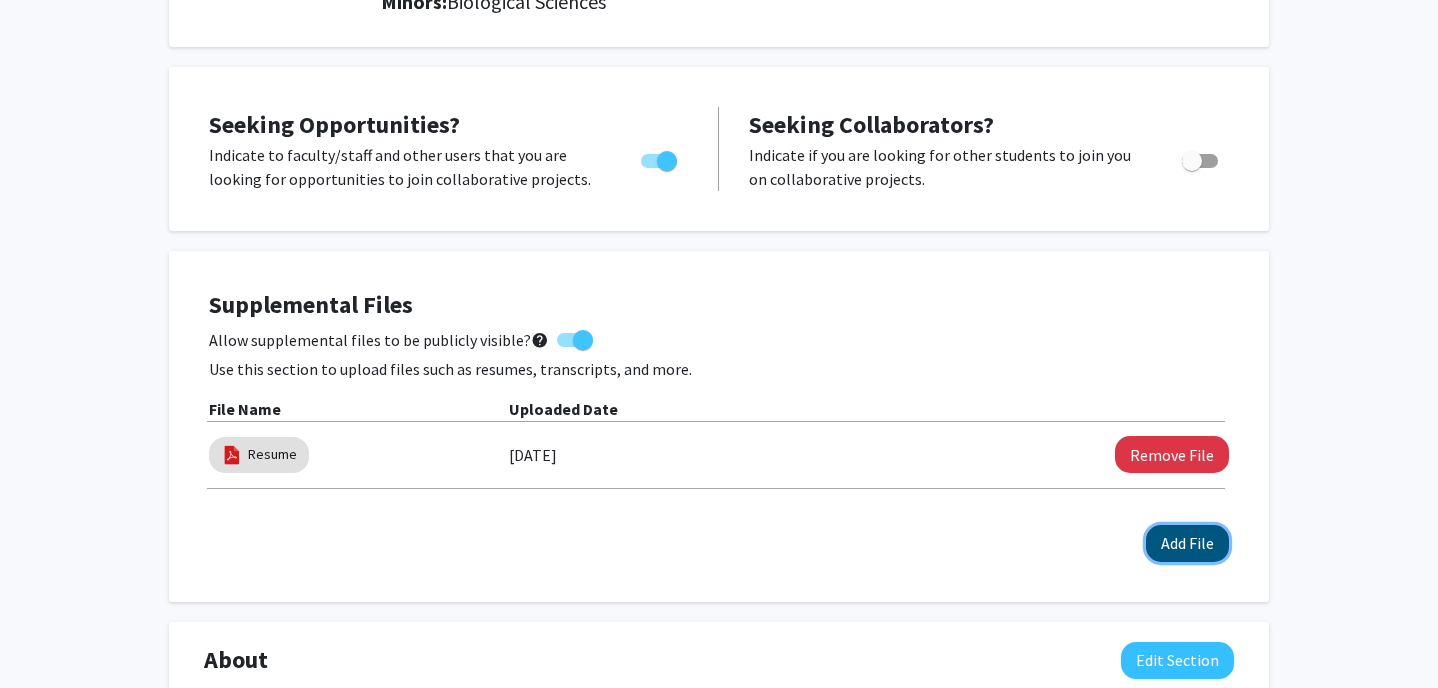 click on "Add File" 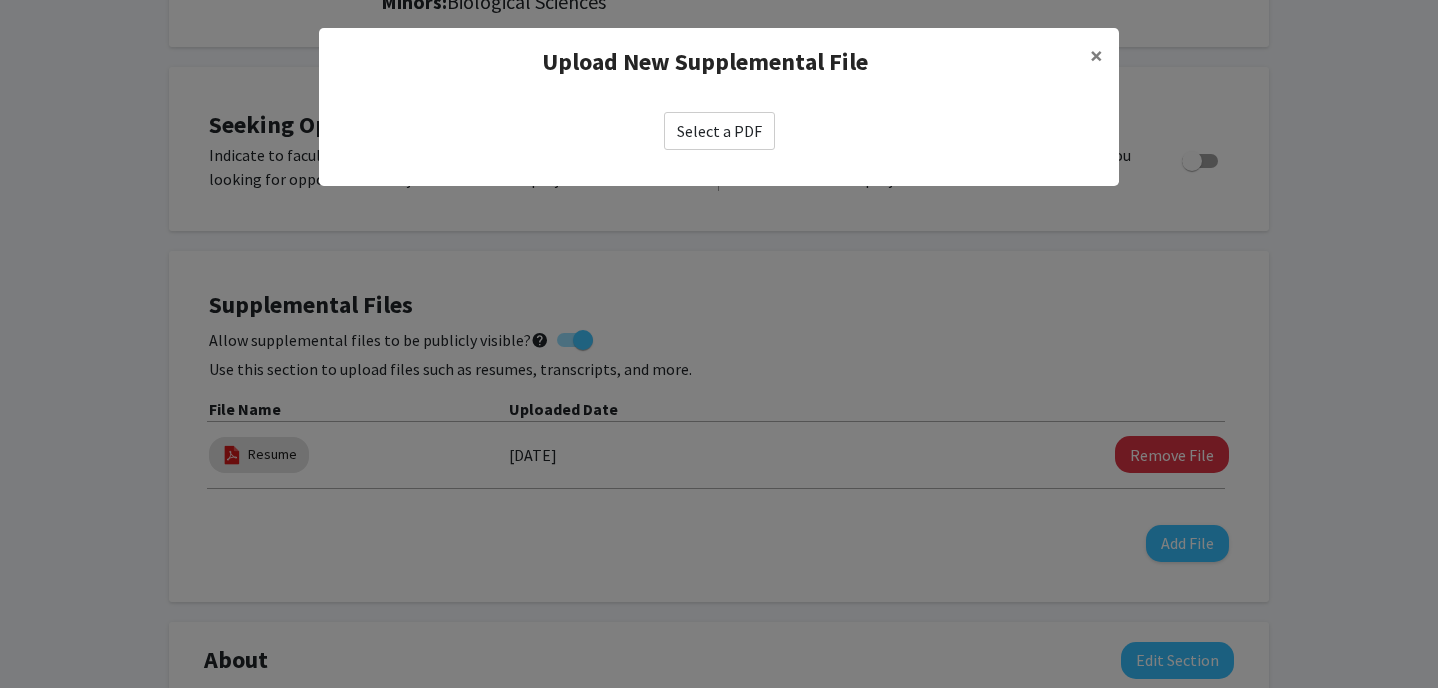 click on "Select a PDF" 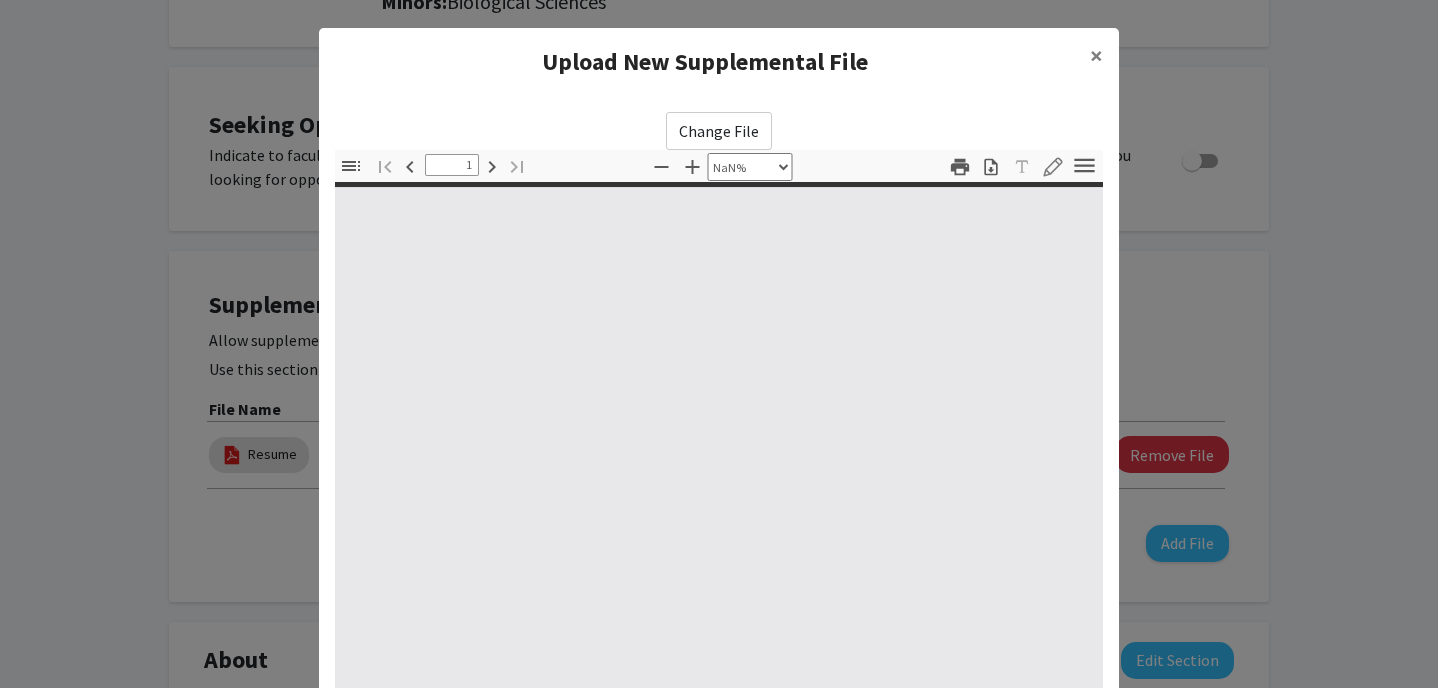 type on "0" 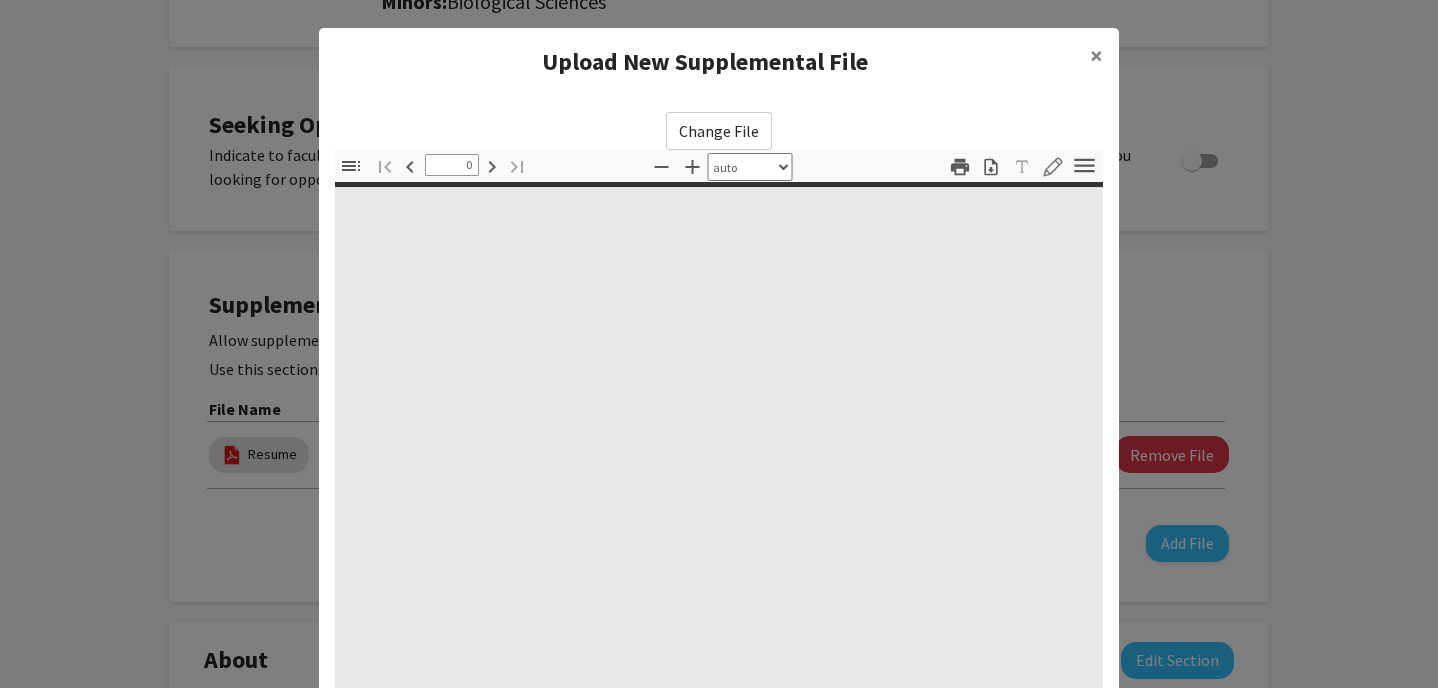 select on "custom" 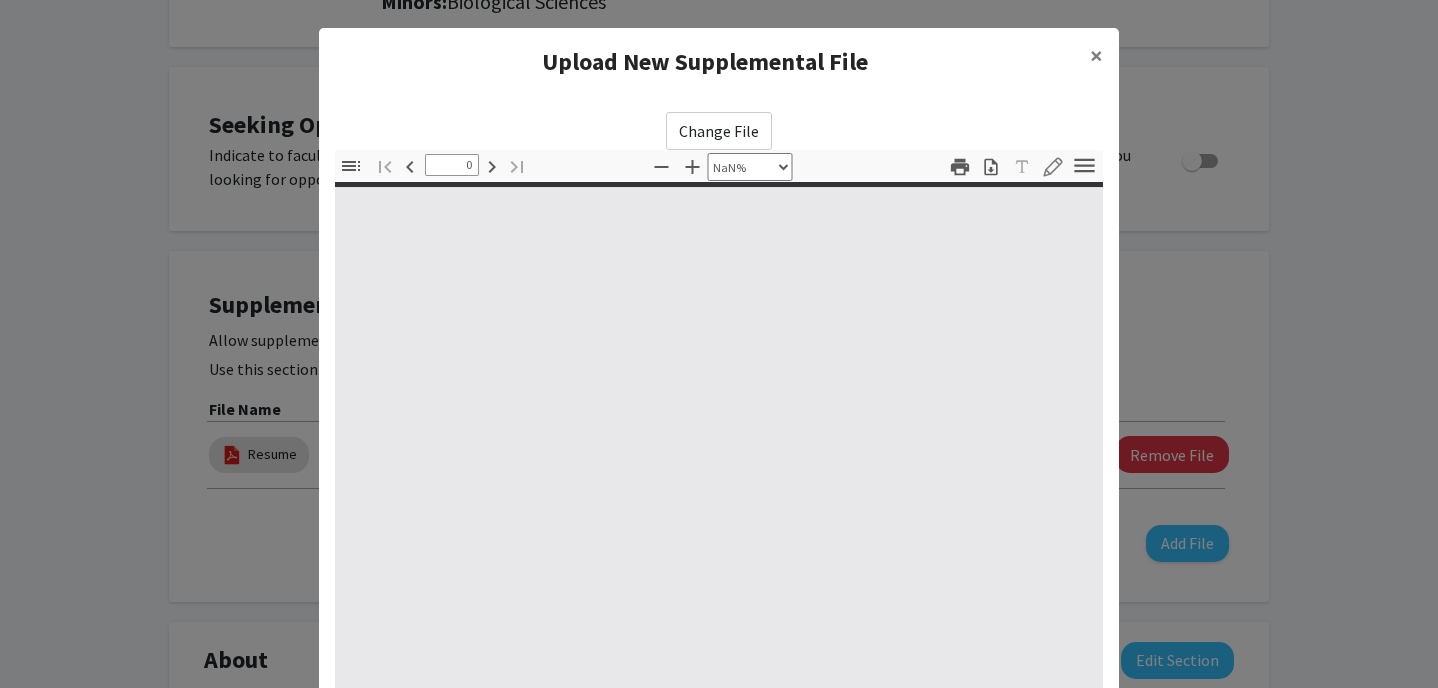 type on "1" 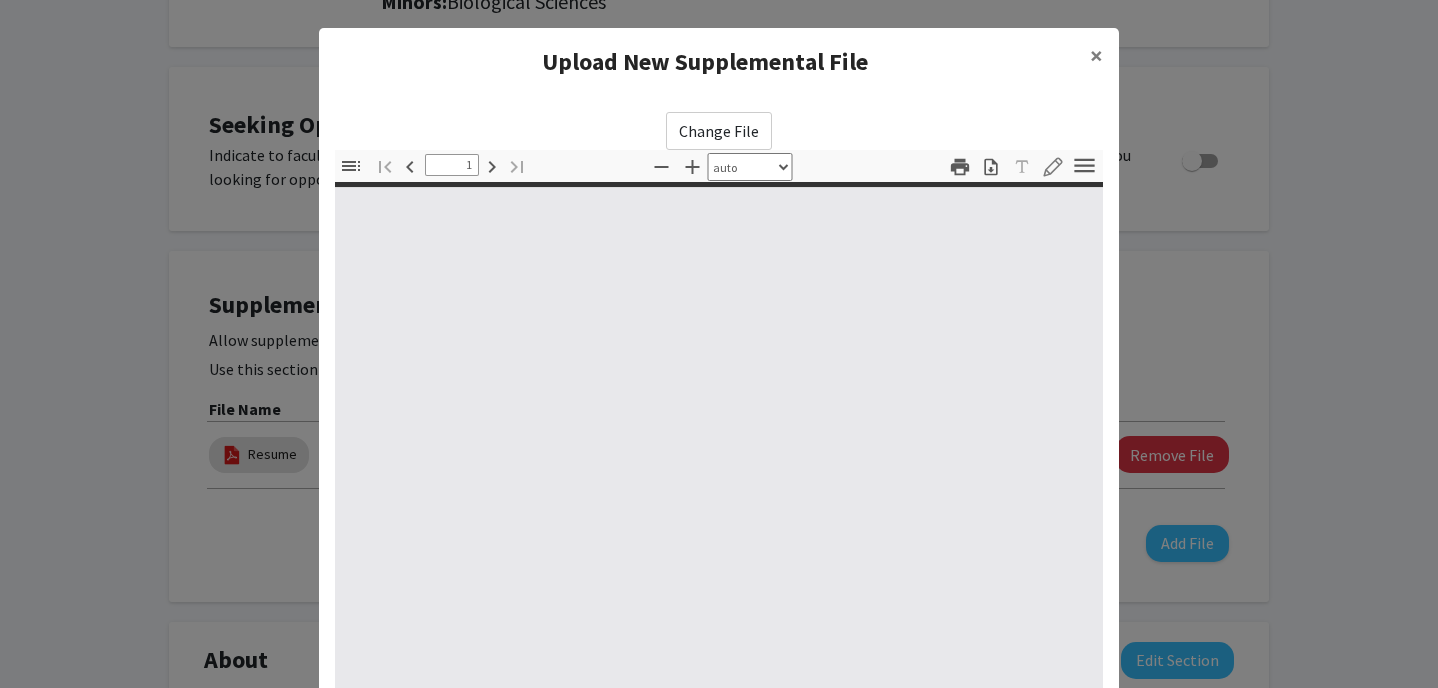 select on "auto" 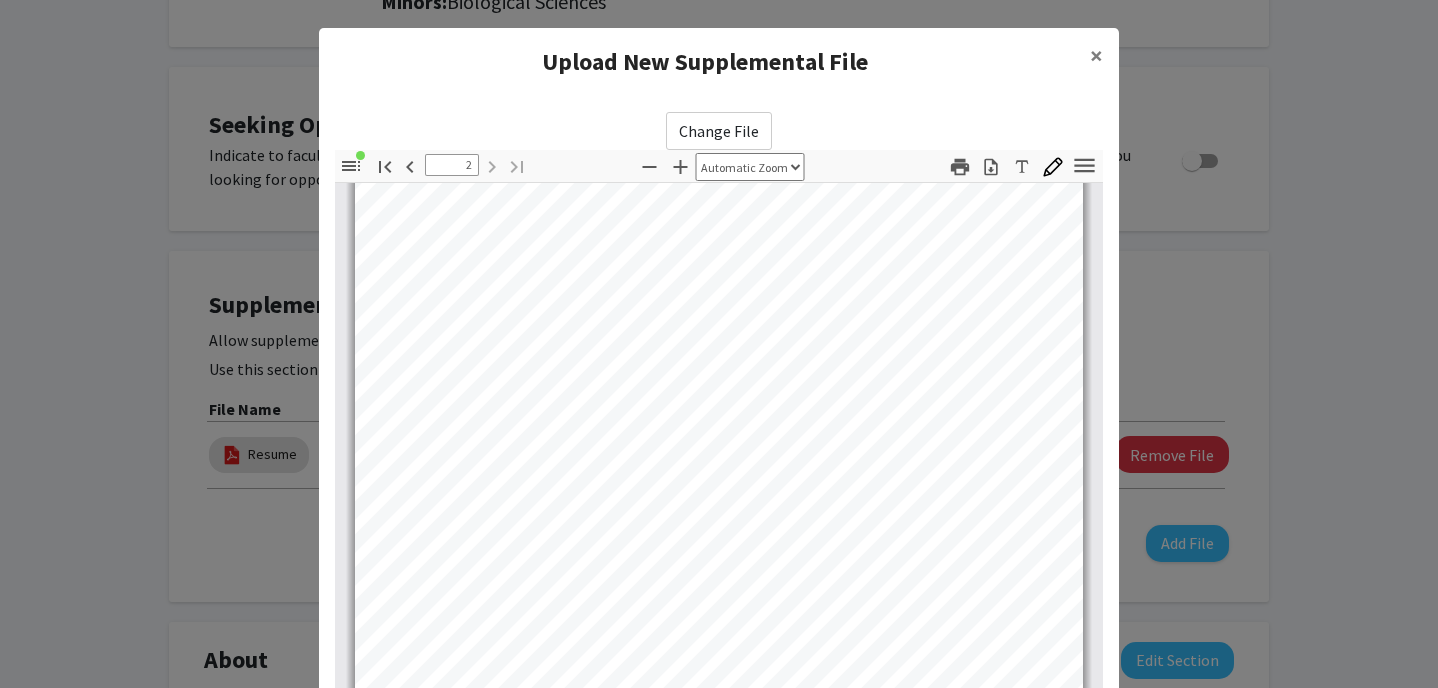 scroll, scrollTop: 1347, scrollLeft: 0, axis: vertical 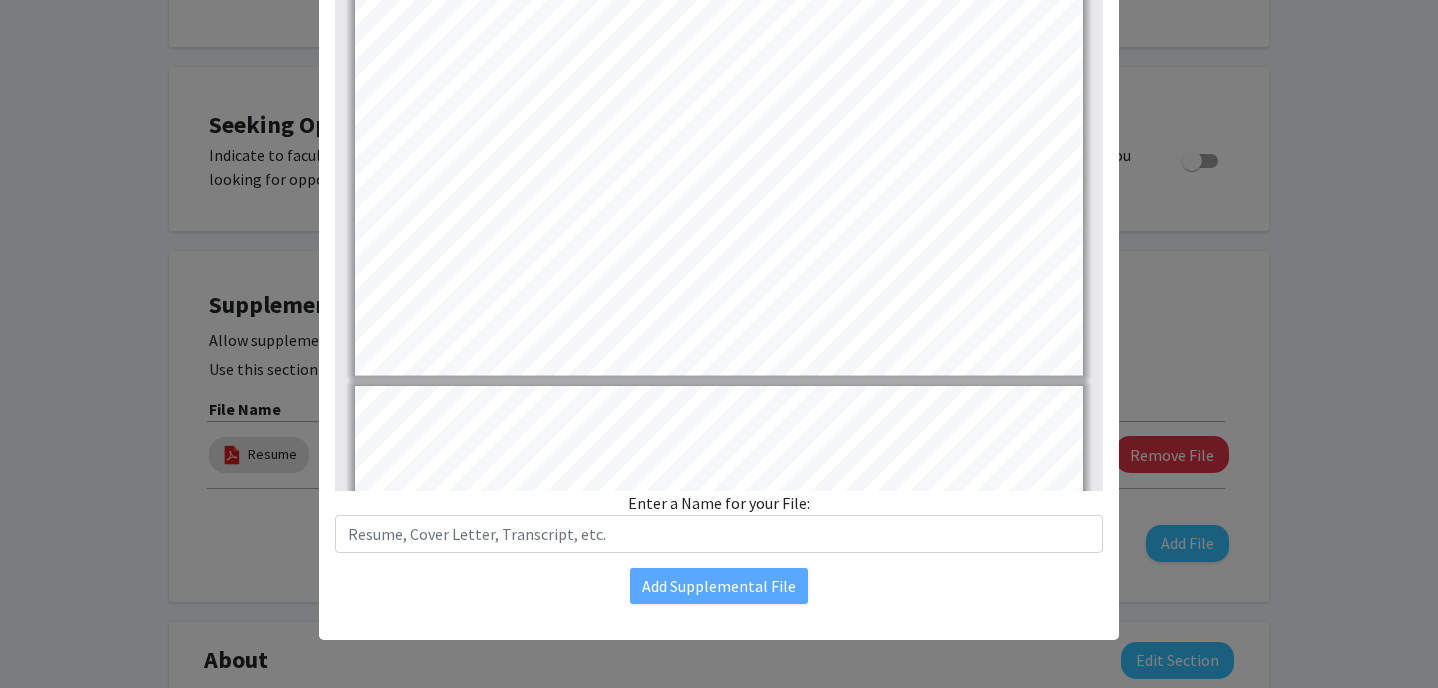 type on "2" 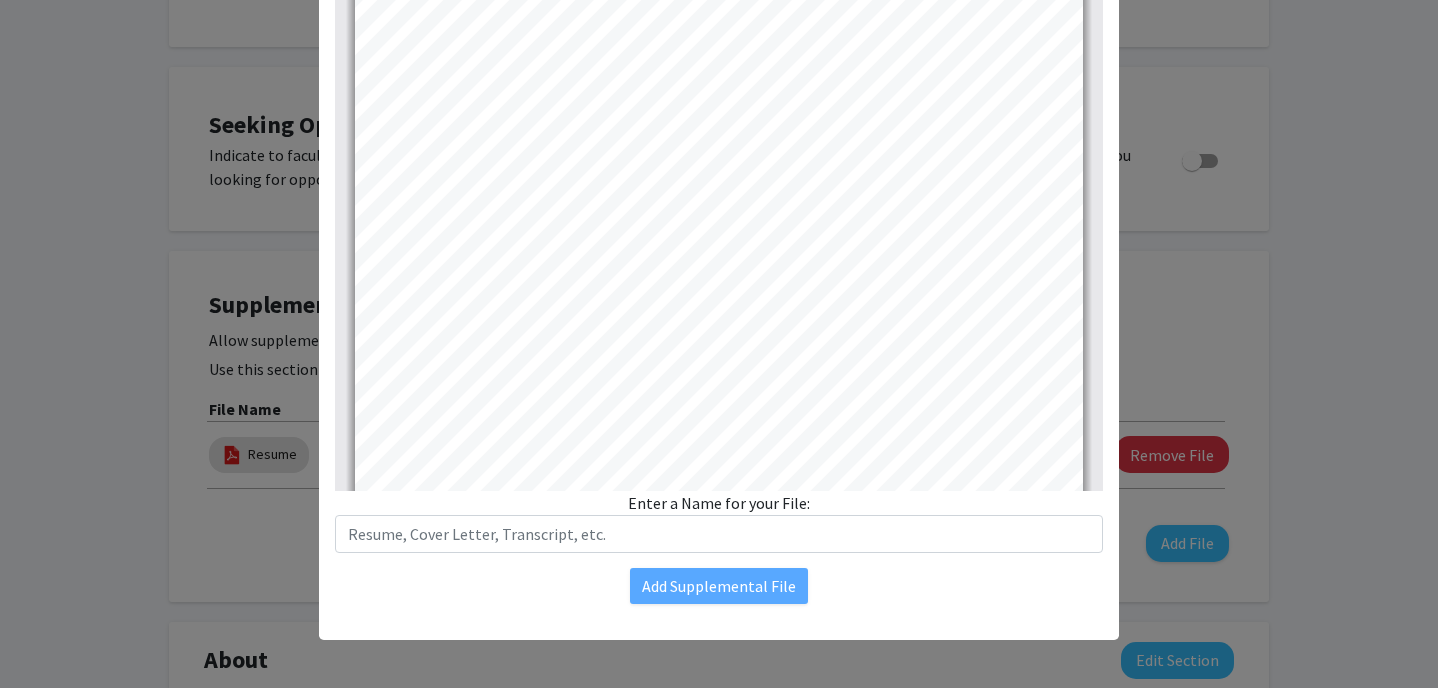 scroll, scrollTop: 981, scrollLeft: 0, axis: vertical 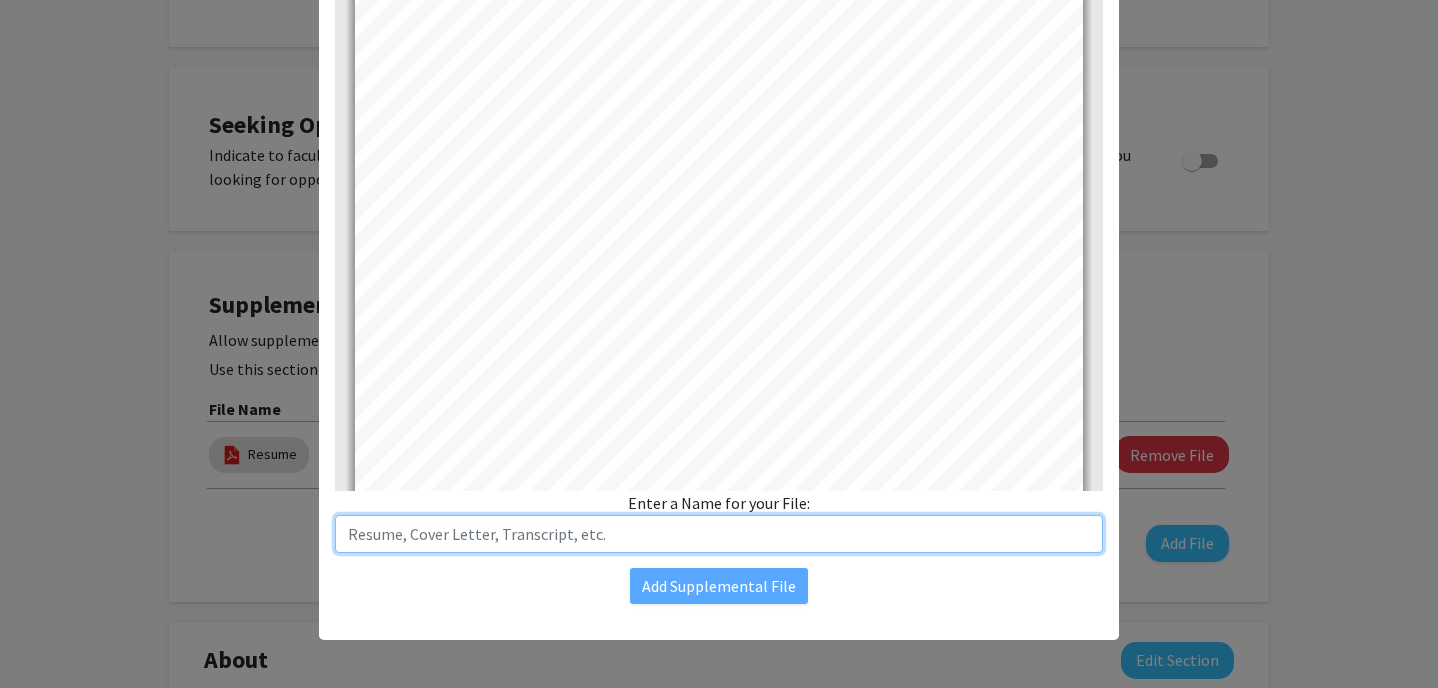 click at bounding box center [719, 534] 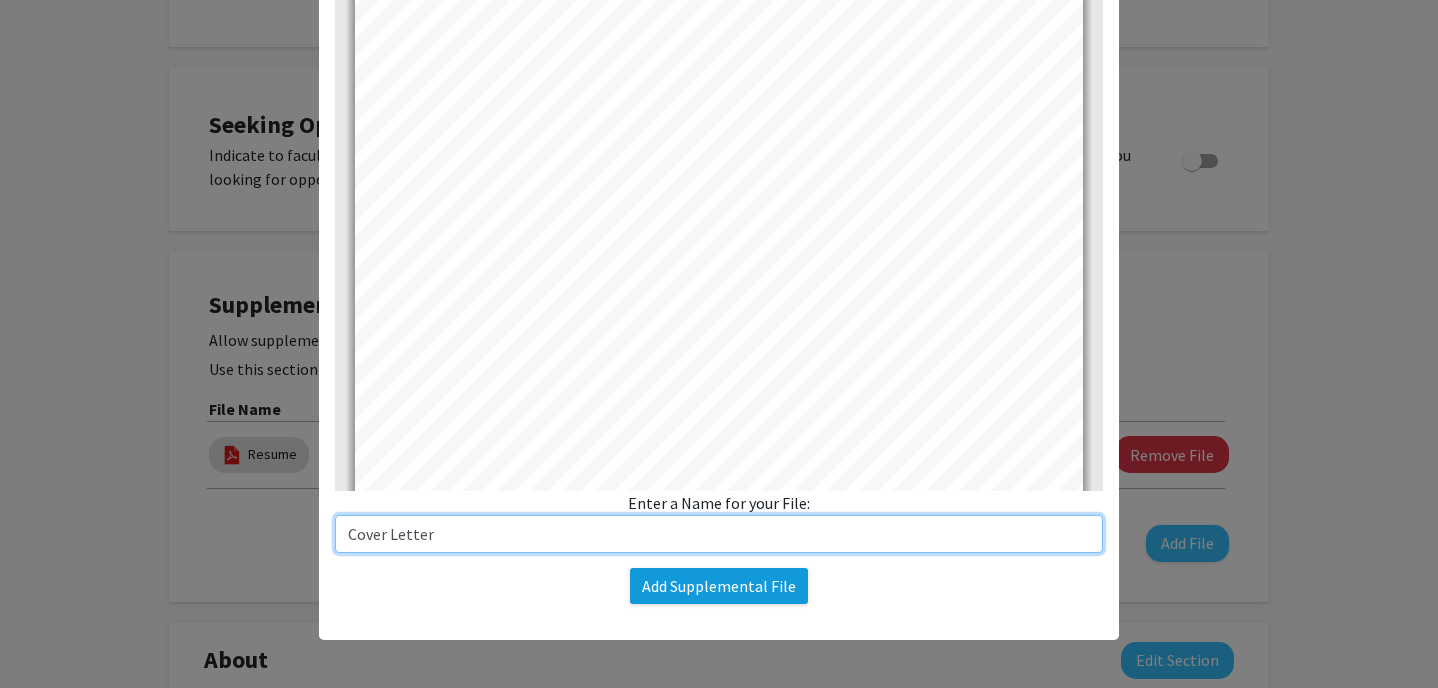 type on "Cover Letter" 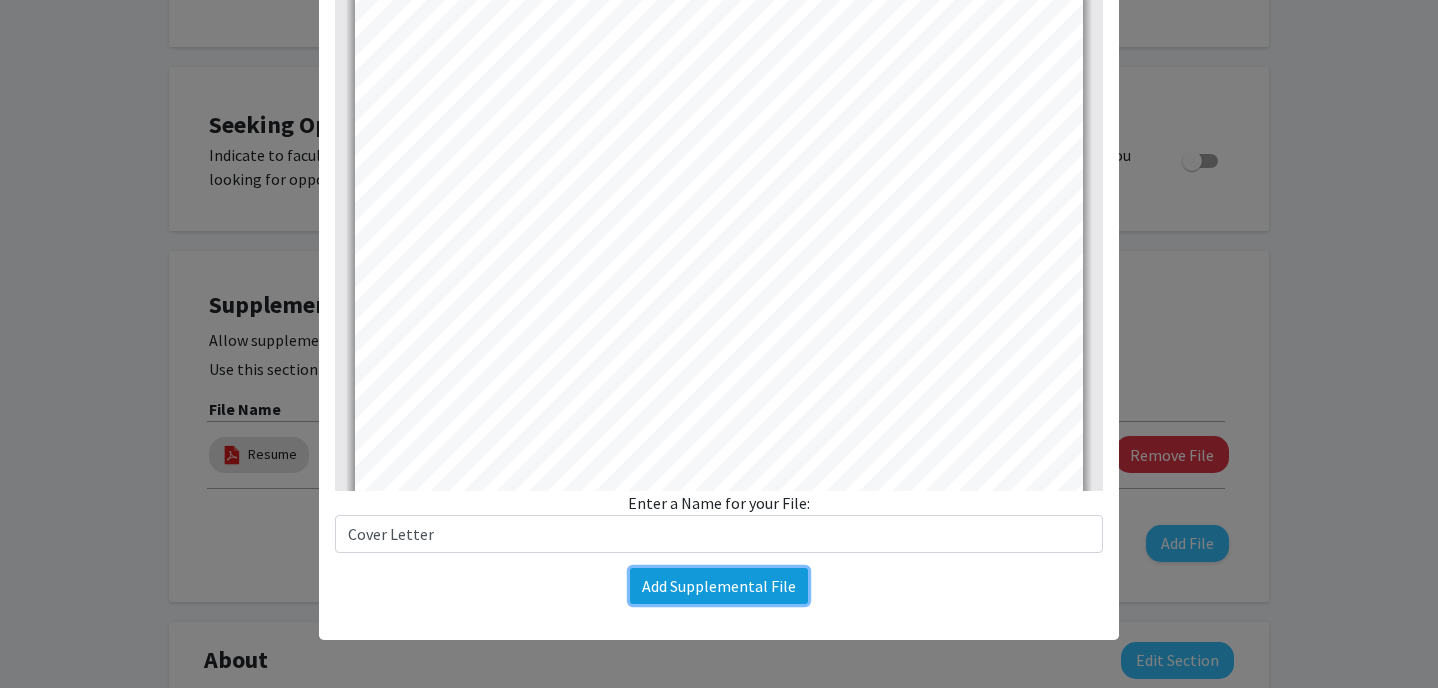click on "Add Supplemental File" 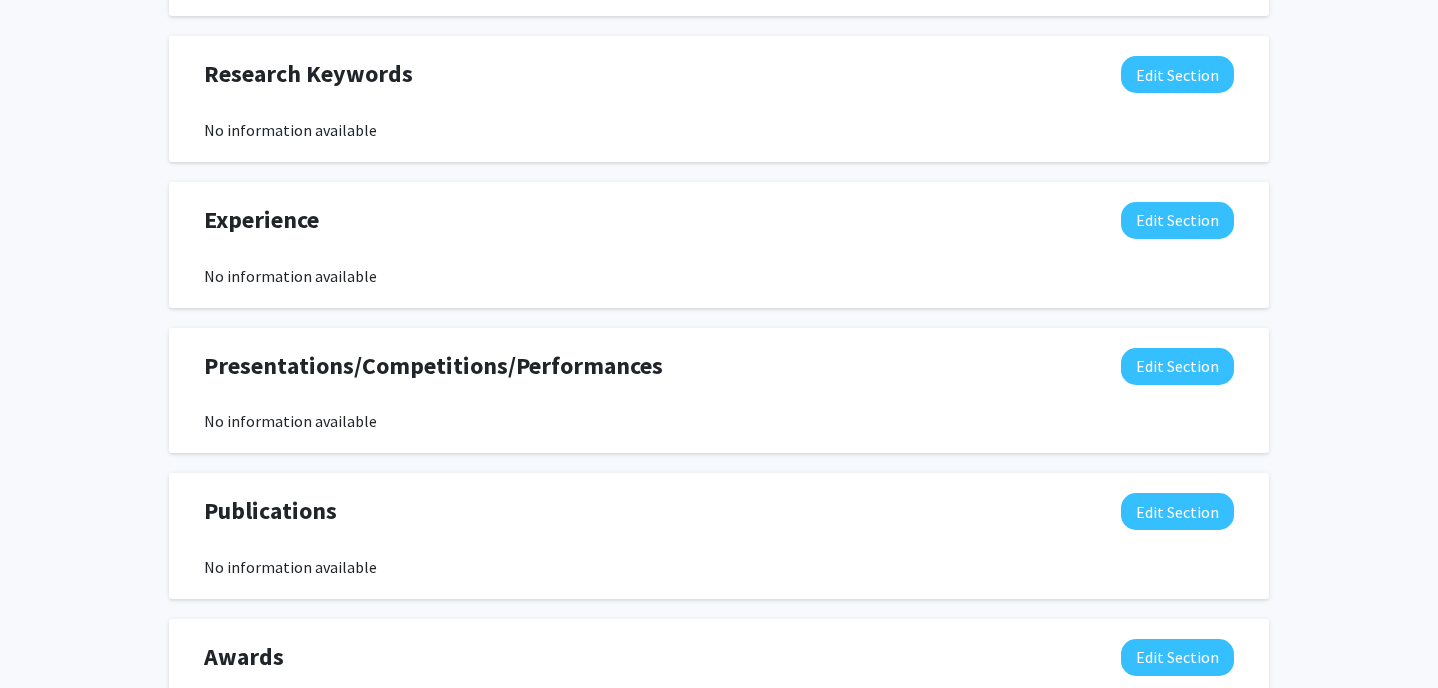 scroll, scrollTop: 1320, scrollLeft: 0, axis: vertical 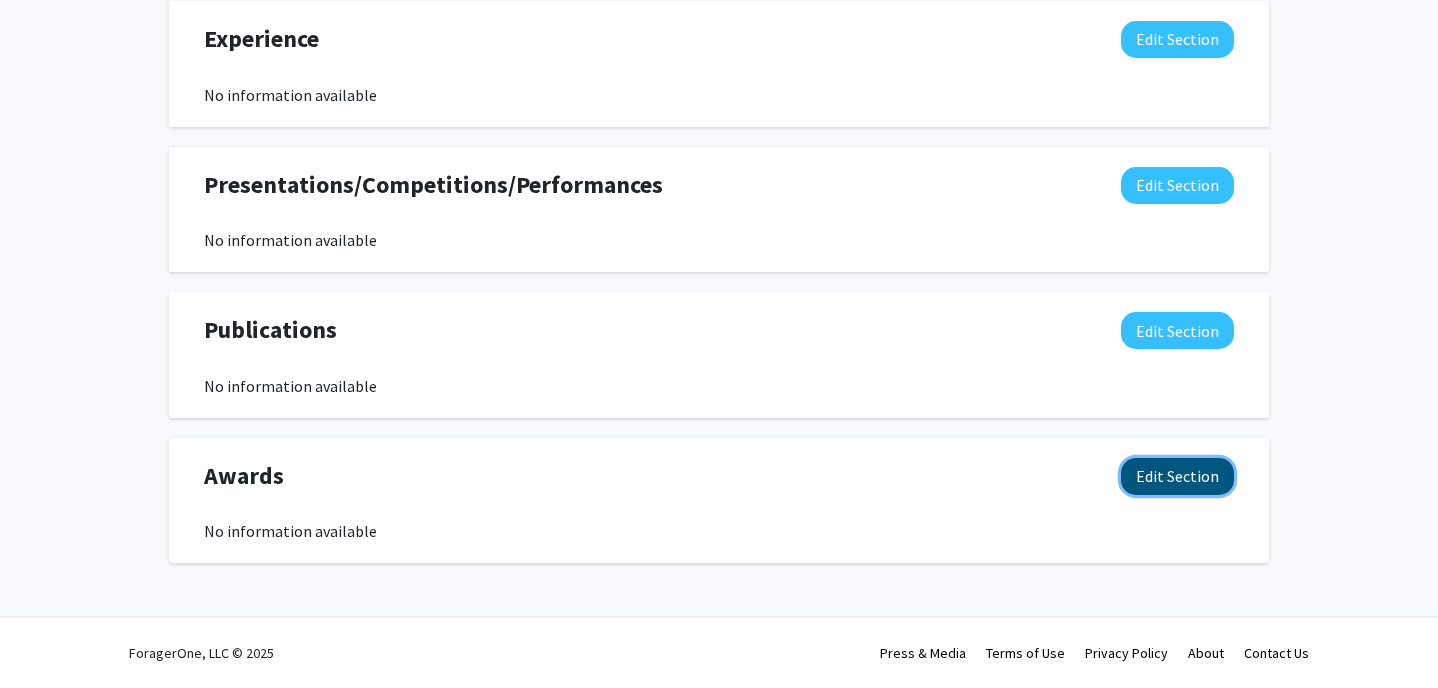 click on "Edit Section" 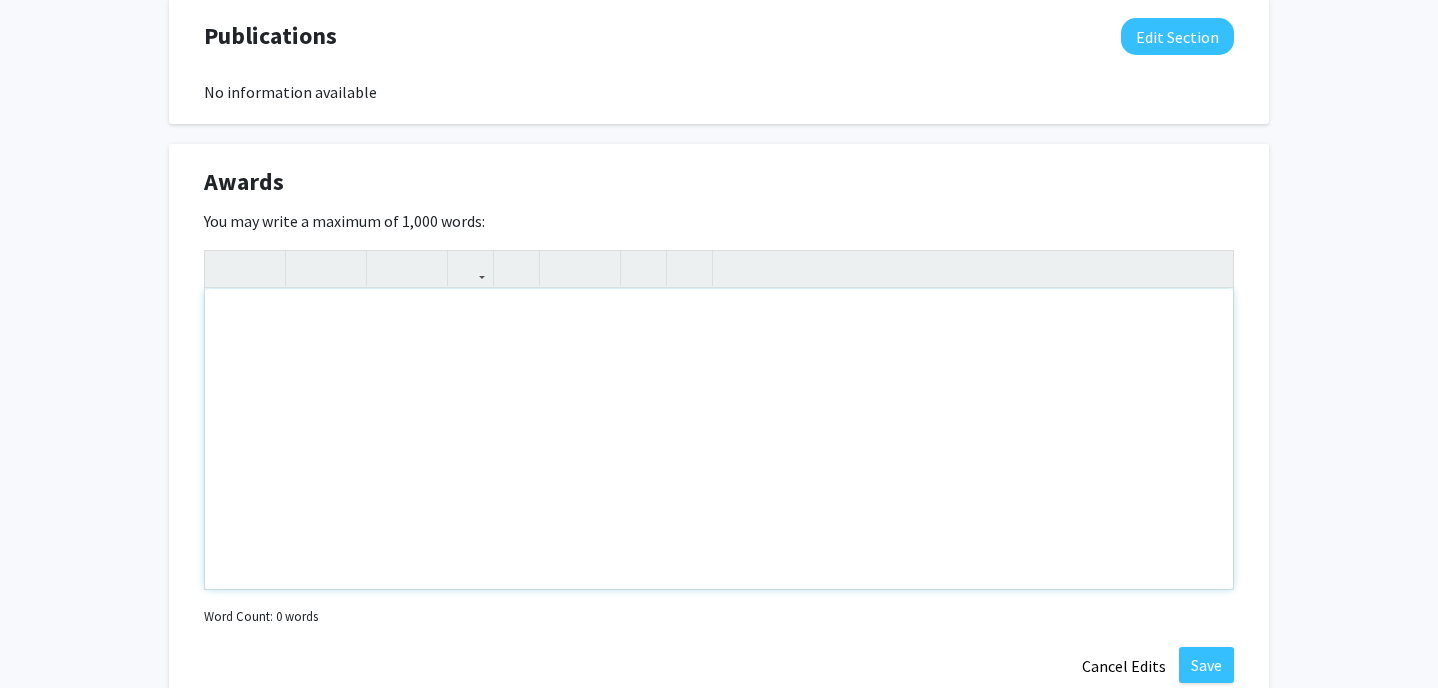scroll, scrollTop: 1756, scrollLeft: 0, axis: vertical 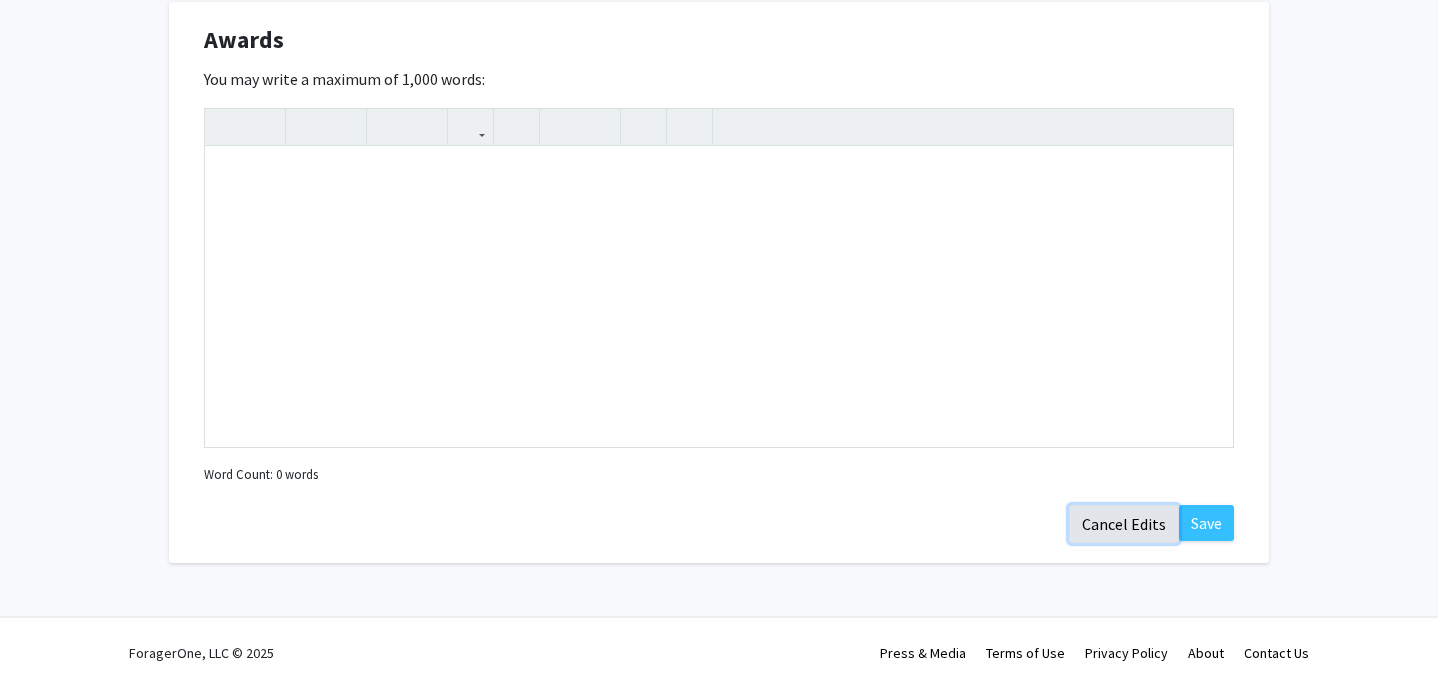 click on "Cancel Edits" 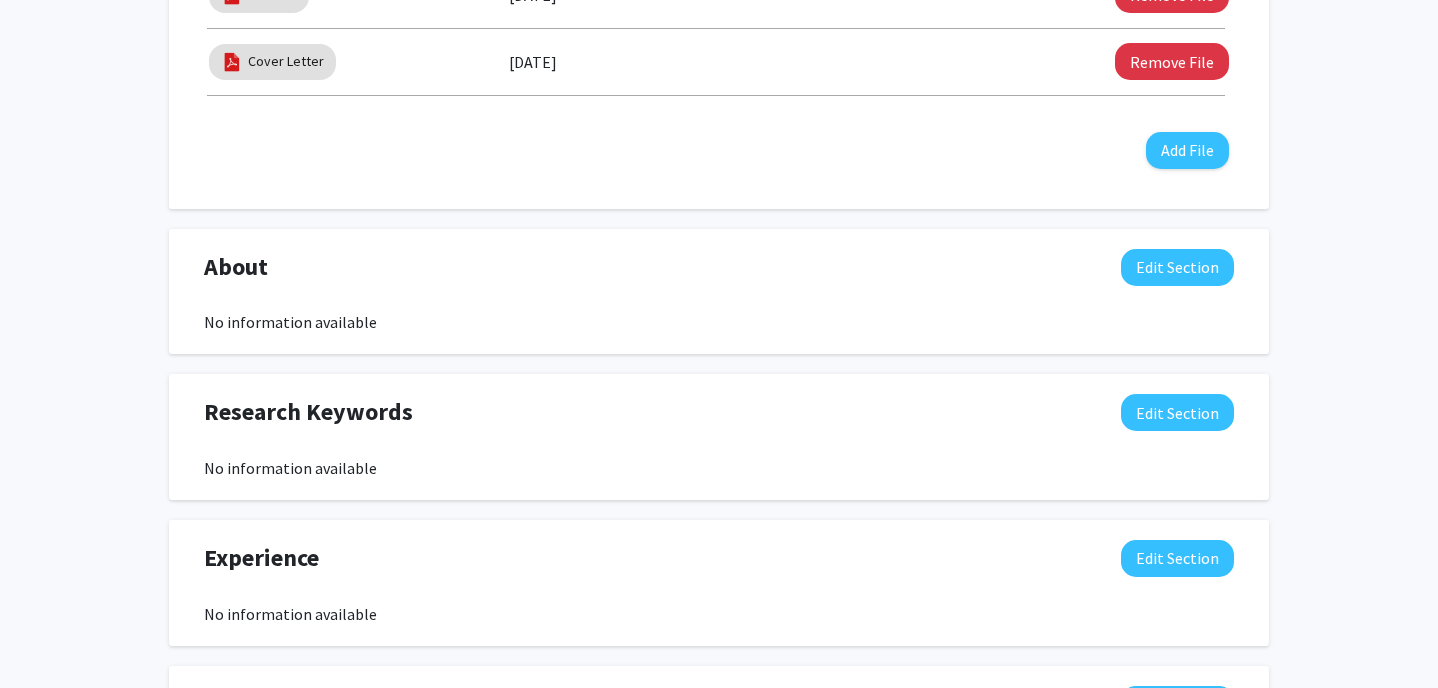 scroll, scrollTop: 803, scrollLeft: 0, axis: vertical 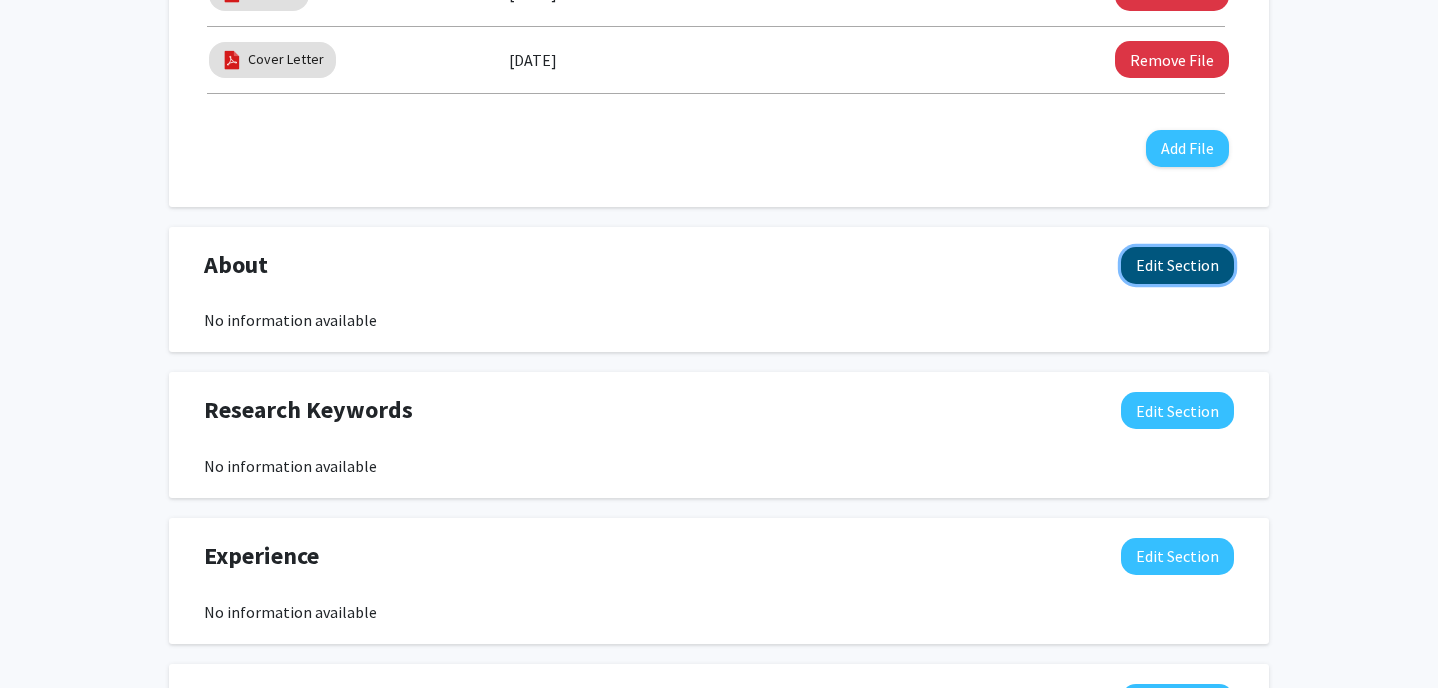 click on "Edit Section" 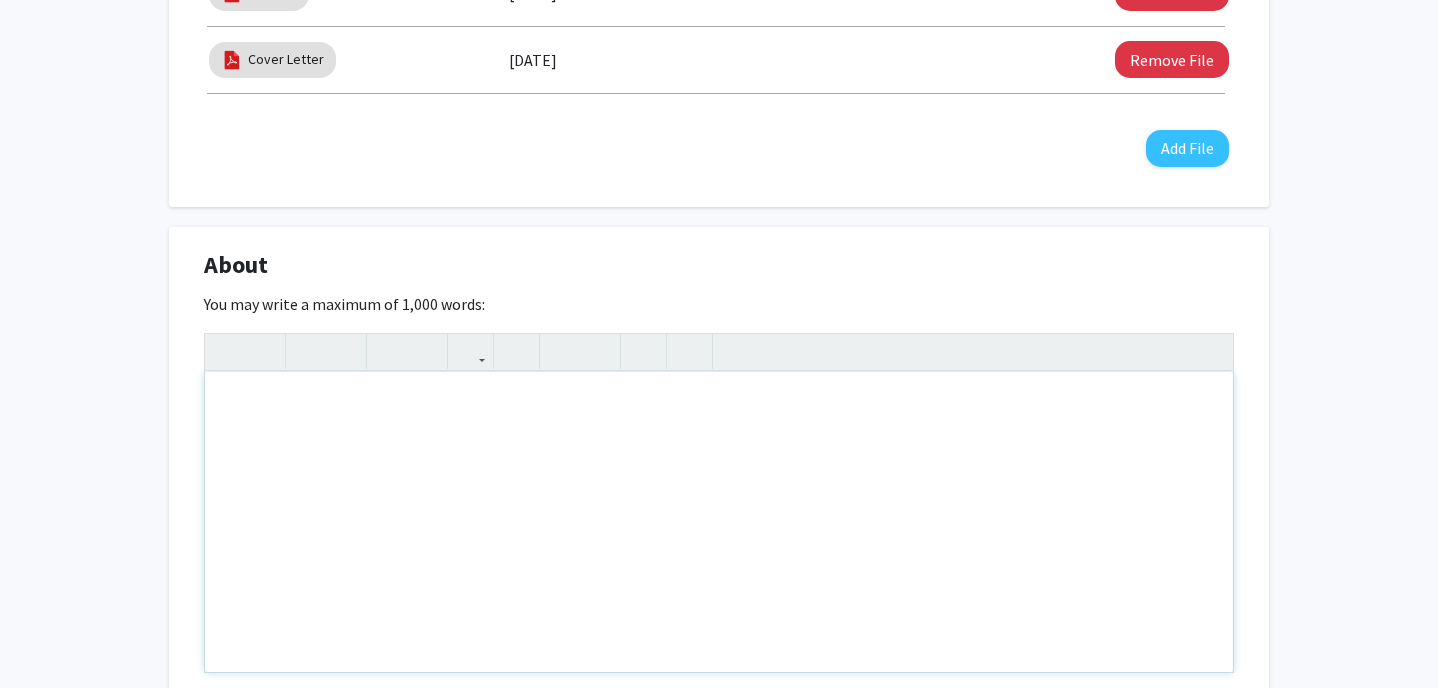 click at bounding box center (719, 522) 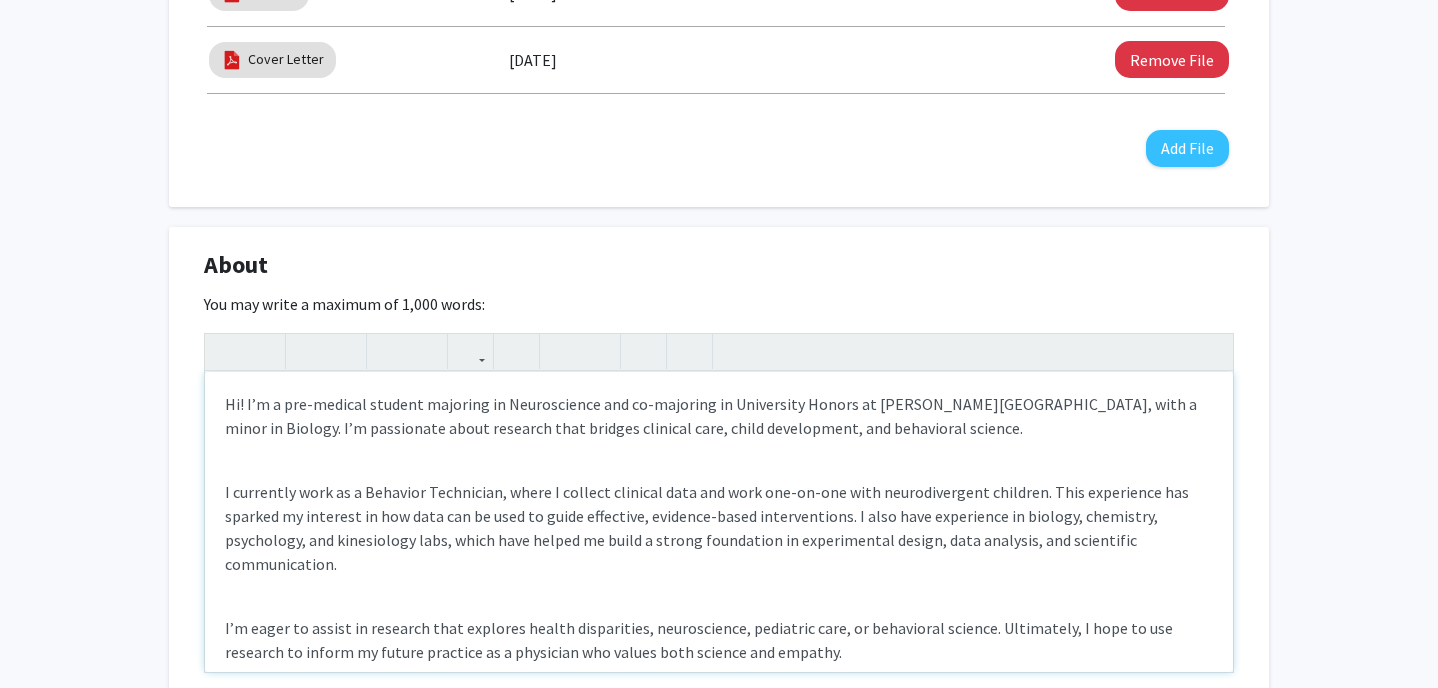 click on "Hi! I’m a pre-medical student majoring in Neuroscience and co-majoring in University Honors at [PERSON_NAME][GEOGRAPHIC_DATA], with a minor in Biology. I’m passionate about research that bridges clinical care, child development, and behavioral science." at bounding box center [719, 416] 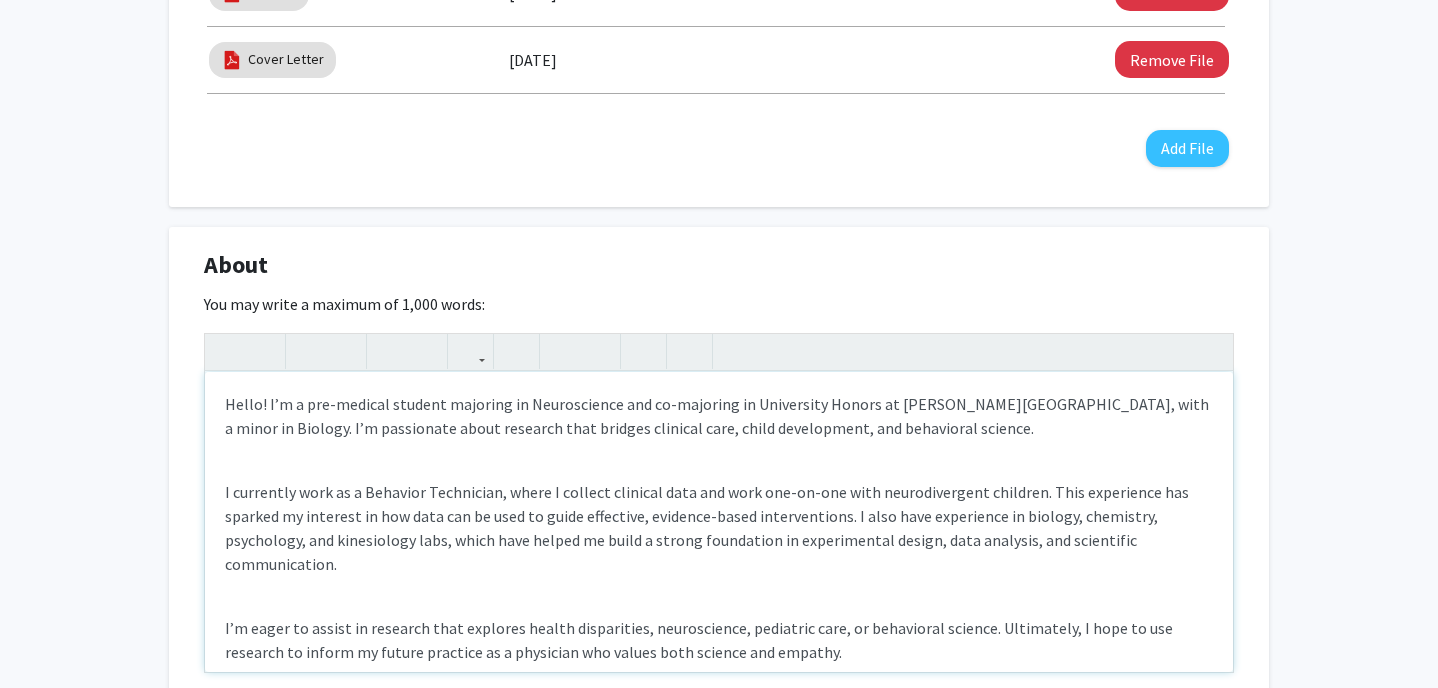 click on "Hello! I’m a pre-medical student majoring in Neuroscience and co-majoring in University Honors at [PERSON_NAME][GEOGRAPHIC_DATA], with a minor in Biology. I’m passionate about research that bridges clinical care, child development, and behavioral science." at bounding box center (719, 416) 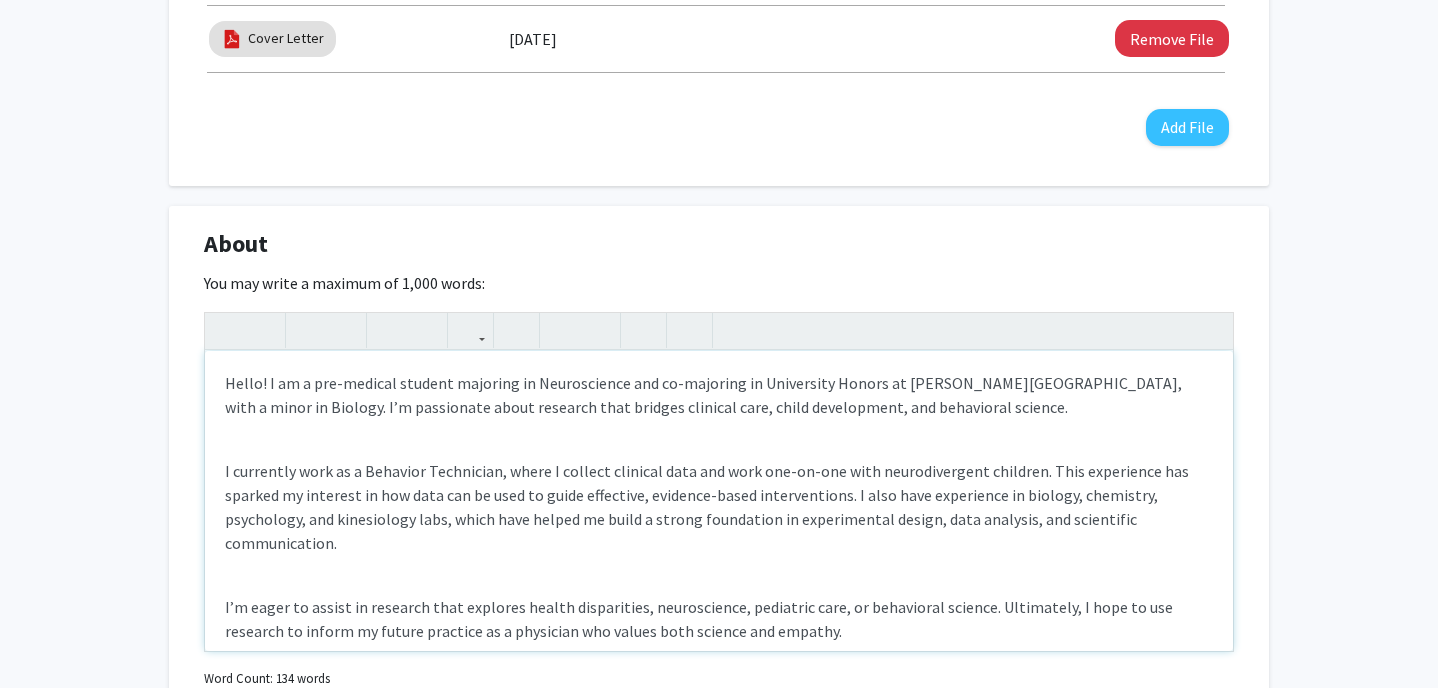 scroll, scrollTop: 834, scrollLeft: 0, axis: vertical 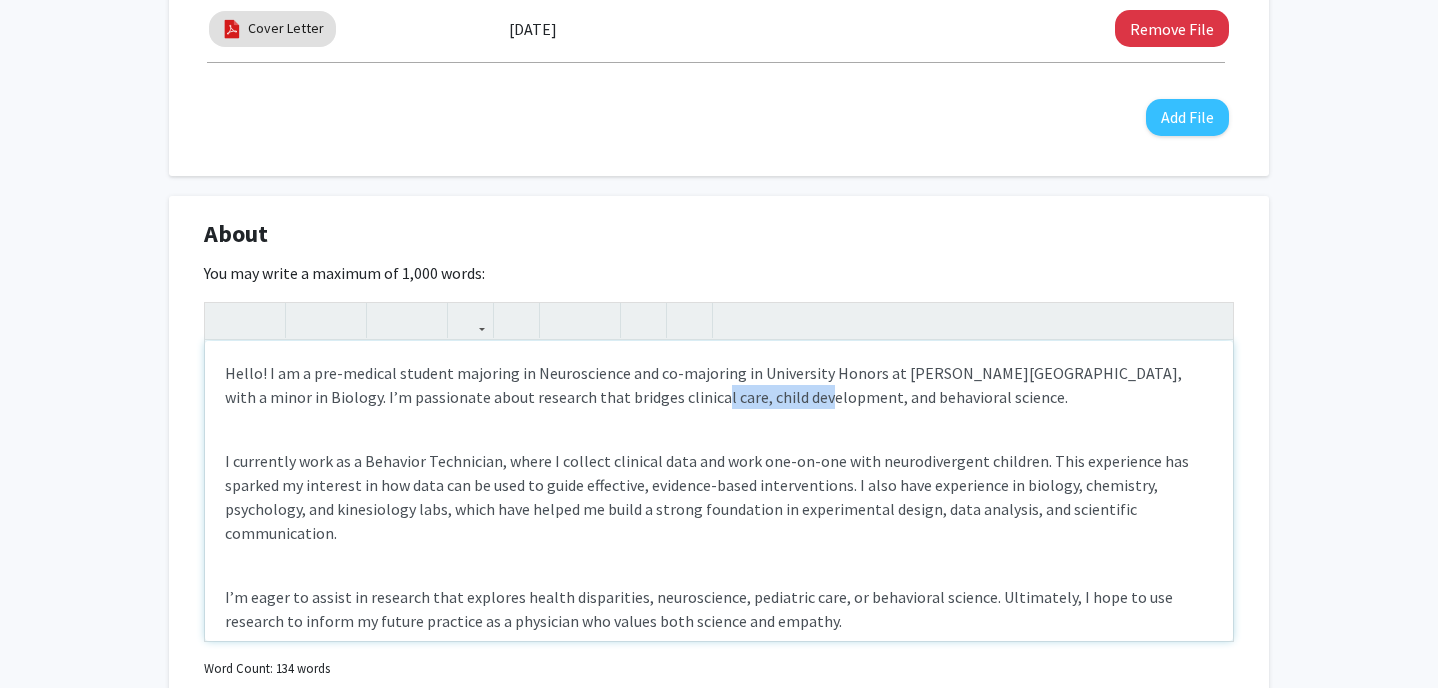 drag, startPoint x: 723, startPoint y: 397, endPoint x: 599, endPoint y: 405, distance: 124.2578 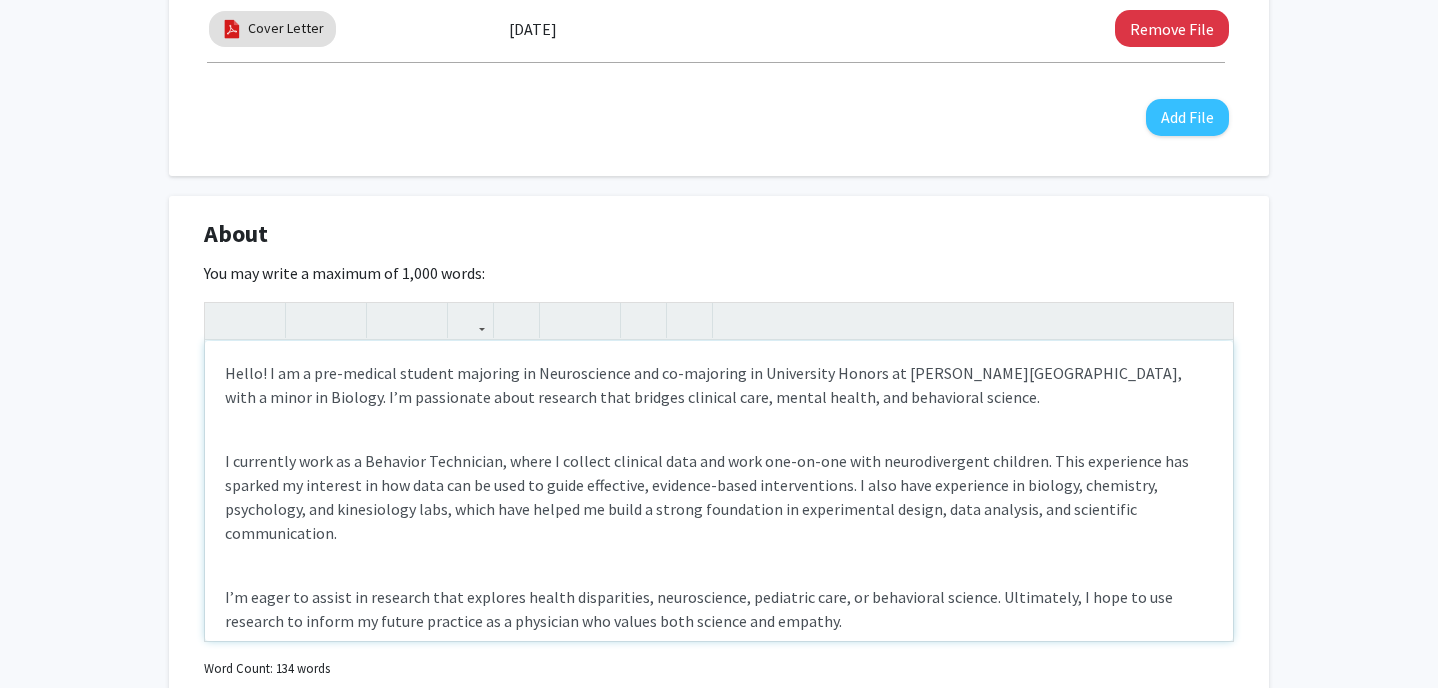 click on "Hello! I am a pre-medical student majoring in Neuroscience and co-majoring in University Honors at [PERSON_NAME][GEOGRAPHIC_DATA], with a minor in Biology. I’m passionate about research that bridges clinical care, mental health, and behavioral science." at bounding box center (719, 385) 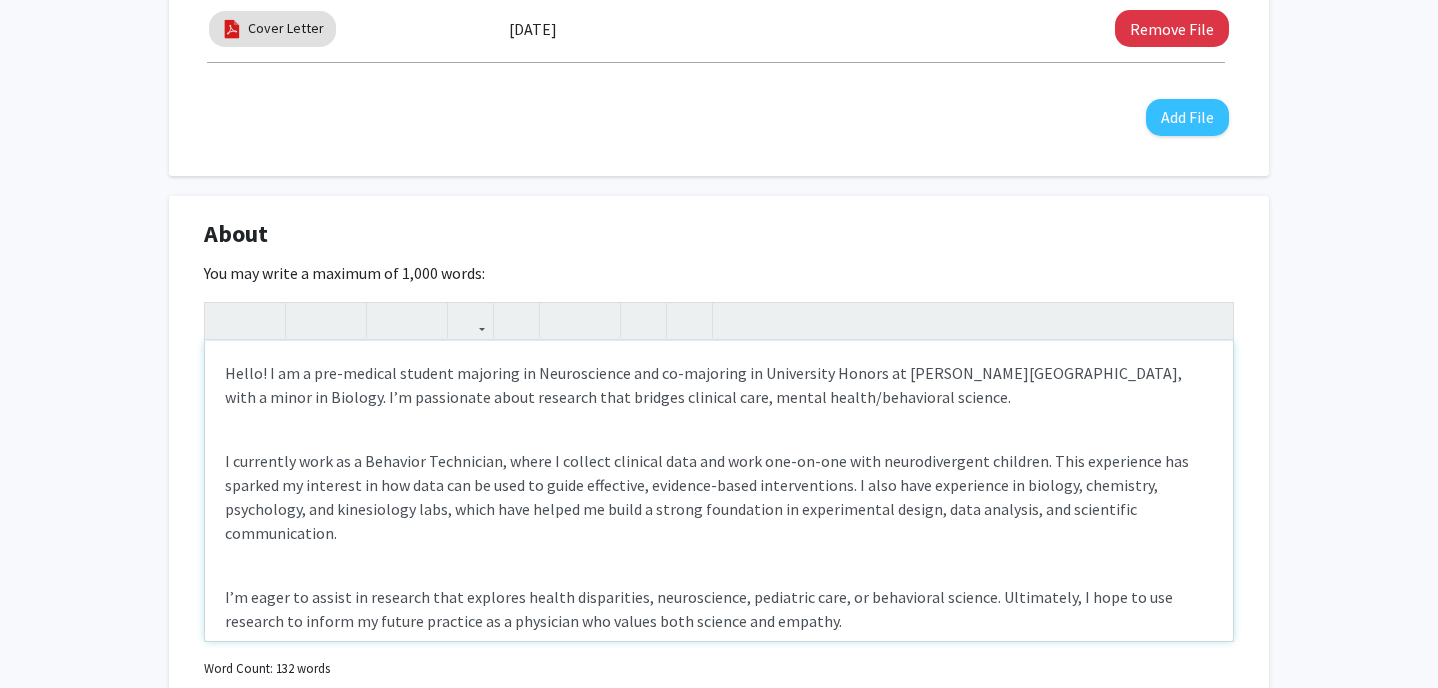 click on "Hello! I am a pre-medical student majoring in Neuroscience and co-majoring in University Honors at [PERSON_NAME][GEOGRAPHIC_DATA], with a minor in Biology. I’m passionate about research that bridges clinical care, mental health/behavioral science." at bounding box center (719, 385) 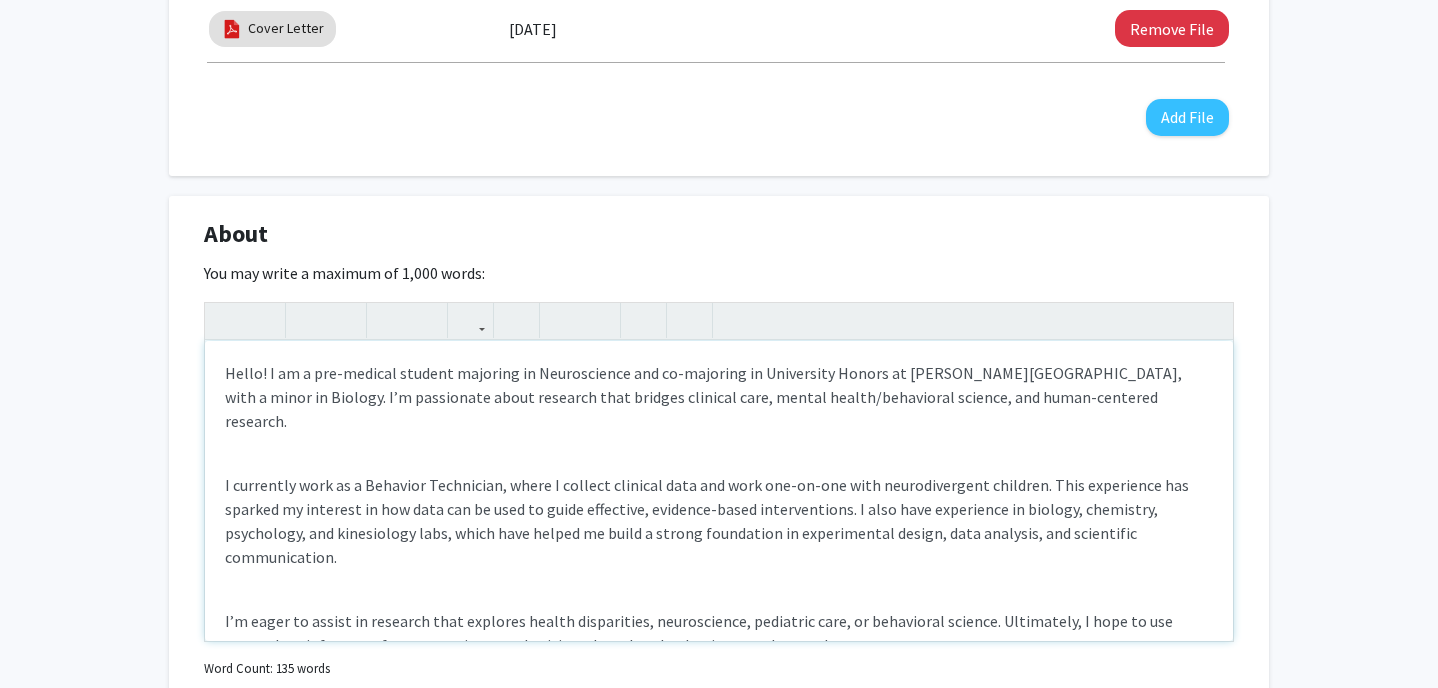click on "Hello! I am a pre-medical student majoring in Neuroscience and co-majoring in University Honors at [PERSON_NAME][GEOGRAPHIC_DATA], with a minor in Biology. I’m passionate about research that bridges clinical care, mental health/behavioral science, and human-centered research." at bounding box center [719, 397] 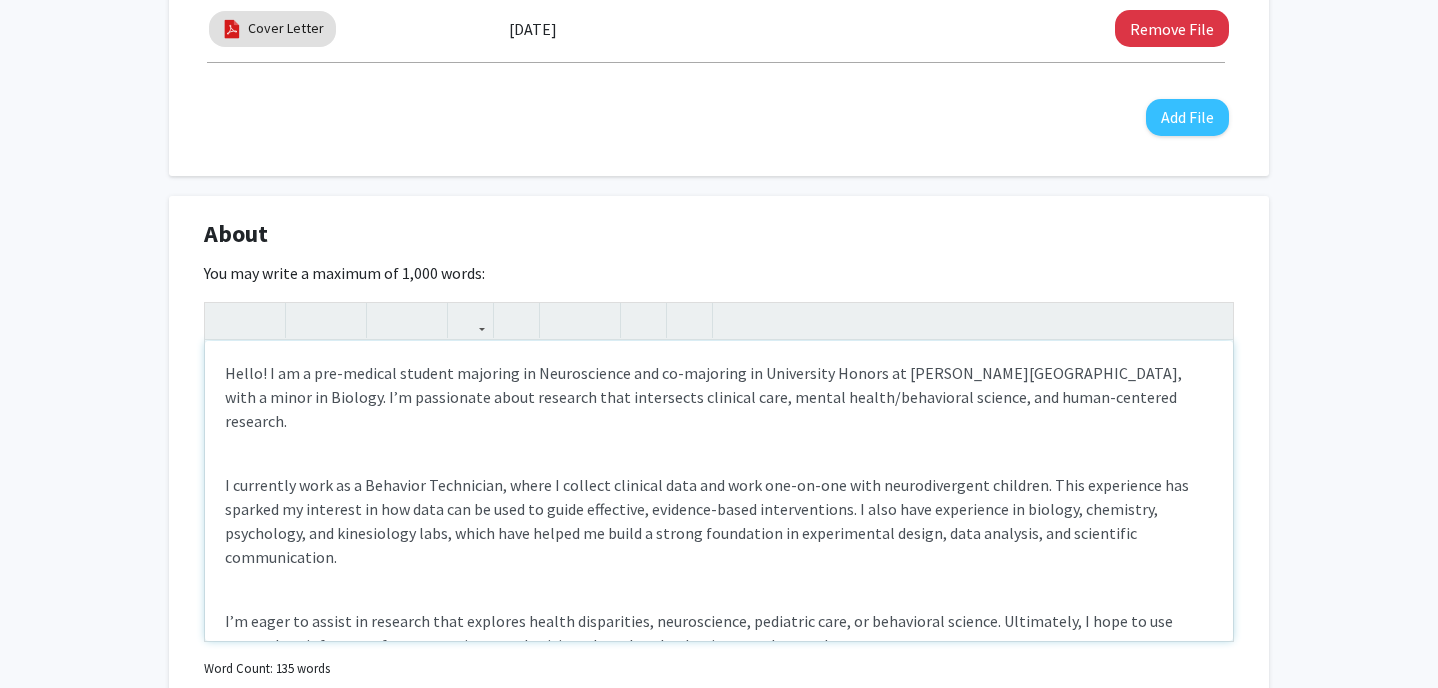 click on "Hello! I am a pre-medical student majoring in Neuroscience and co-majoring in University Honors at [PERSON_NAME][GEOGRAPHIC_DATA], with a minor in Biology. I’m passionate about research that intersects clinical care, mental health/behavioral science, and human-centered research." at bounding box center (719, 397) 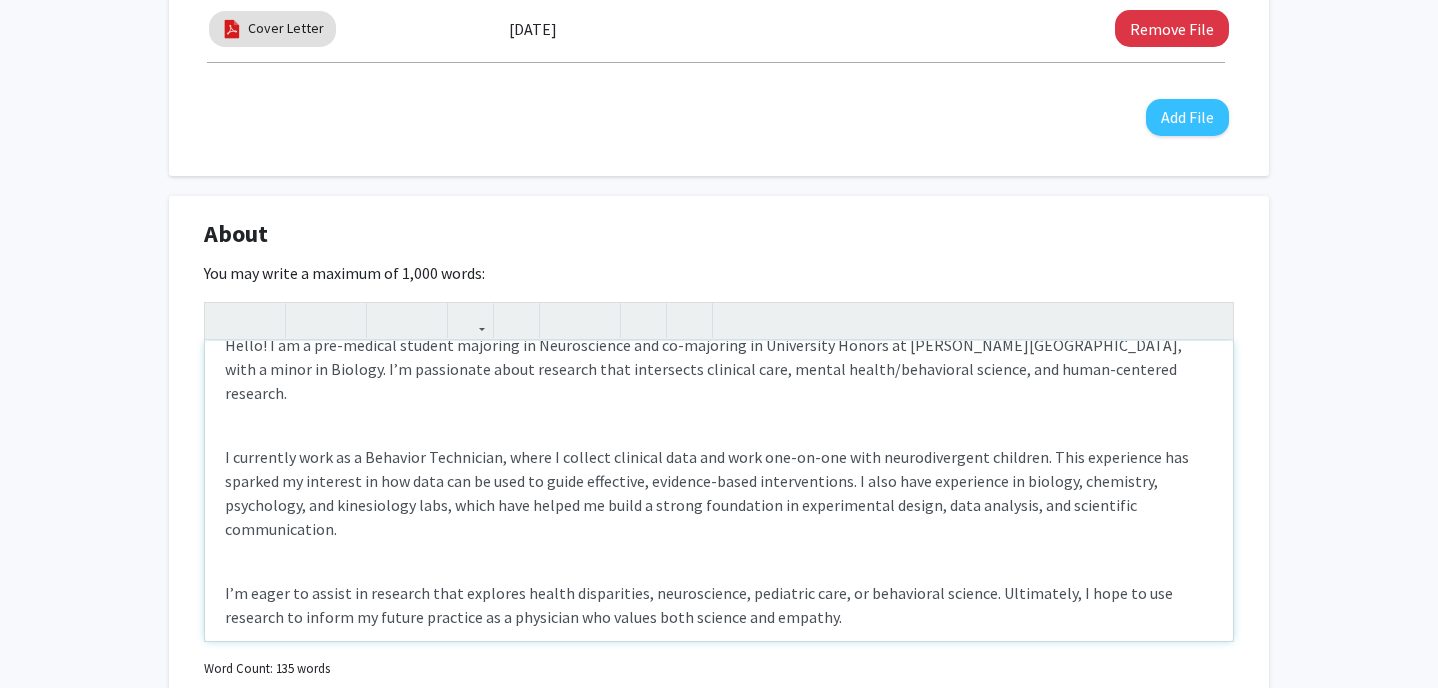 click on "Hello! I am a pre-medical student majoring in Neuroscience and co-majoring in University Honors at [PERSON_NAME][GEOGRAPHIC_DATA], with a minor in Biology. I’m passionate about research that intersects clinical care, mental health/behavioral science, and human-centered research. I currently work as a Behavior Technician, where I collect clinical data and work one-on-one with neurodivergent children. This experience has sparked my interest in how data can be used to guide effective, evidence-based interventions. I also have experience in biology, chemistry, psychology, and kinesiology labs, which have helped me build a strong foundation in experimental design, data analysis, and scientific communication. I’m eager to assist in research that explores health disparities, neuroscience, pediatric care, or behavioral science. Ultimately, I hope to use research to inform my future practice as a physician who values both science and empathy." at bounding box center (719, 491) 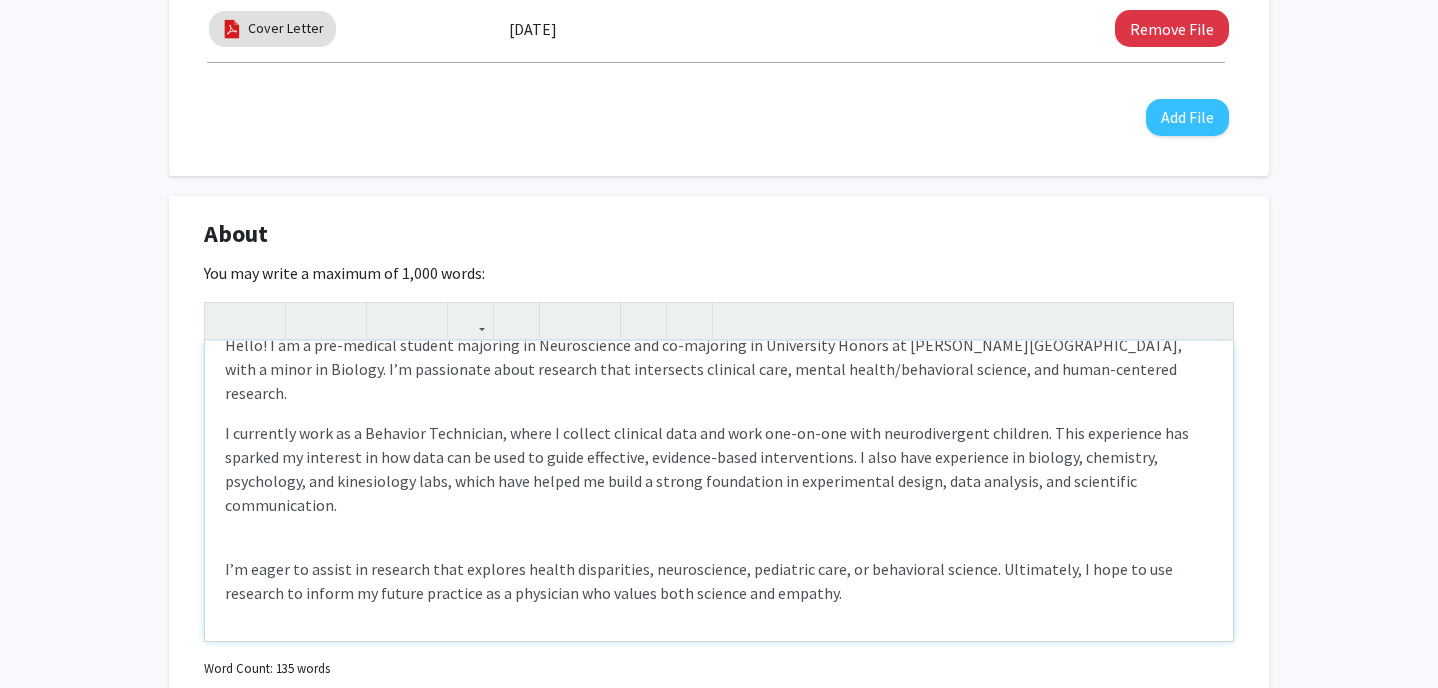 scroll, scrollTop: 4, scrollLeft: 0, axis: vertical 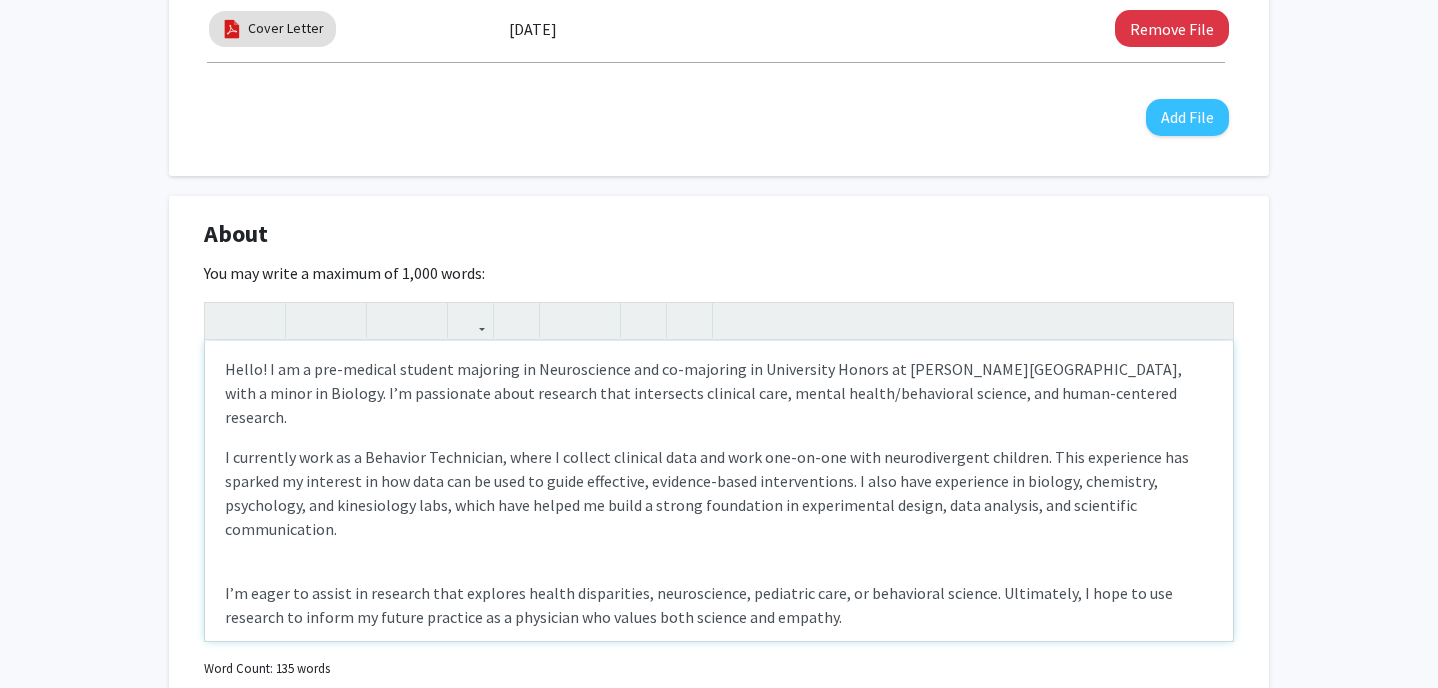 click on "Hello! I am a pre-medical student majoring in Neuroscience and co-majoring in University Honors at [PERSON_NAME][GEOGRAPHIC_DATA], with a minor in Biology. I’m passionate about research that intersects clinical care, mental health/behavioral science, and human-centered research. I currently work as a Behavior Technician, where I collect clinical data and work one-on-one with neurodivergent children. This experience has sparked my interest in how data can be used to guide effective, evidence-based interventions. I also have experience in biology, chemistry, psychology, and kinesiology labs, which have helped me build a strong foundation in experimental design, data analysis, and scientific communication. I’m eager to assist in research that explores health disparities, neuroscience, pediatric care, or behavioral science. Ultimately, I hope to use research to inform my future practice as a physician who values both science and empathy." at bounding box center (719, 491) 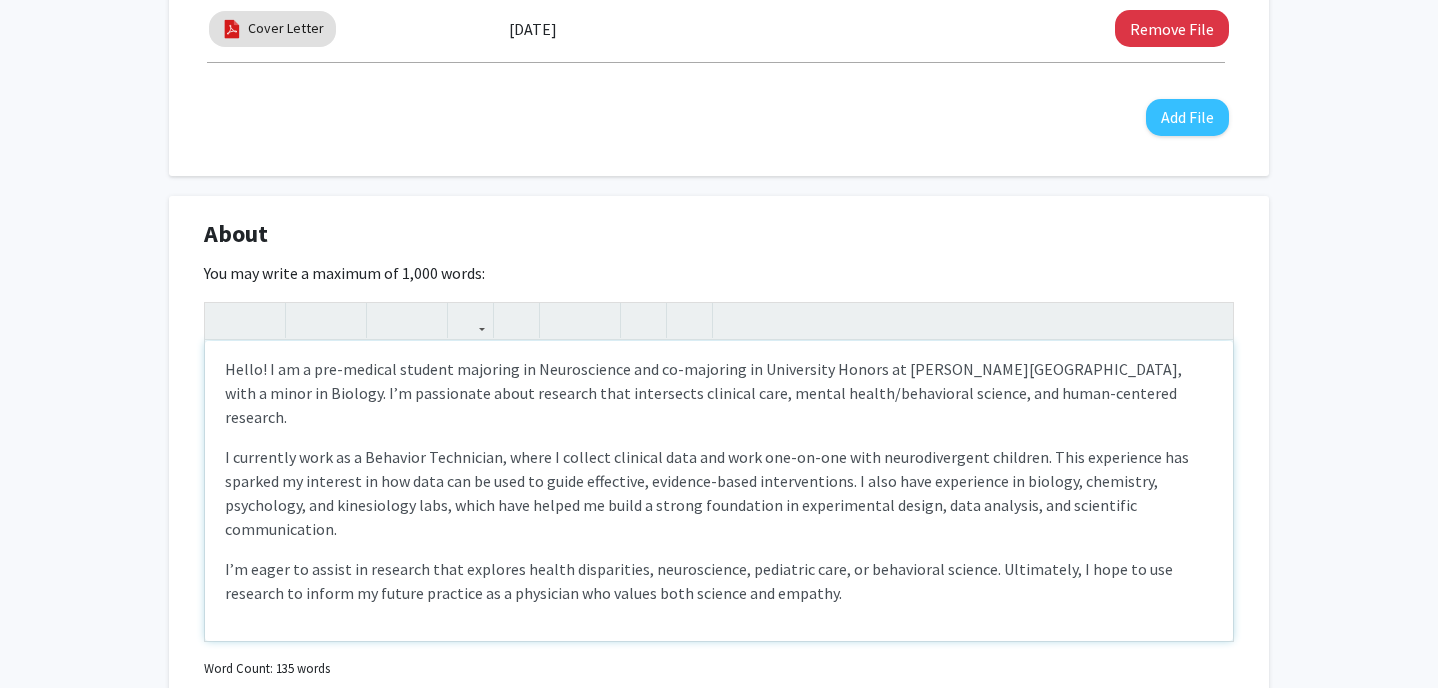 scroll, scrollTop: 0, scrollLeft: 0, axis: both 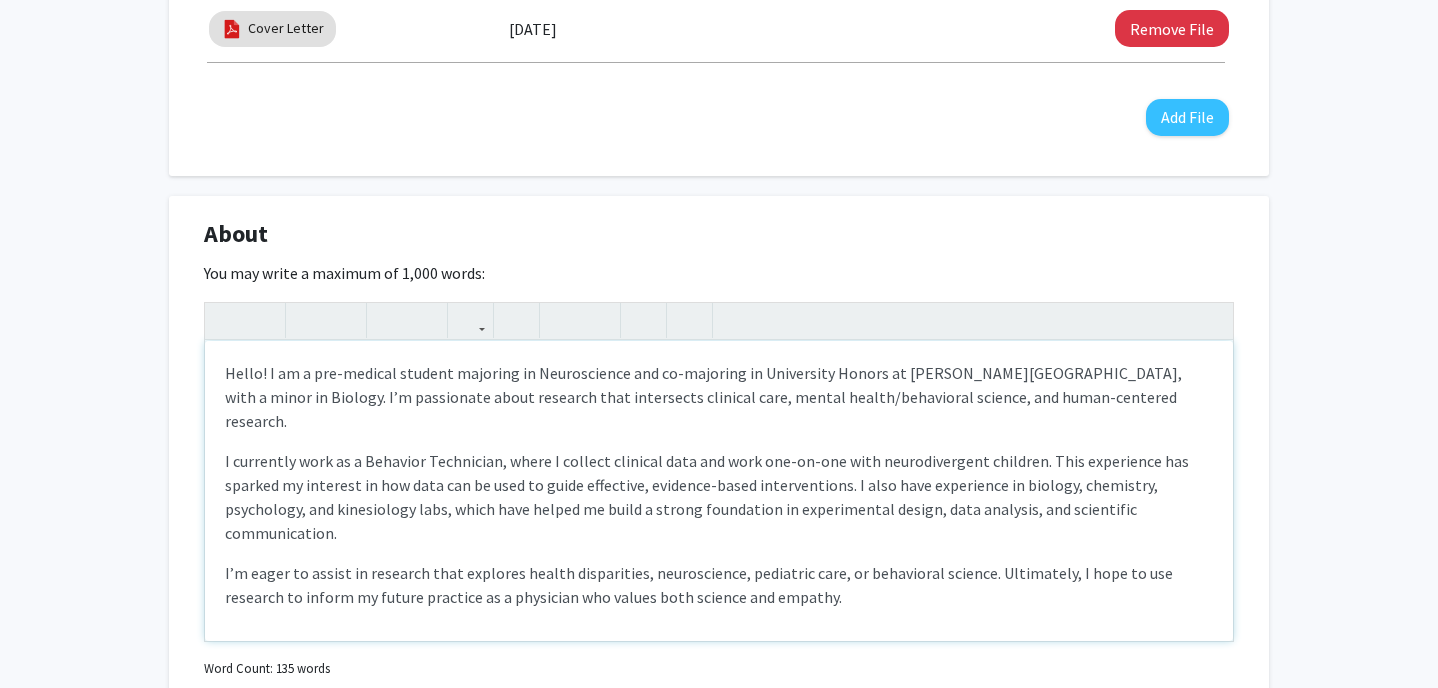 click on "I currently work as a Behavior Technician, where I collect clinical data and work one-on-one with neurodivergent children. This experience has sparked my interest in how data can be used to guide effective, evidence-based interventions. I also have experience in biology, chemistry, psychology, and kinesiology labs, which have helped me build a strong foundation in experimental design, data analysis, and scientific communication." at bounding box center (719, 497) 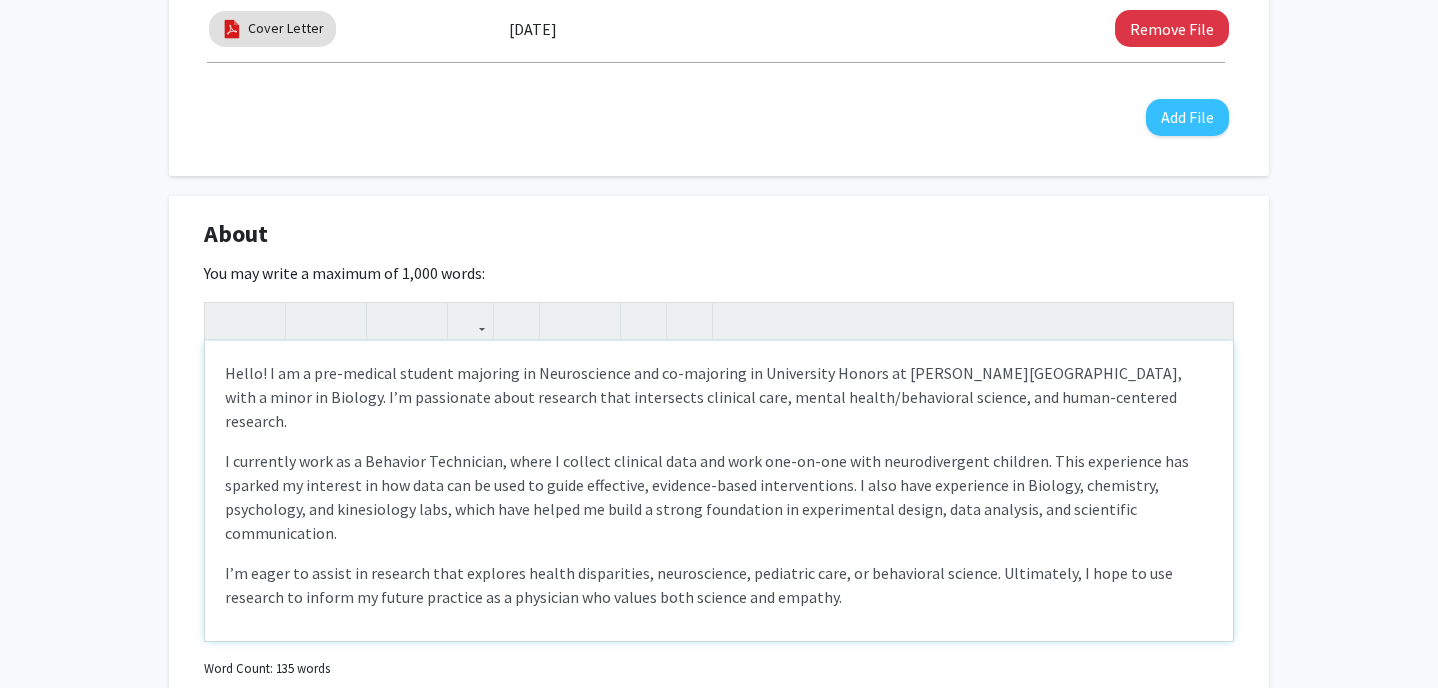 click on "I currently work as a Behavior Technician, where I collect clinical data and work one-on-one with neurodivergent children. This experience has sparked my interest in how data can be used to guide effective, evidence-based interventions. I also have experience in Biology, chemistry, psychology, and kinesiology labs, which have helped me build a strong foundation in experimental design, data analysis, and scientific communication." at bounding box center [719, 497] 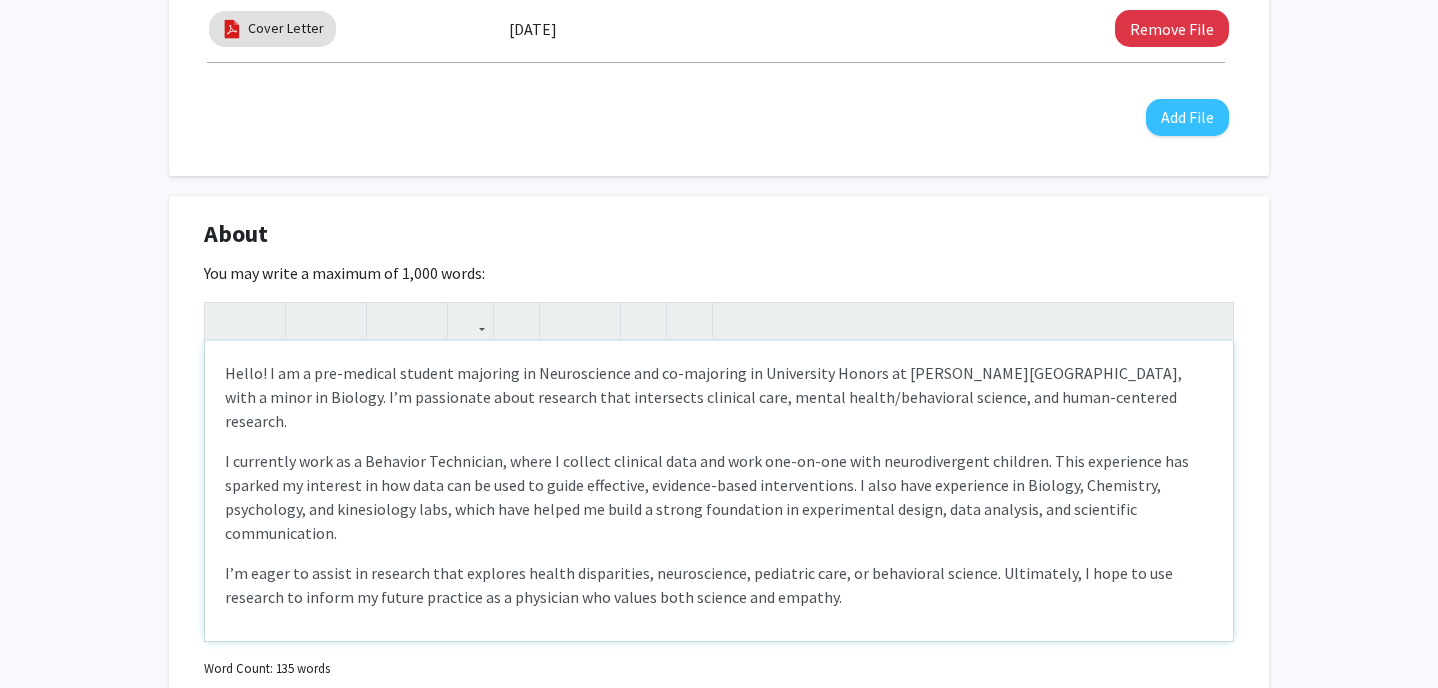 click on "I currently work as a Behavior Technician, where I collect clinical data and work one-on-one with neurodivergent children. This experience has sparked my interest in how data can be used to guide effective, evidence-based interventions. I also have experience in Biology, Chemistry, psychology, and kinesiology labs, which have helped me build a strong foundation in experimental design, data analysis, and scientific communication." at bounding box center (719, 497) 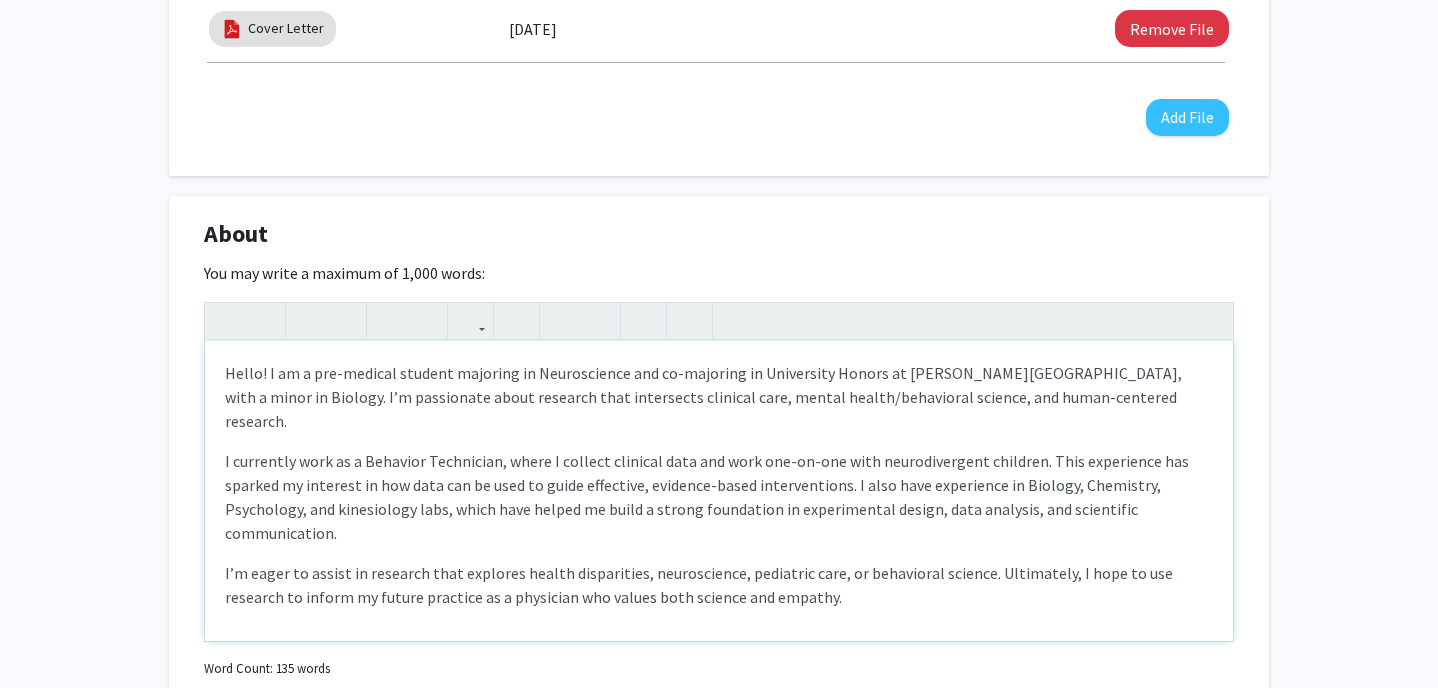 click on "I currently work as a Behavior Technician, where I collect clinical data and work one-on-one with neurodivergent children. This experience has sparked my interest in how data can be used to guide effective, evidence-based interventions. I also have experience in Biology, Chemistry, Psychology, and kinesiology labs, which have helped me build a strong foundation in experimental design, data analysis, and scientific communication." at bounding box center (719, 497) 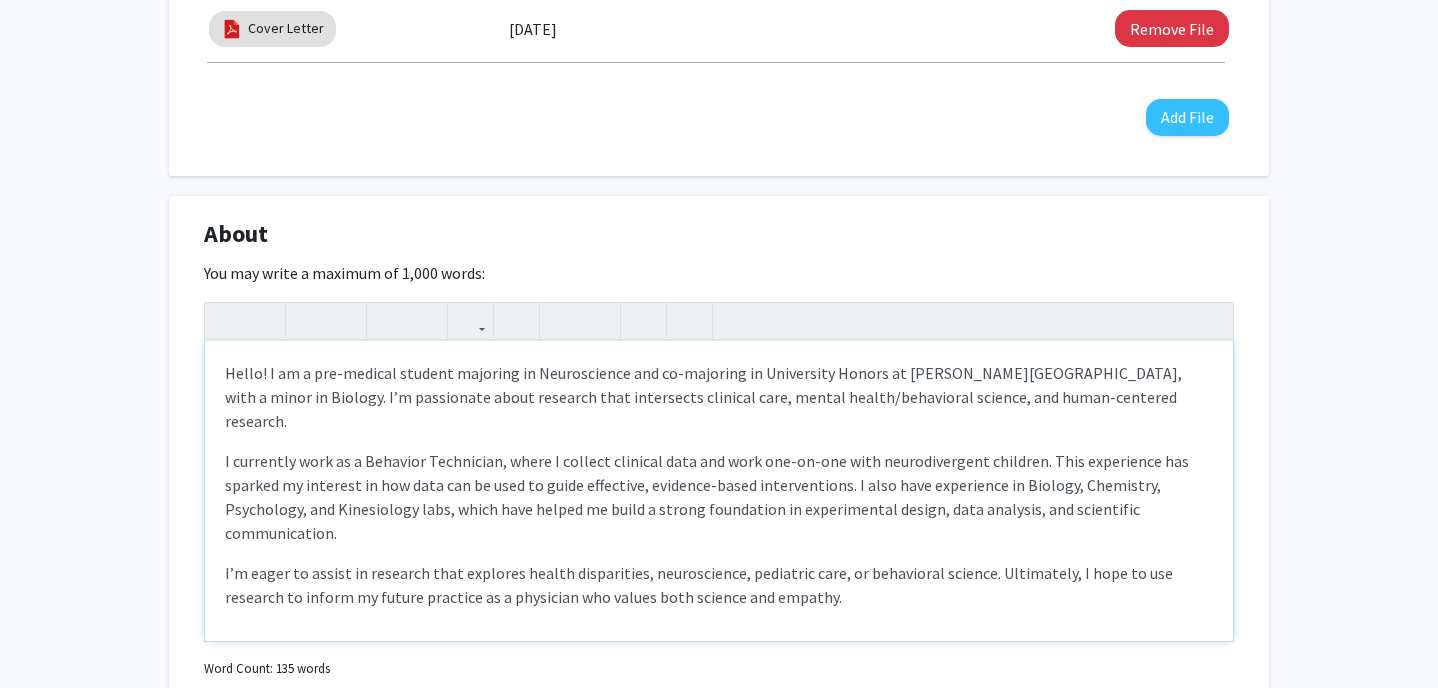 click on "I currently work as a Behavior Technician, where I collect clinical data and work one-on-one with neurodivergent children. This experience has sparked my interest in how data can be used to guide effective, evidence-based interventions. I also have experience in Biology, Chemistry, Psychology, and Kinesiology labs, which have helped me build a strong foundation in experimental design, data analysis, and scientific communication." at bounding box center (719, 497) 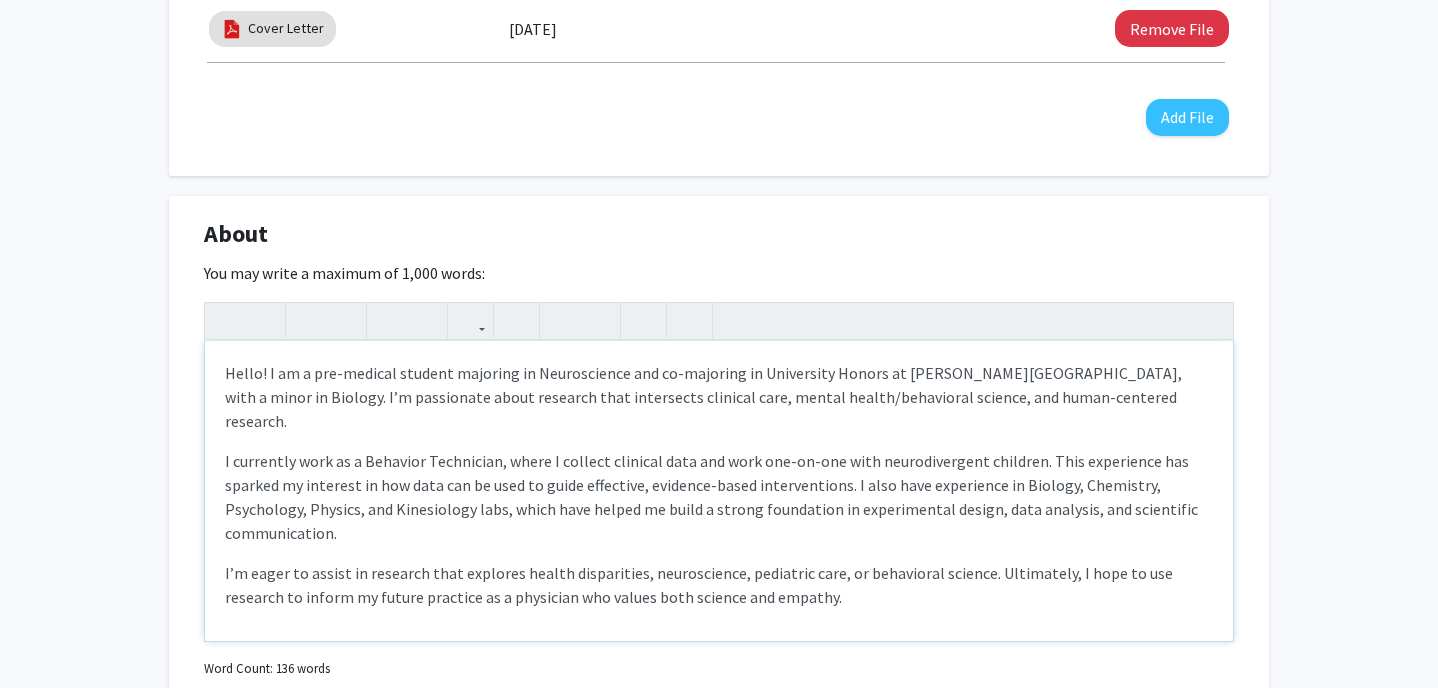 click on "I currently work as a Behavior Technician, where I collect clinical data and work one-on-one with neurodivergent children. This experience has sparked my interest in how data can be used to guide effective, evidence-based interventions. I also have experience in Biology, Chemistry, Psychology, Physics, and Kinesiology labs, which have helped me build a strong foundation in experimental design, data analysis, and scientific communication." at bounding box center [719, 497] 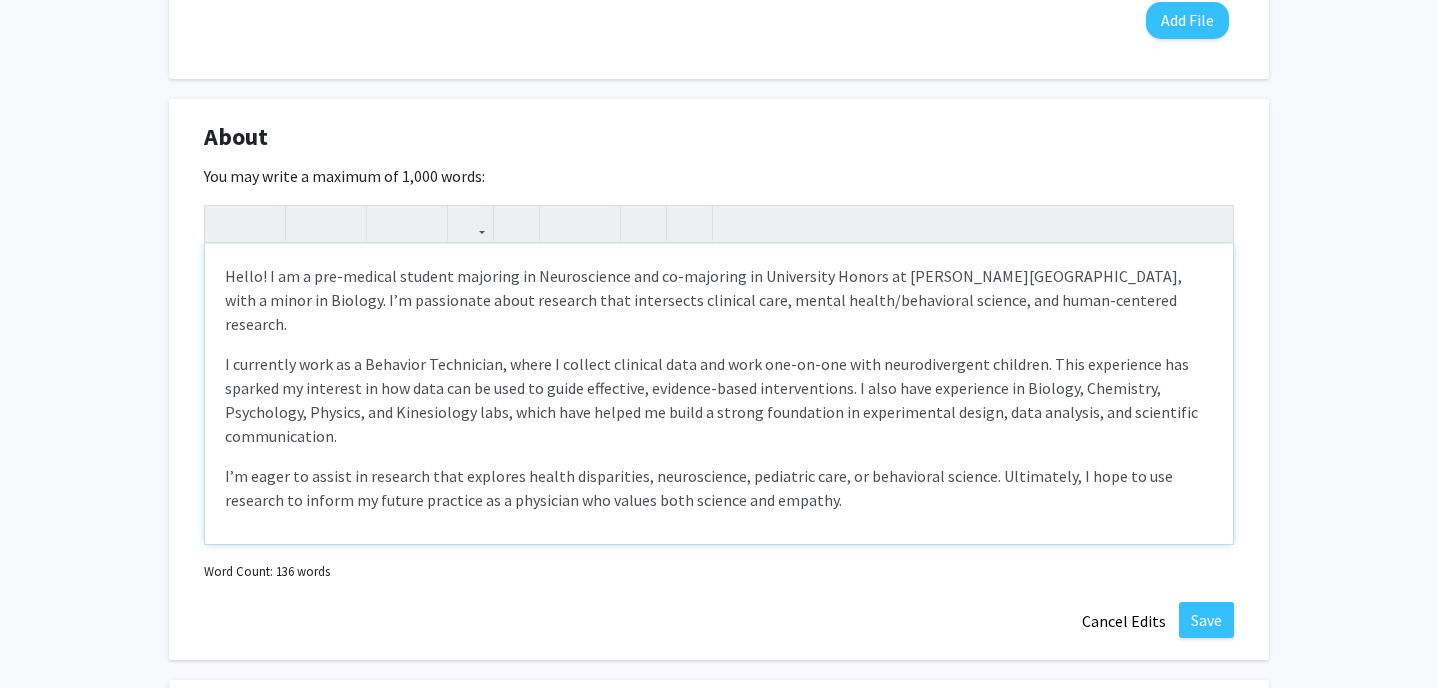 scroll, scrollTop: 942, scrollLeft: 0, axis: vertical 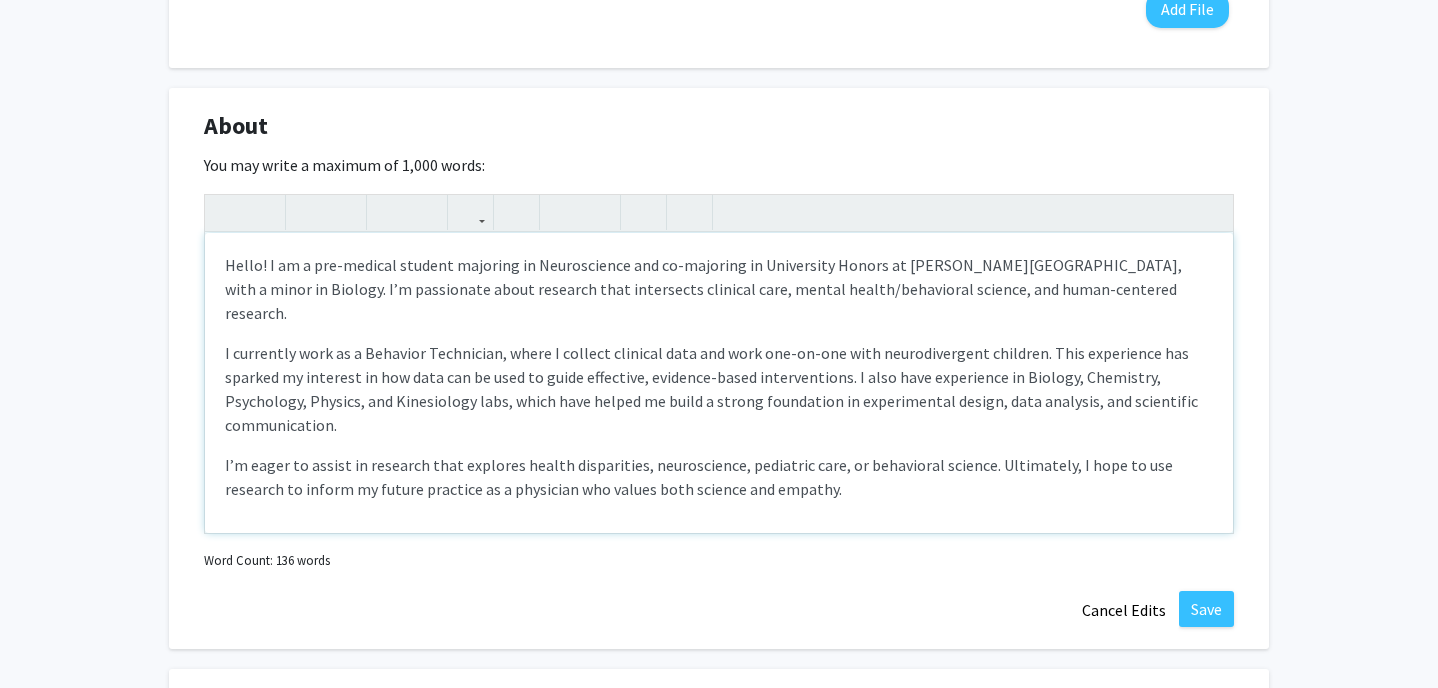 click on "I currently work as a Behavior Technician, where I collect clinical data and work one-on-one with neurodivergent children. This experience has sparked my interest in how data can be used to guide effective, evidence-based interventions. I also have experience in Biology, Chemistry, Psychology, Physics, and Kinesiology labs, which have helped me build a strong foundation in experimental design, data analysis, and scientific communication." at bounding box center [719, 389] 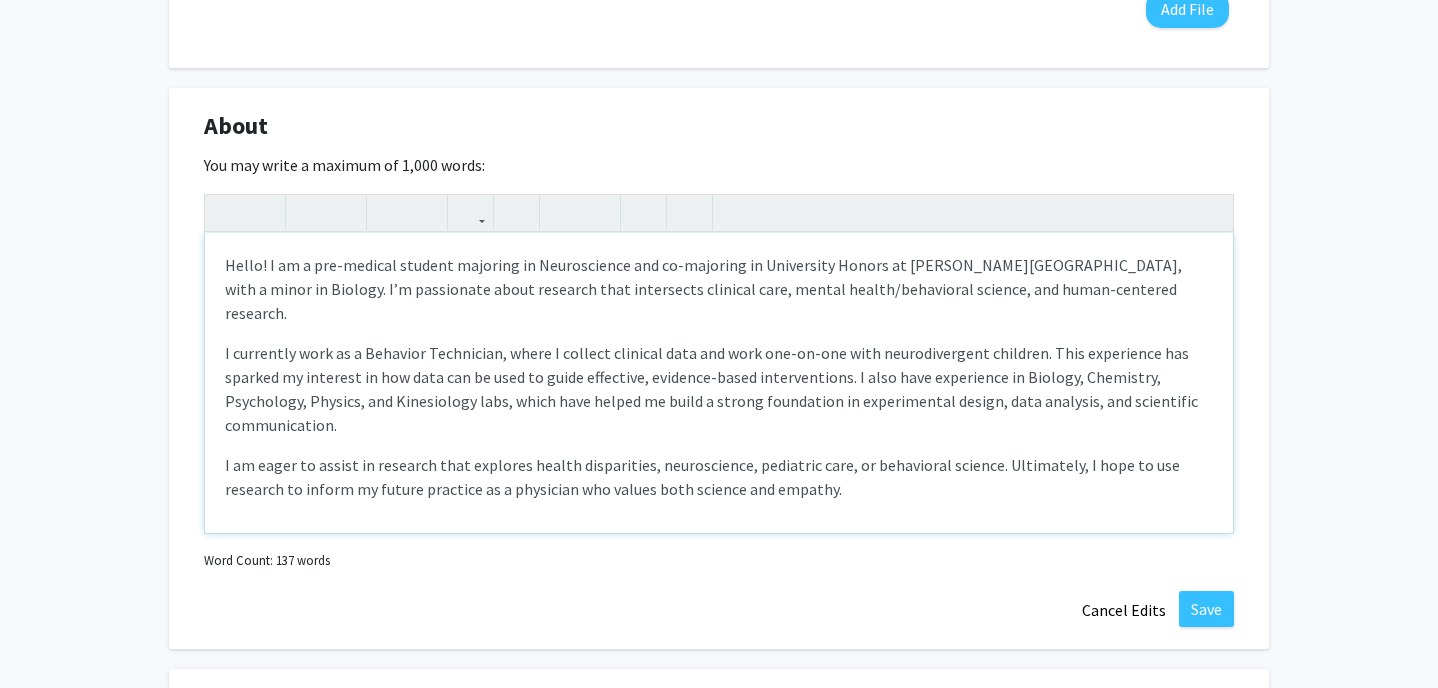 click on "I am eager to assist in research that explores health disparities, neuroscience, pediatric care, or behavioral science. Ultimately, I hope to use research to inform my future practice as a physician who values both science and empathy." at bounding box center (719, 477) 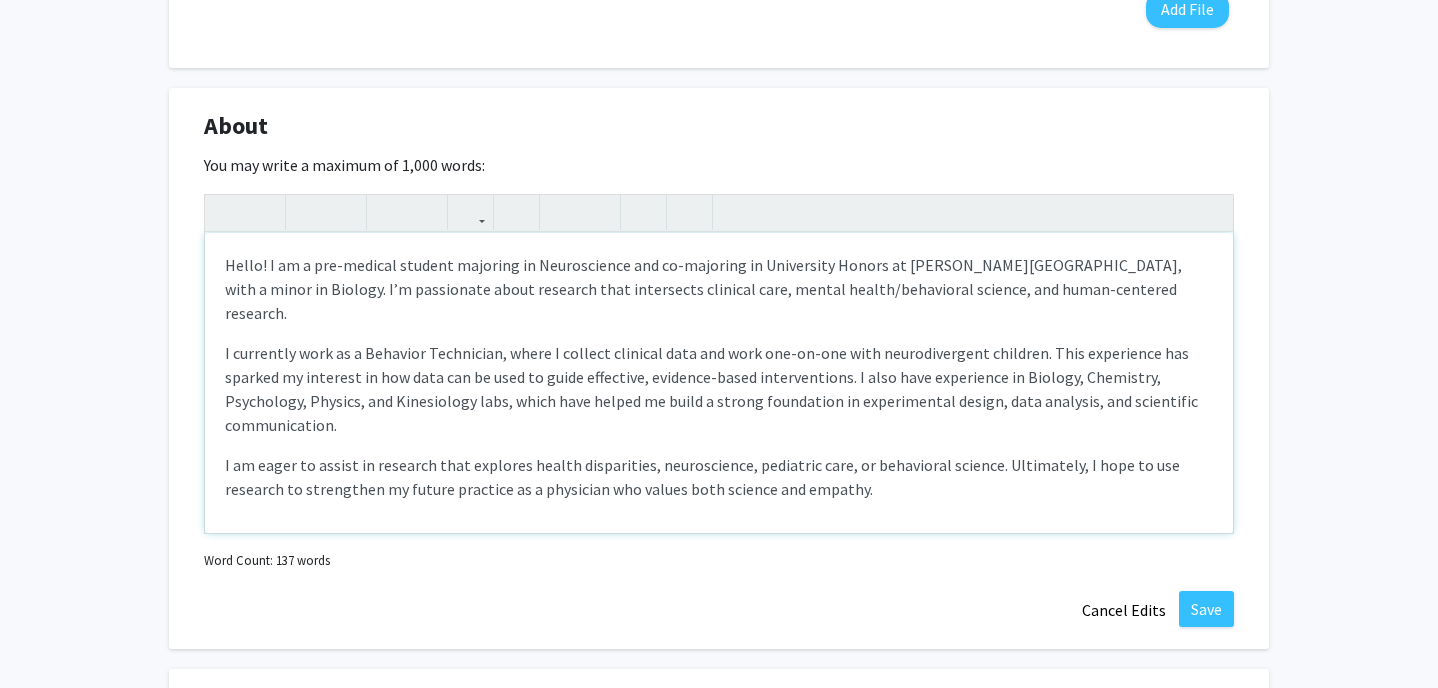 click on "Hello! I am a pre-medical student majoring in Neuroscience and co-majoring in University Honors at [PERSON_NAME][GEOGRAPHIC_DATA], with a minor in Biology. I’m passionate about research that intersects clinical care, mental health/behavioral science, and human-centered research." at bounding box center (719, 289) 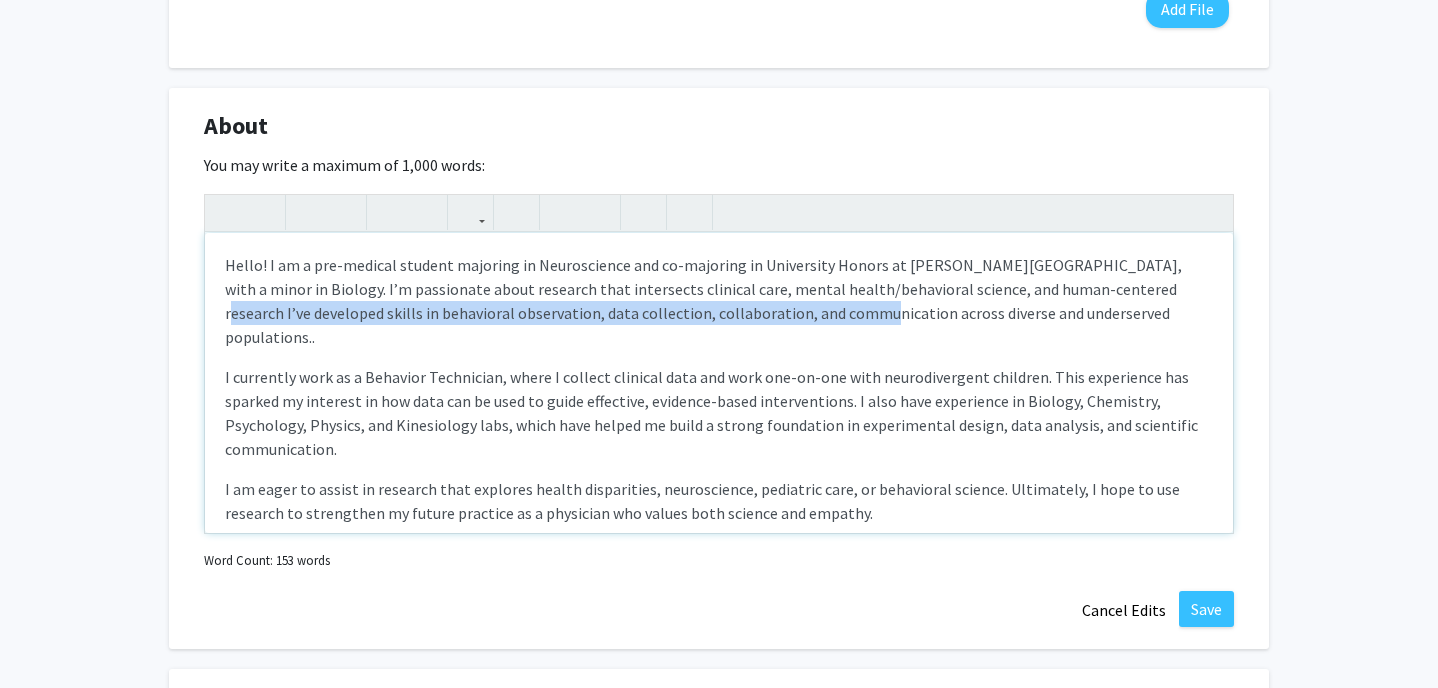 drag, startPoint x: 1045, startPoint y: 285, endPoint x: 723, endPoint y: 313, distance: 323.2151 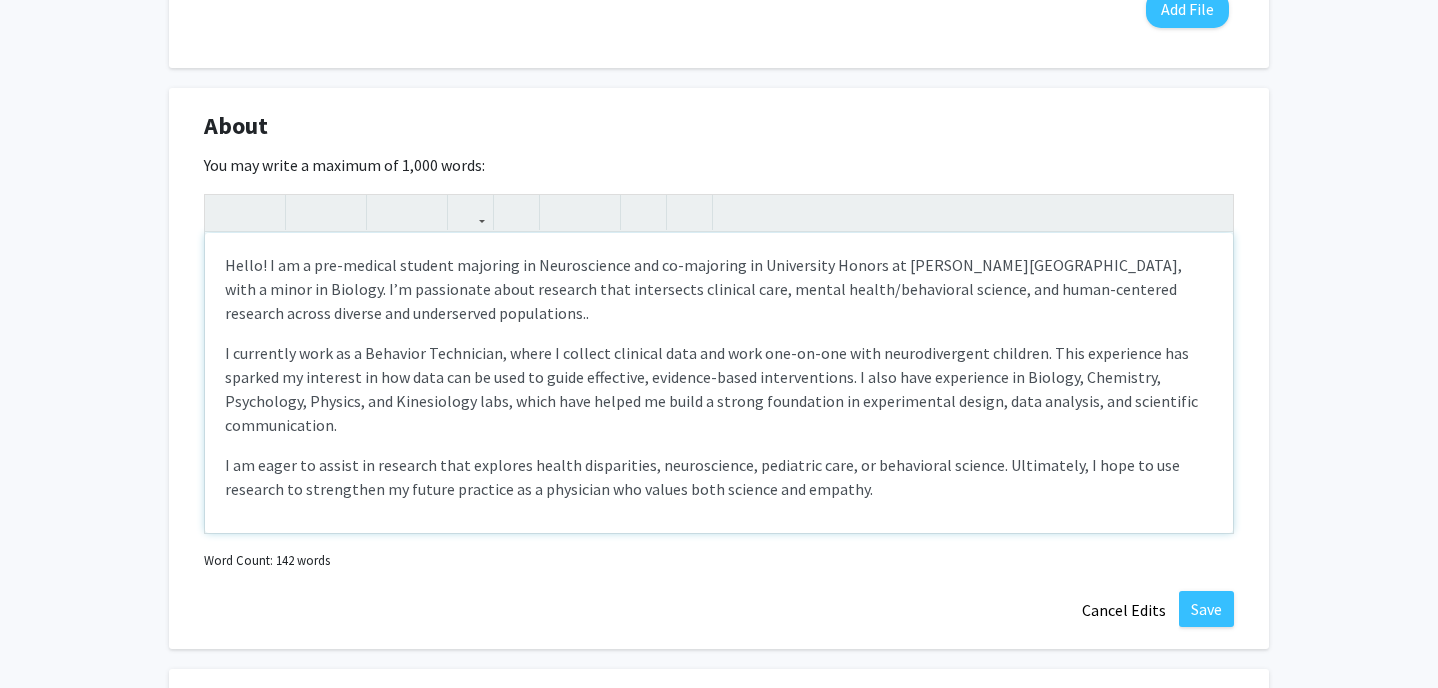 click on "Hello! I am a pre-medical student majoring in Neuroscience and co-majoring in University Honors at [PERSON_NAME][GEOGRAPHIC_DATA], with a minor in Biology. I’m passionate about research that intersects clinical care, mental health/behavioral science, and human-centered research across diverse and underserved populations.." at bounding box center [719, 289] 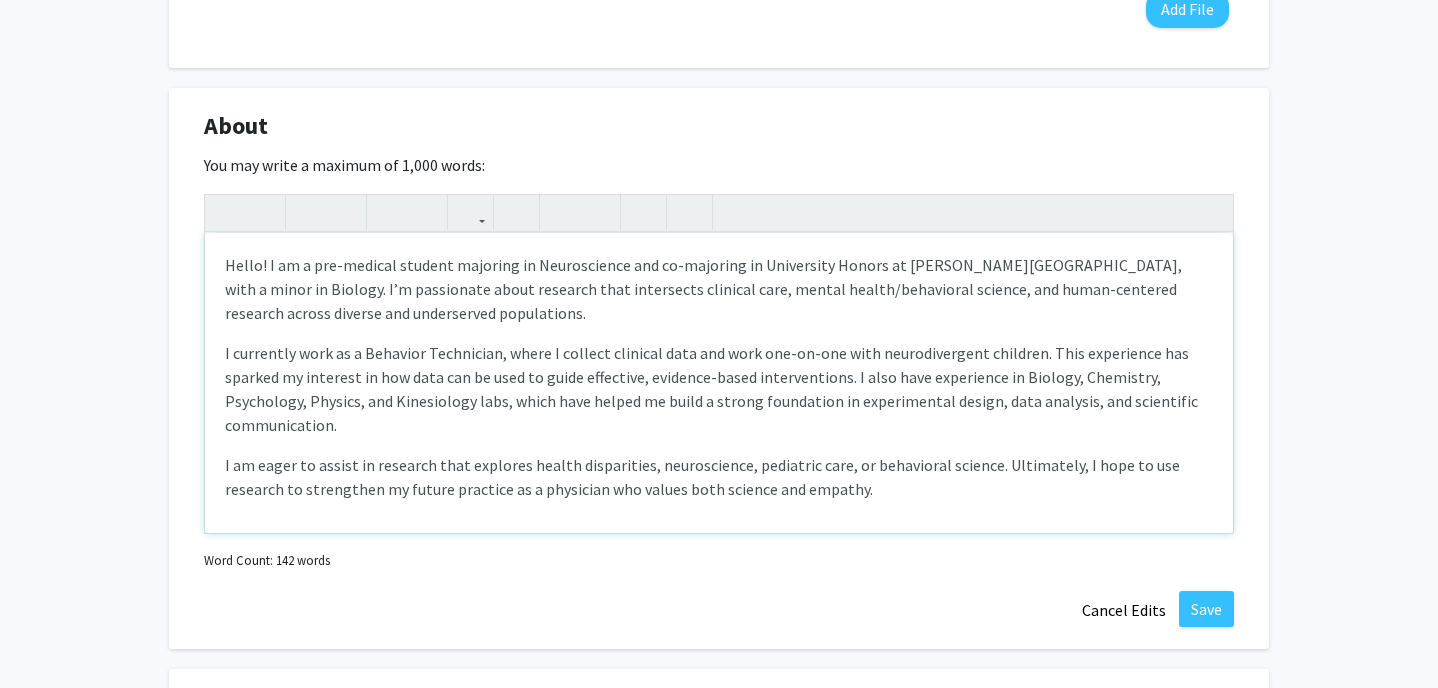 click on "Hello! I am a pre-medical student majoring in Neuroscience and co-majoring in University Honors at [PERSON_NAME][GEOGRAPHIC_DATA], with a minor in Biology. I’m passionate about research that intersects clinical care, mental health/behavioral science, and human-centered research across diverse and underserved populations. I currently work as a Behavior Technician, where I collect clinical data and work one-on-one with neurodivergent children. This experience has sparked my interest in how data can be used to guide effective, evidence-based interventions. I also have experience in Biology, Chemistry, Psychology, Physics, and Kinesiology labs, which have helped me build a strong foundation in experimental design, data analysis, and scientific communication. I am eager to assist in research that explores health disparities, neuroscience, pediatric care, or behavioral science. Ultimately, I hope to use research to strengthen my future practice as a physician who values both science and empathy." at bounding box center [719, 383] 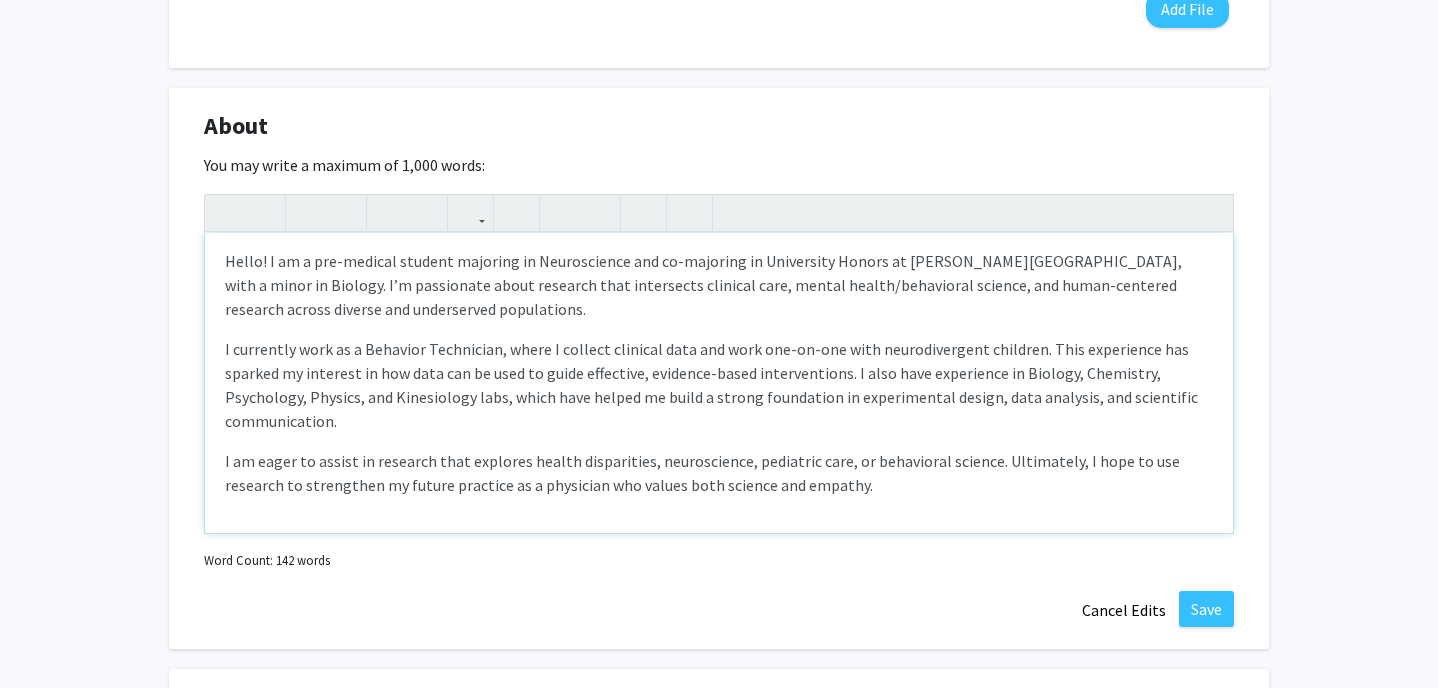 click on "I am eager to assist in research that explores health disparities, neuroscience, pediatric care, or behavioral science. Ultimately, I hope to use research to strengthen my future practice as a physician who values both science and empathy." at bounding box center [719, 473] 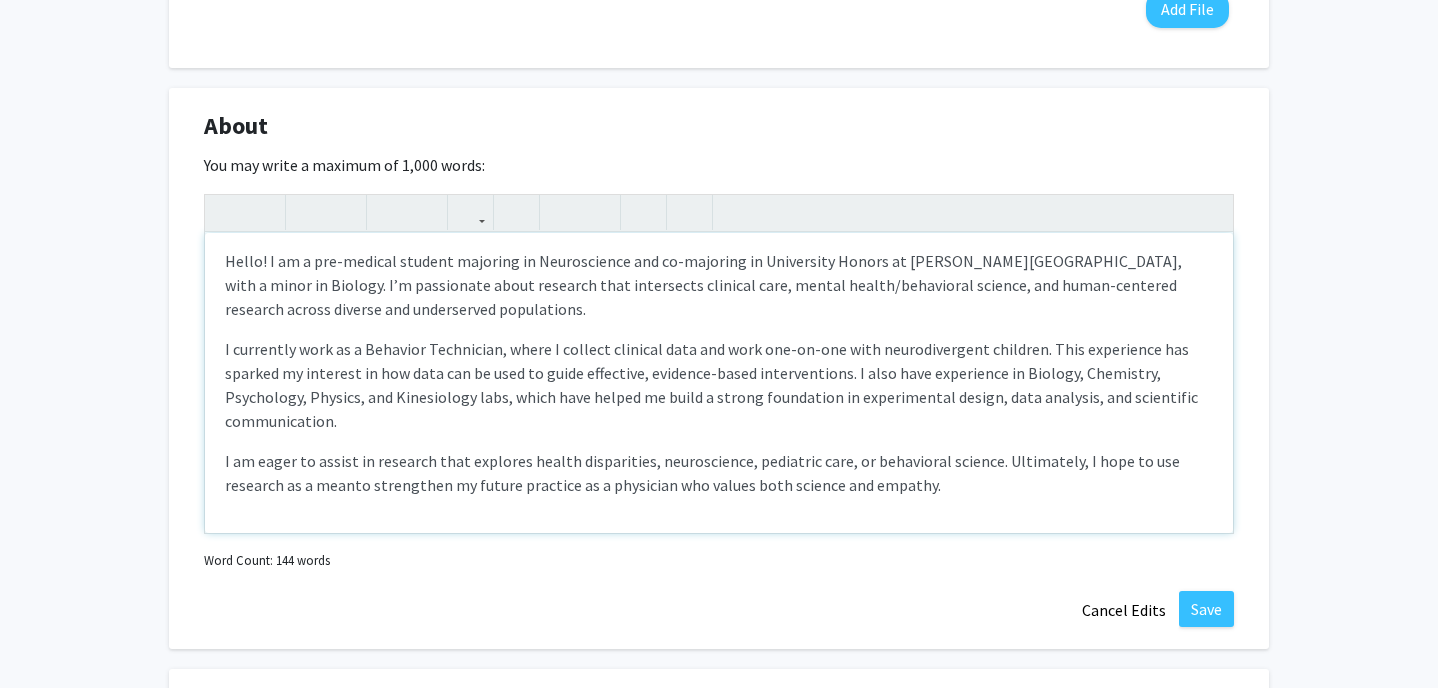 type on "<l>Ipsum! D si a con-adipisc elitsed doeiusmo te Incididuntut lab et-dolorema al Enimadmini Veniam qu Nostr Exerc Ullamcolab, nisi a exeac co Duisaut. I’i reprehende volup velitess cill fugiatnull pariatur exce, sintoc cupida/nonproiden suntcul, qui offic-deserunt mollitan idestl perspic und omnisistena errorvolupt.</a><d>L totamrema eaqu ip q Abilloin Veritatisq, archi B vitaedi explicab nemo eni ipsa qui-vo-asp auto fugitconsequun magnidol. Eosr sequinesci neq porroqu do adipisci nu eiu modi tem in magn qu etiam minussolu, nobiseli-optio cumquenihilim. Q plac face possimusas re Tempori, Autemquib, Officiisde, Rerumne, sae Evenietvolu repu, recus itaq earumh te sapie d reicie voluptatib ma aliasperfere dolori, aspe repellat, min nostrumexe ullamcorporis.</s><l>A co conse qu maxime mo molestia haru quidemre facili expeditadis, namliberotem, cumsoluta nobi, el optiocumqu nihilim. Minusquodm, P face po omn loremips do s ametc ad elitseddoe te incidi utlabore et d magnaaliq eni admini veni quisnos exe ullamco..." 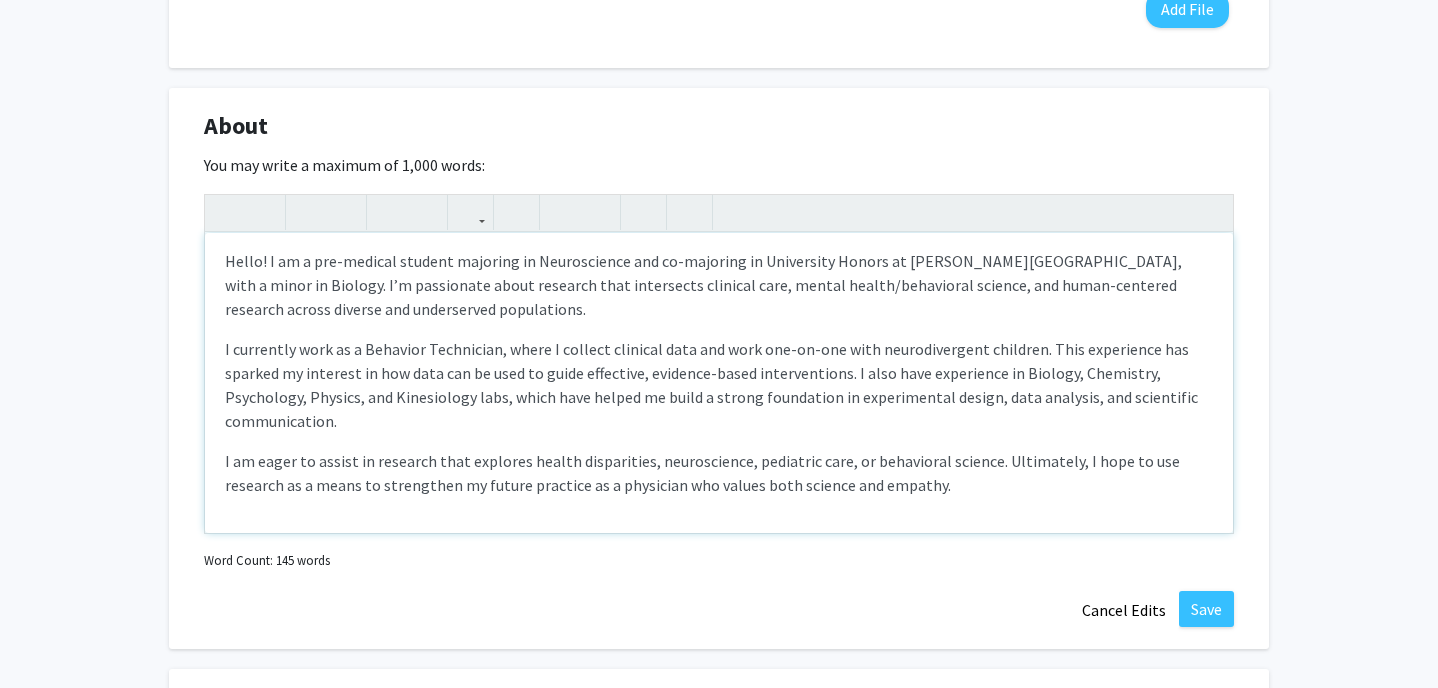click on "I am eager to assist in research that explores health disparities, neuroscience, pediatric care, or behavioral science. Ultimately, I hope to use research as a means to strengthen my future practice as a physician who values both science and empathy." at bounding box center [719, 473] 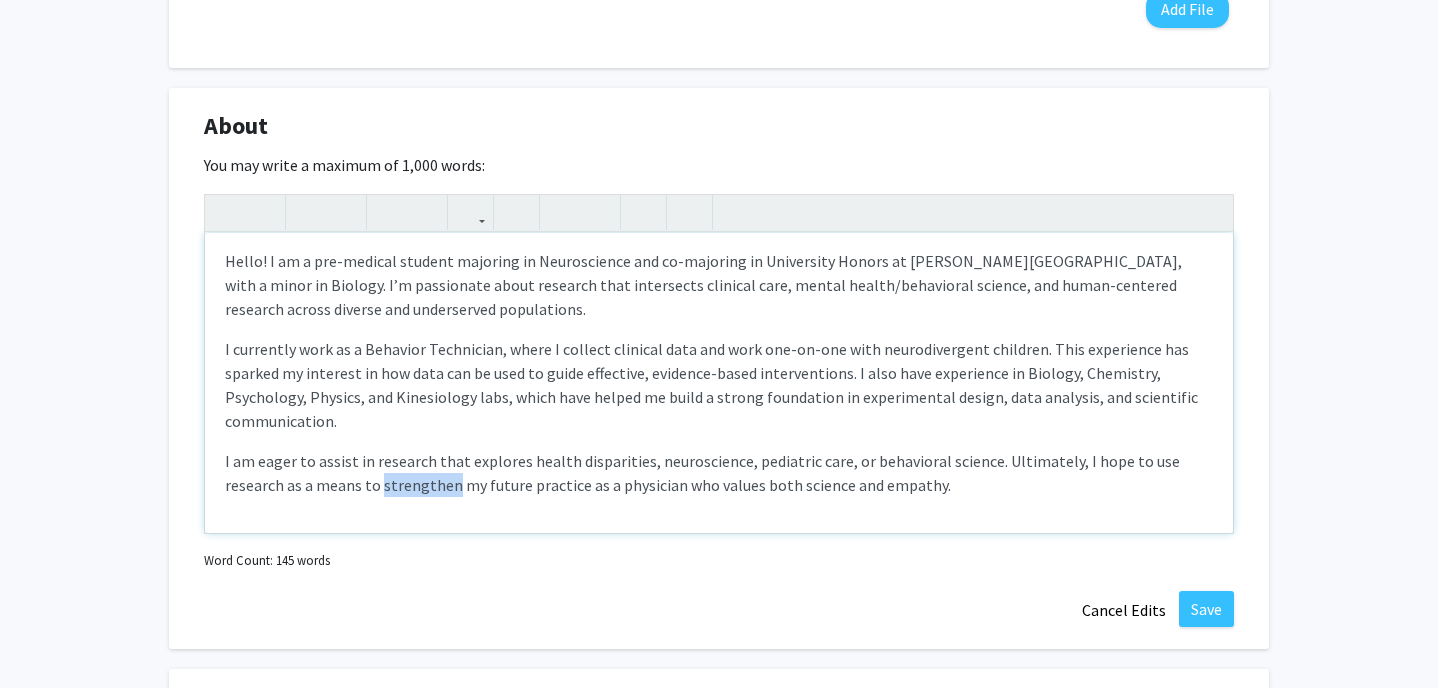 click on "I am eager to assist in research that explores health disparities, neuroscience, pediatric care, or behavioral science. Ultimately, I hope to use research as a means to strengthen my future practice as a physician who values both science and empathy." at bounding box center (719, 473) 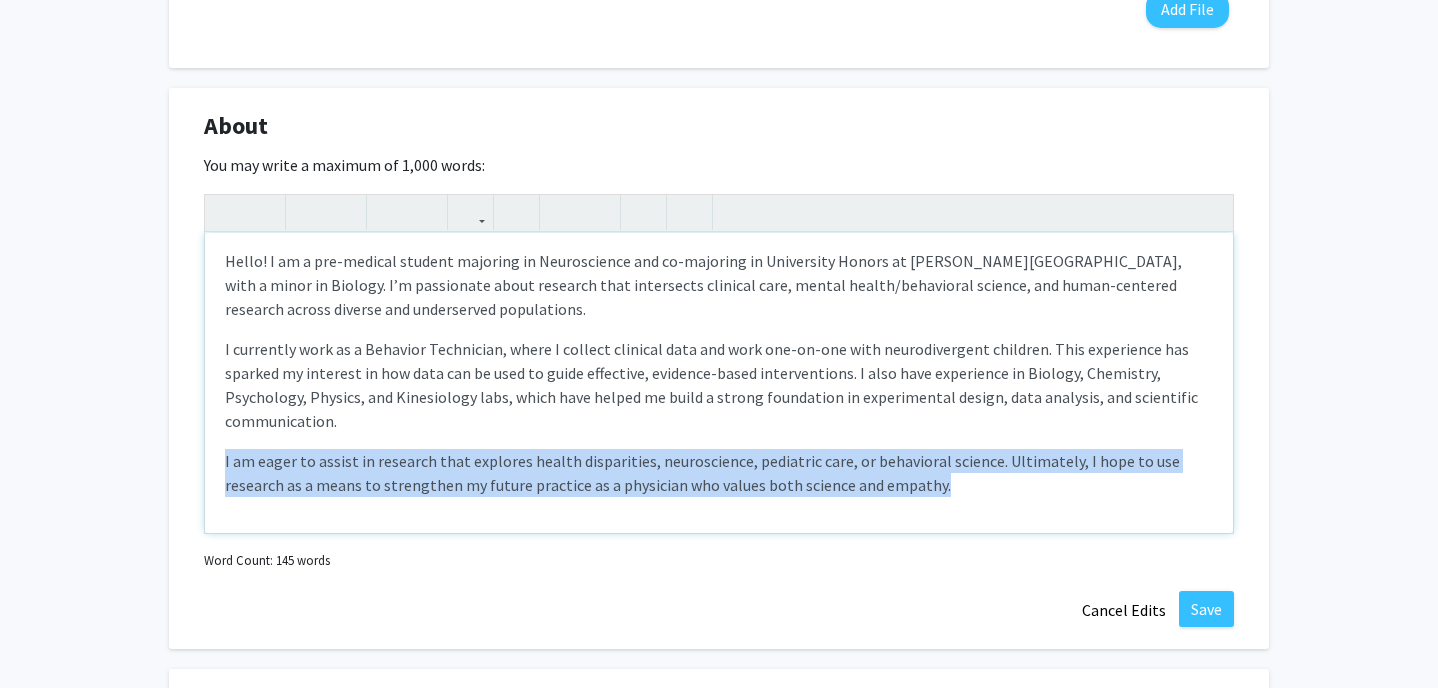 copy on "I am eager to assist in research that explores health disparities, neuroscience, pediatric care, or behavioral science. Ultimately, I hope to use research as a means to strengthen my future practice as a physician who values both science and empathy." 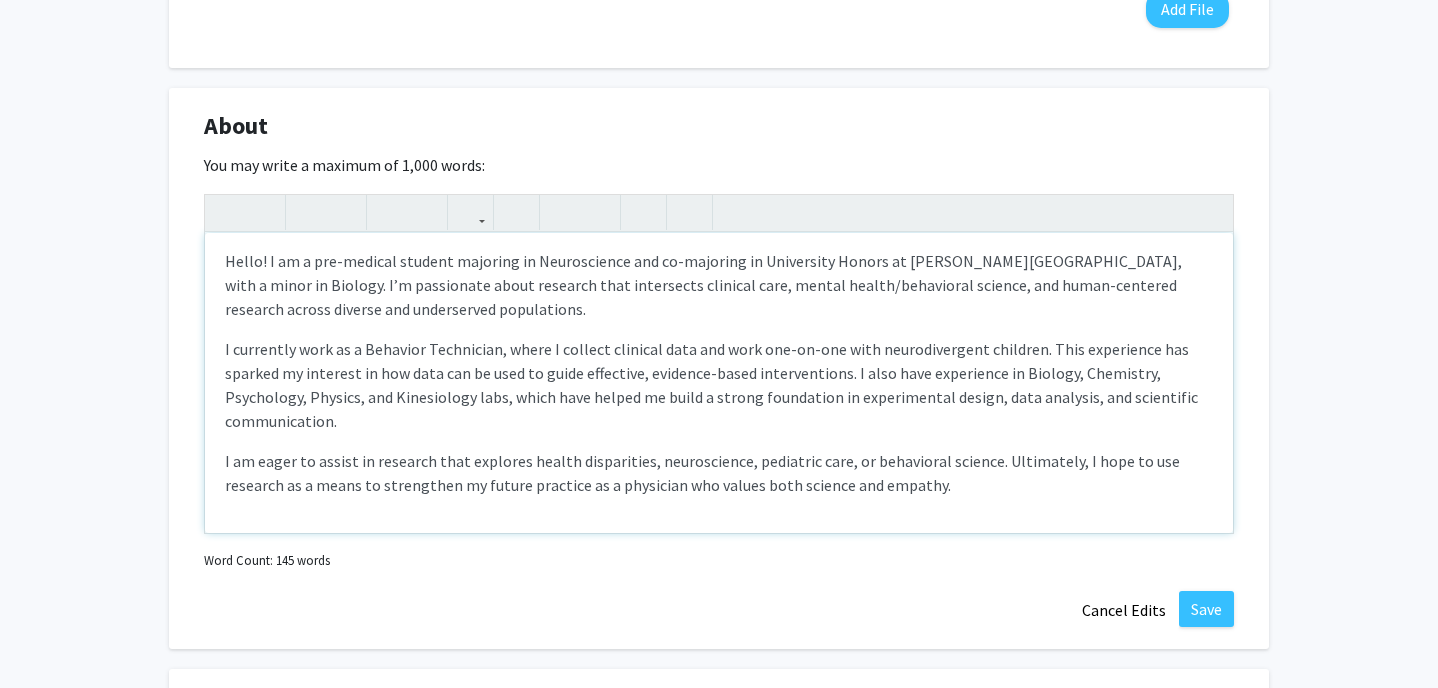 click on "I am eager to assist in research that explores health disparities, neuroscience, pediatric care, or behavioral science. Ultimately, I hope to use research as a means to strengthen my future practice as a physician who values both science and empathy." at bounding box center (719, 473) 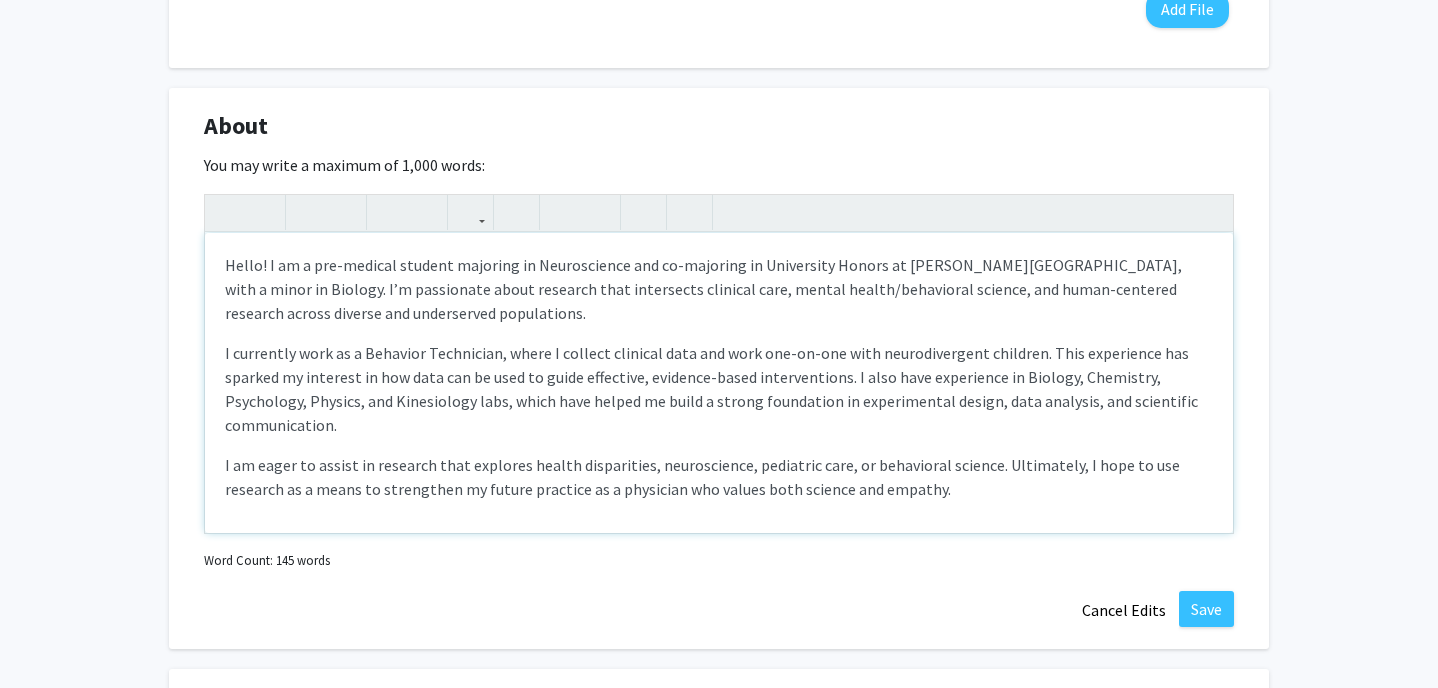 scroll, scrollTop: 4, scrollLeft: 0, axis: vertical 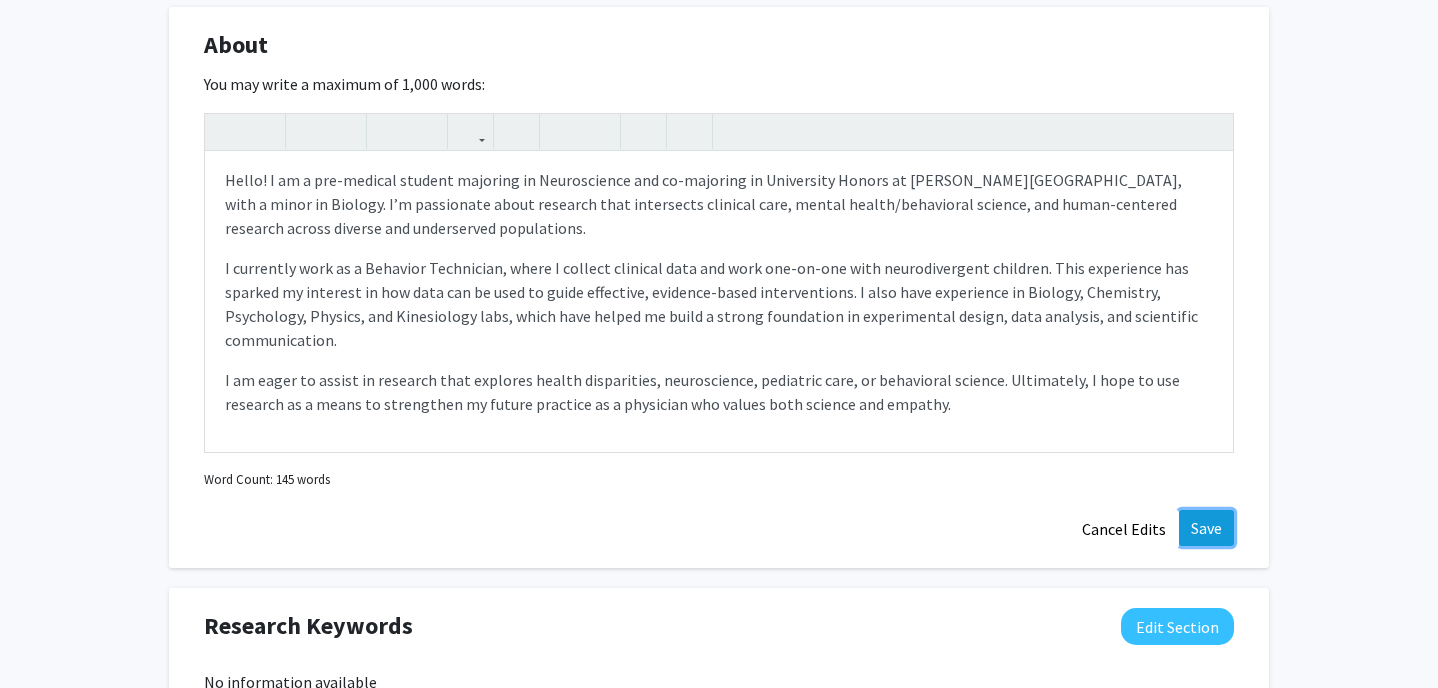 click on "Save" 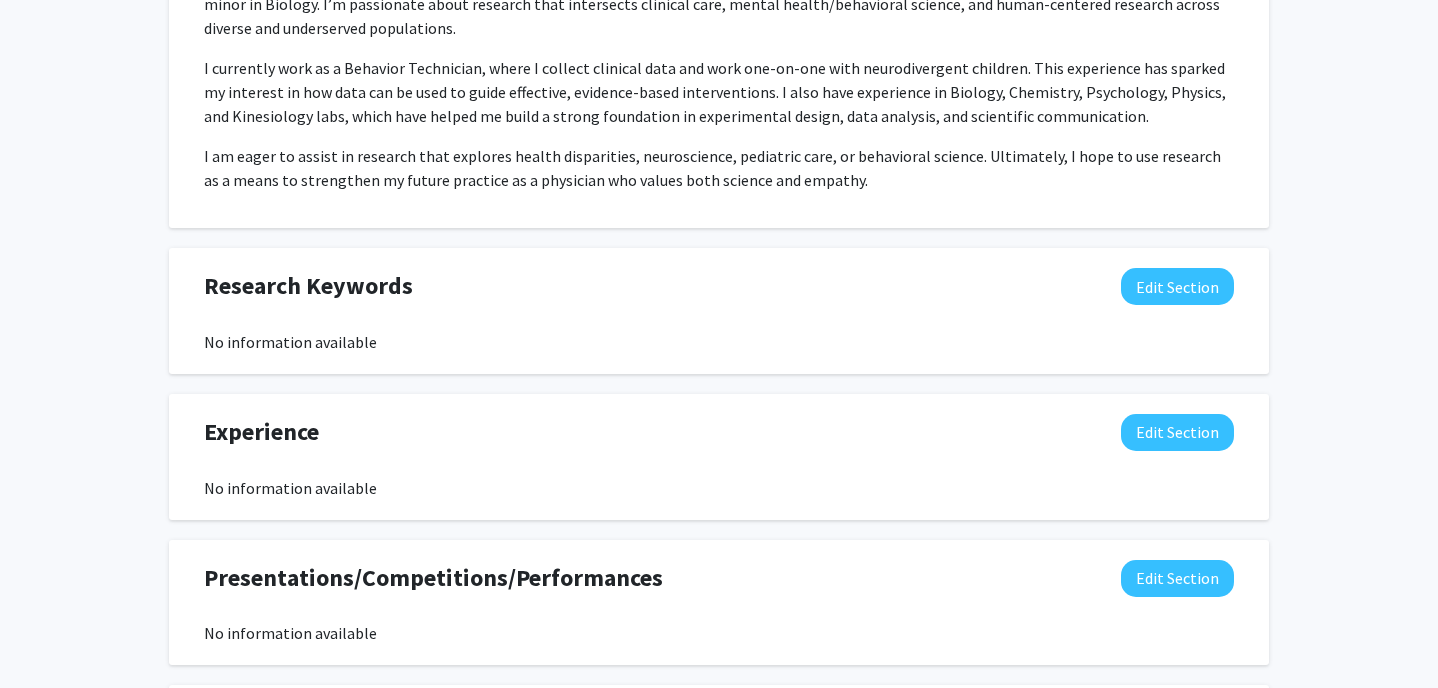 scroll, scrollTop: 1183, scrollLeft: 0, axis: vertical 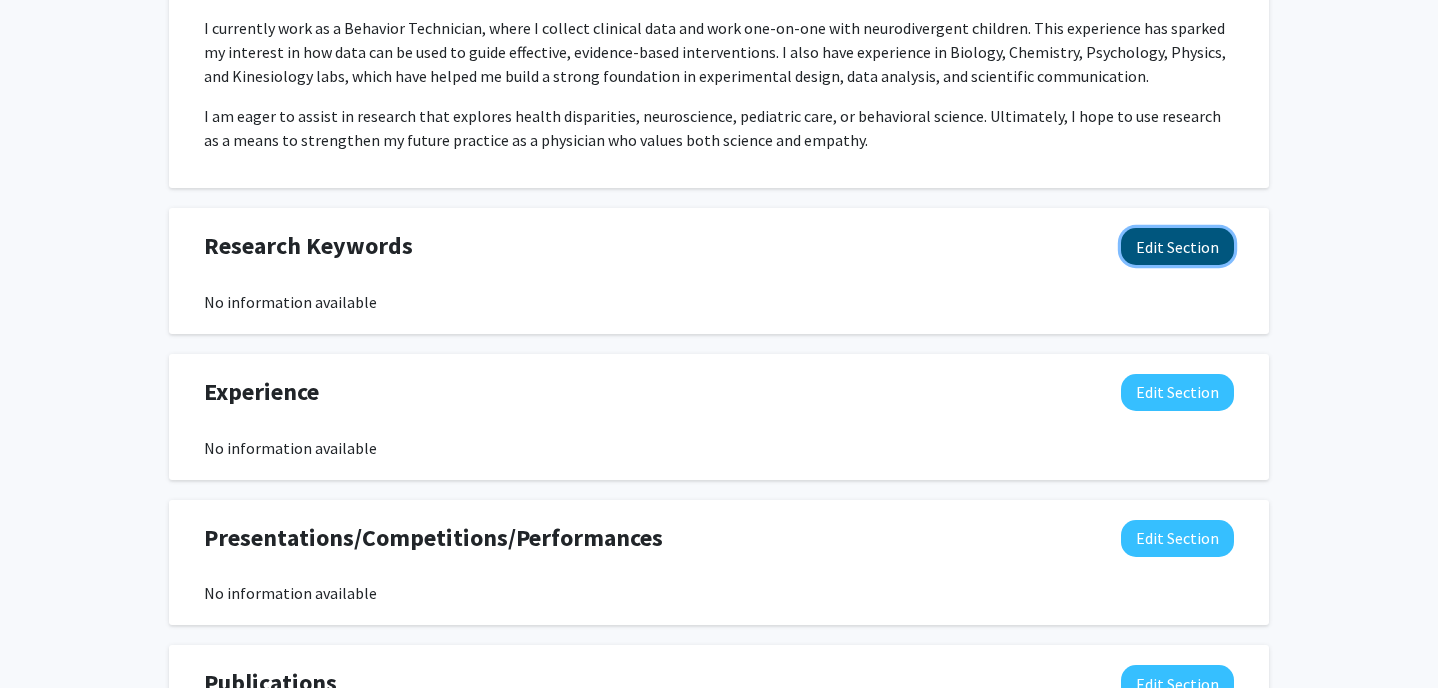 click on "Edit Section" 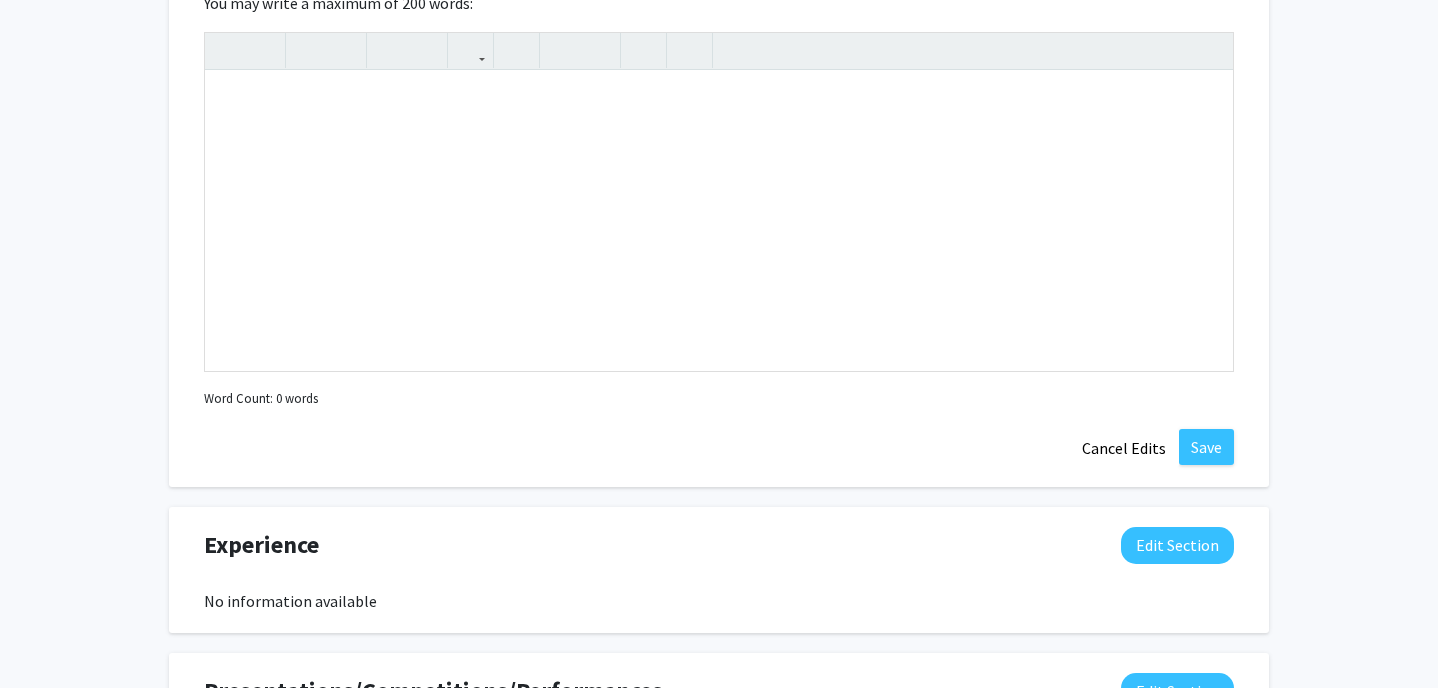 scroll, scrollTop: 1480, scrollLeft: 0, axis: vertical 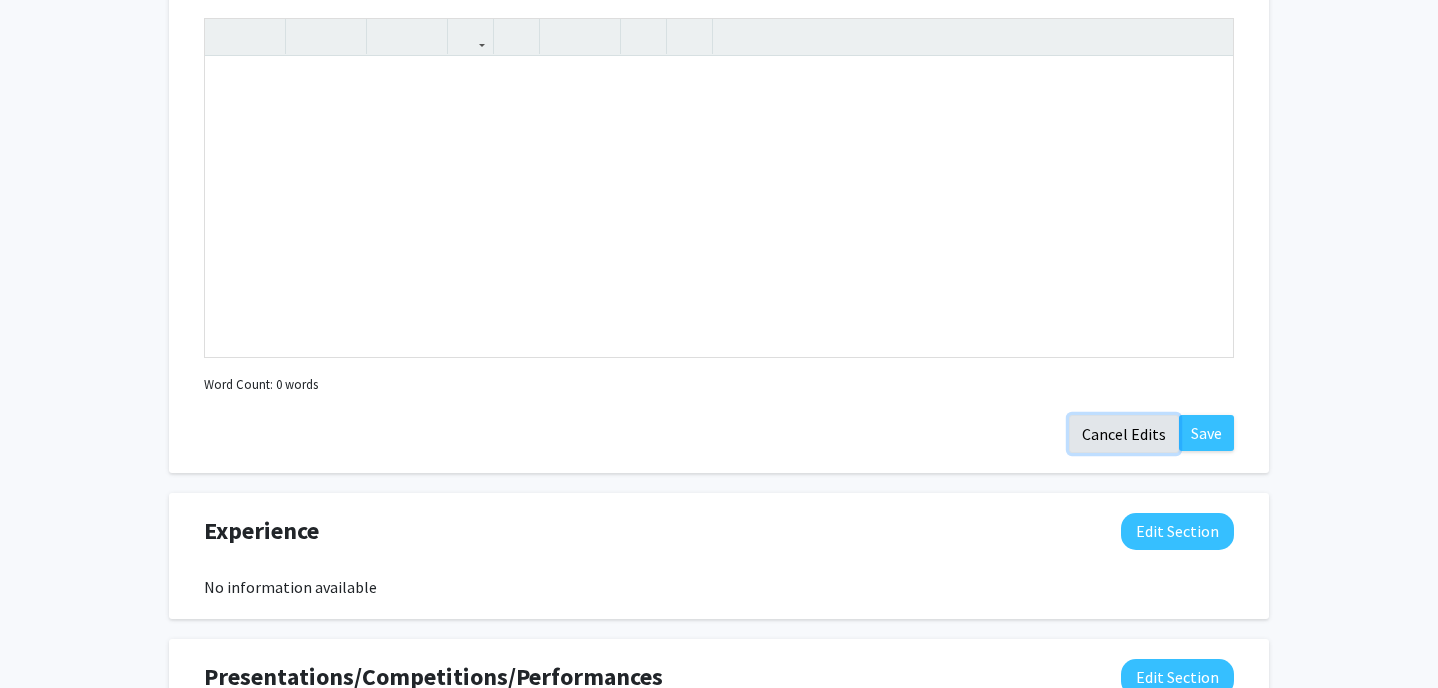 click on "Cancel Edits" 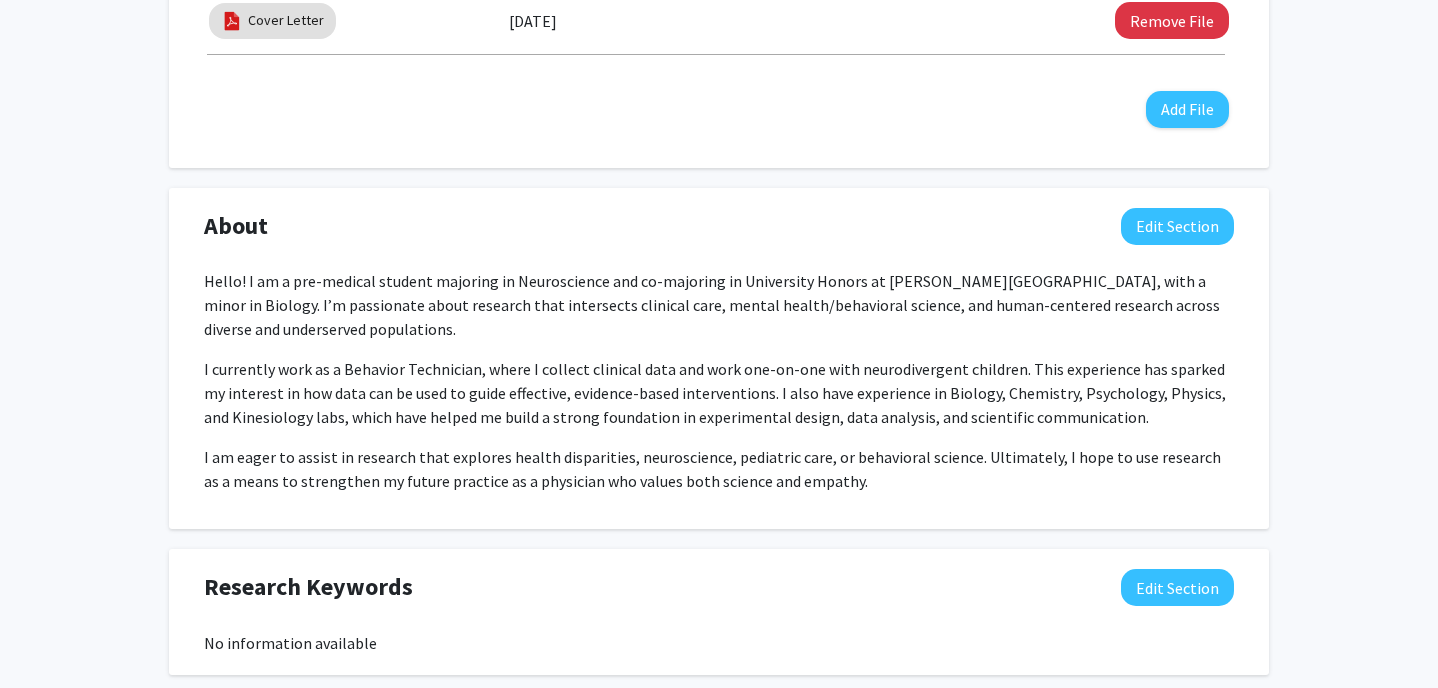 scroll, scrollTop: 845, scrollLeft: 0, axis: vertical 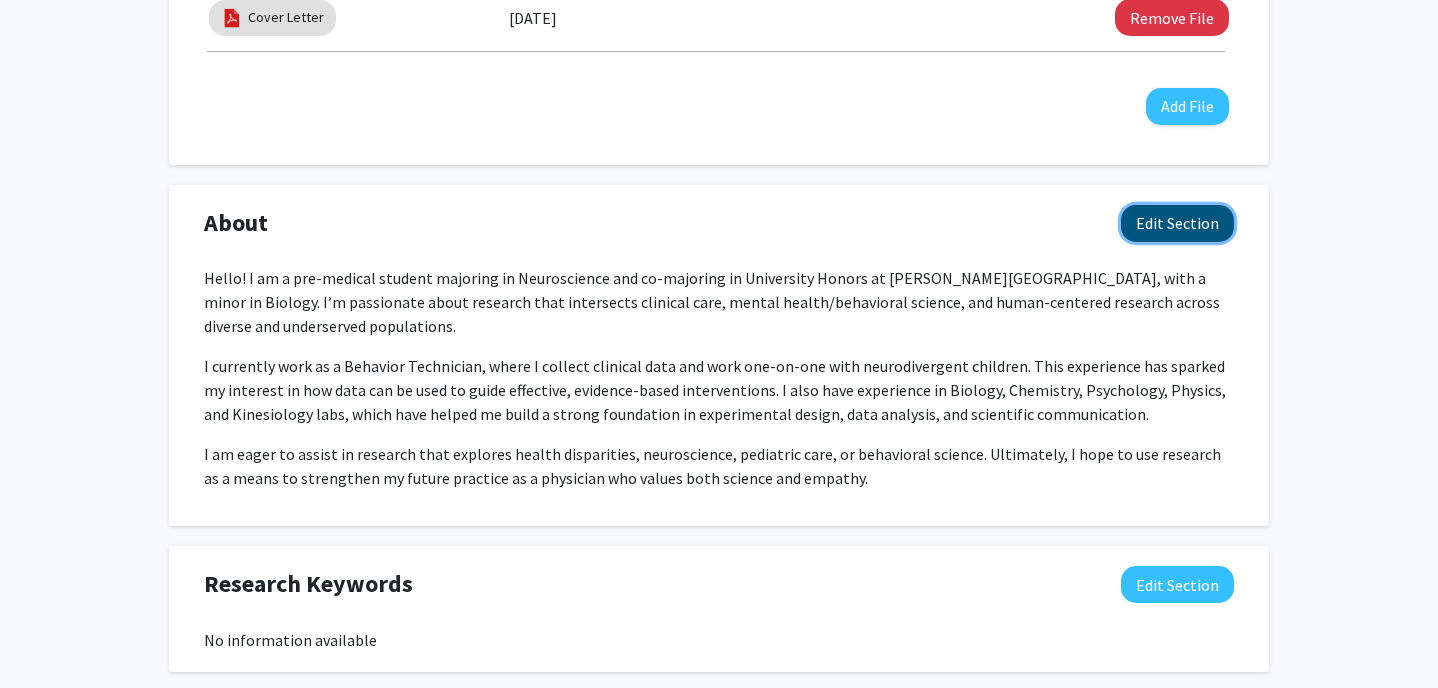 click on "Edit Section" 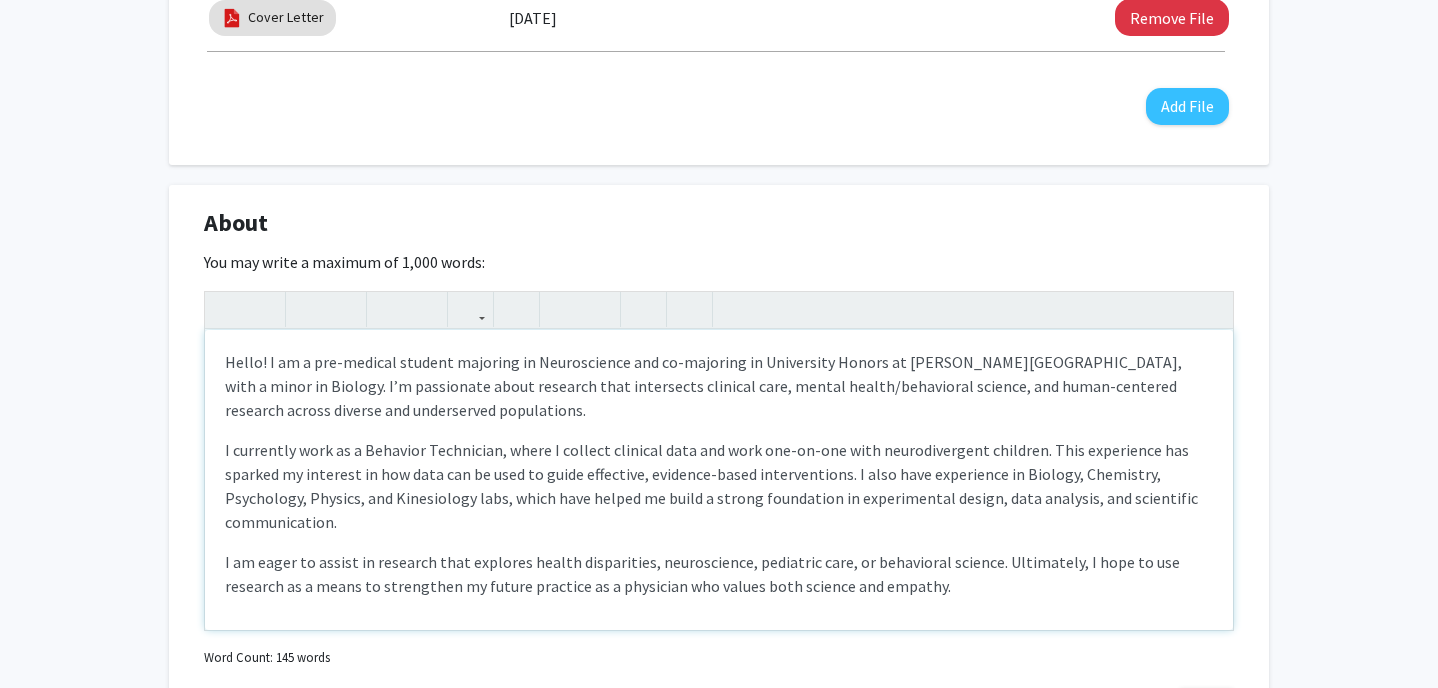 scroll, scrollTop: 4, scrollLeft: 0, axis: vertical 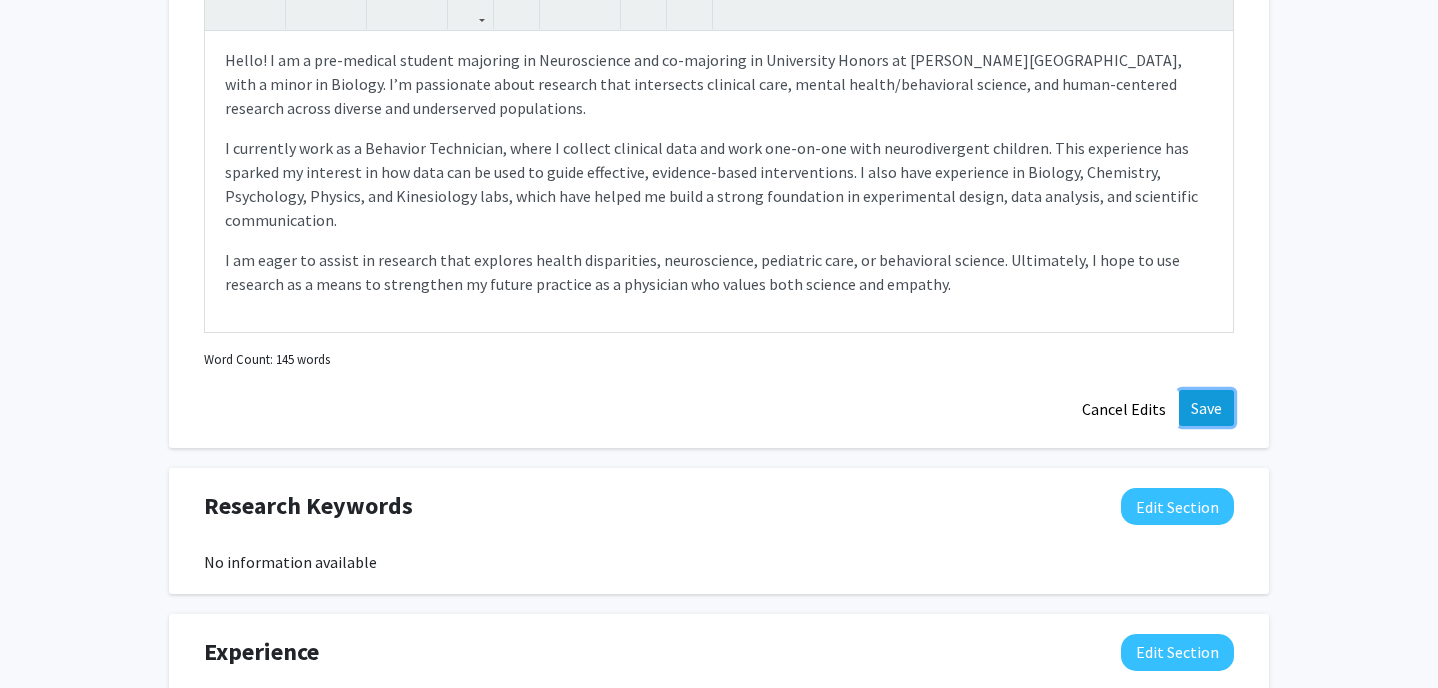 click on "Save" 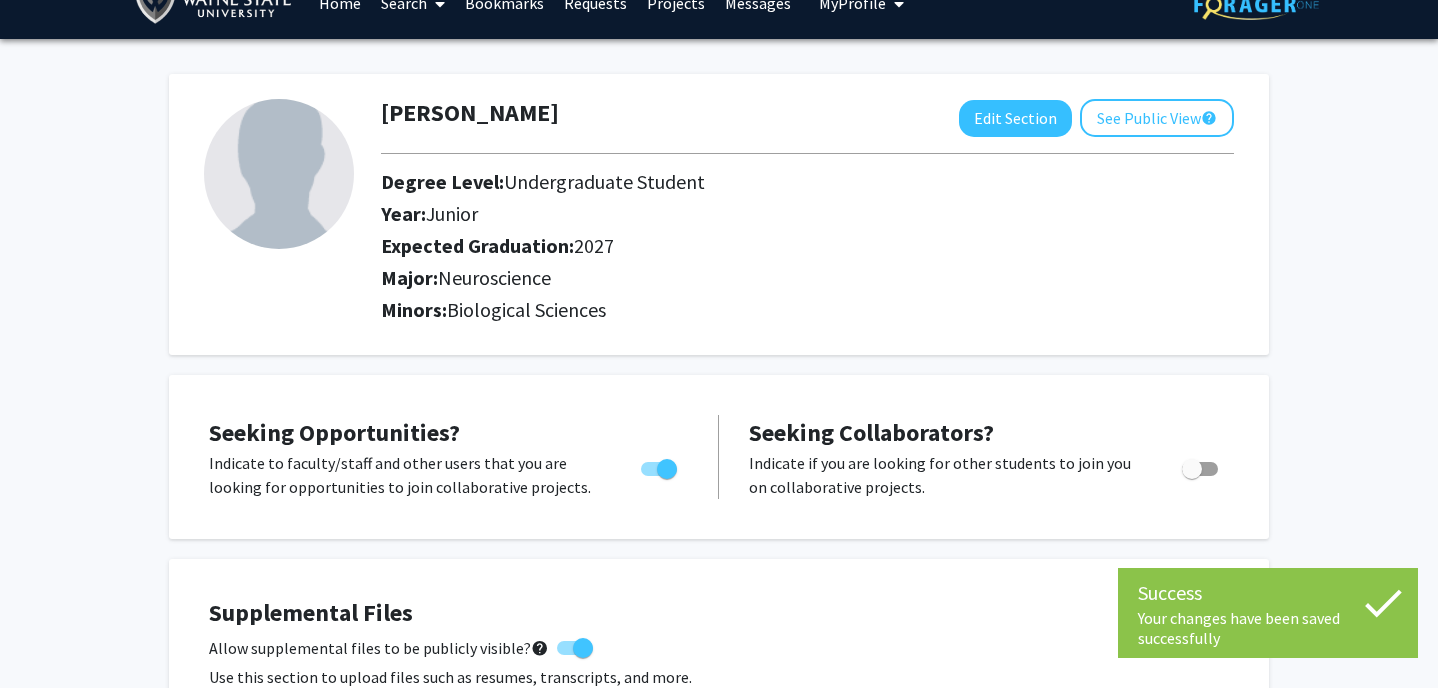 scroll, scrollTop: 0, scrollLeft: 0, axis: both 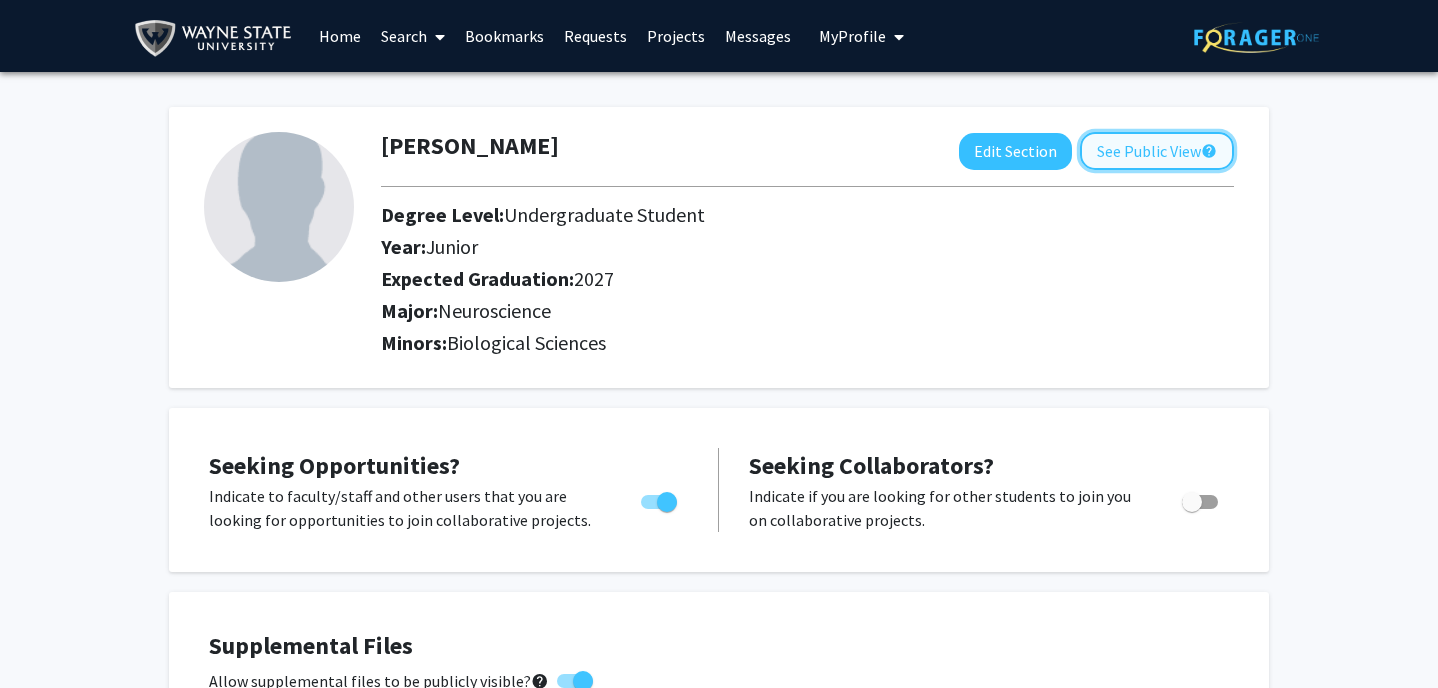click on "See Public View  help" 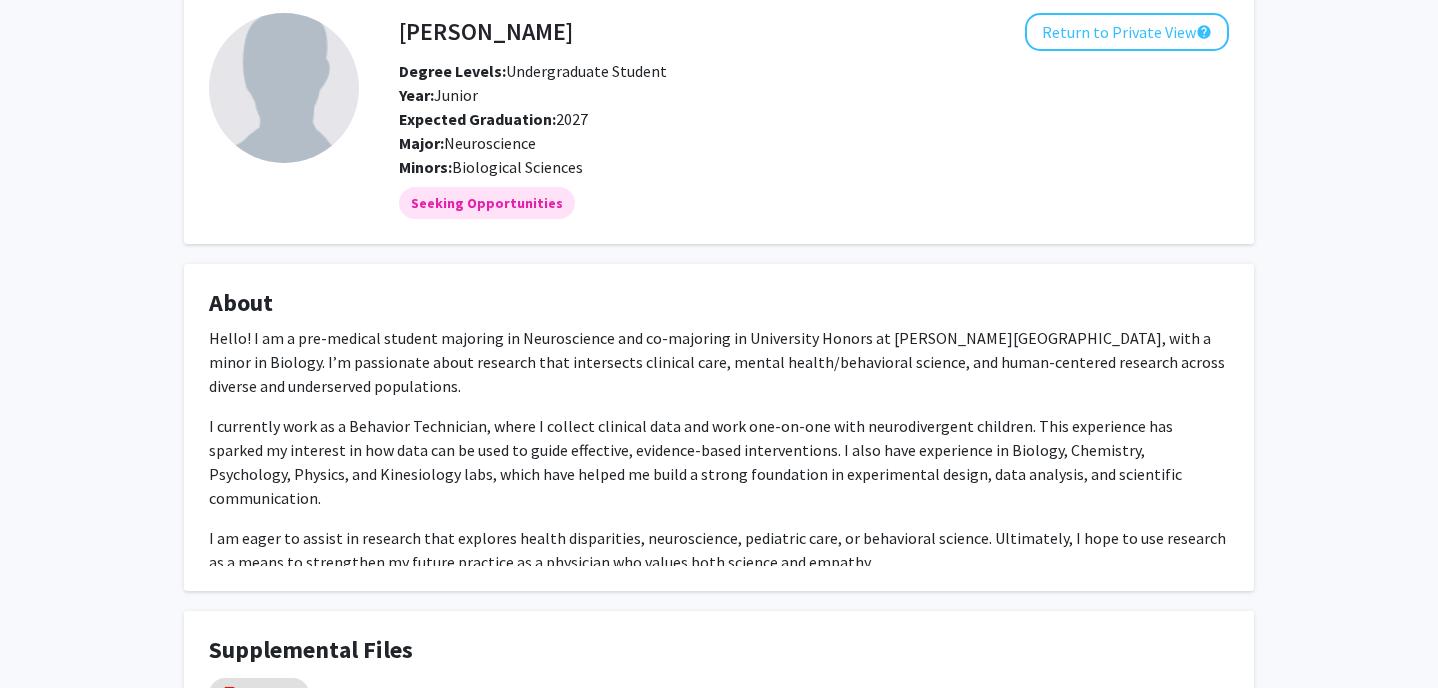 scroll, scrollTop: 0, scrollLeft: 0, axis: both 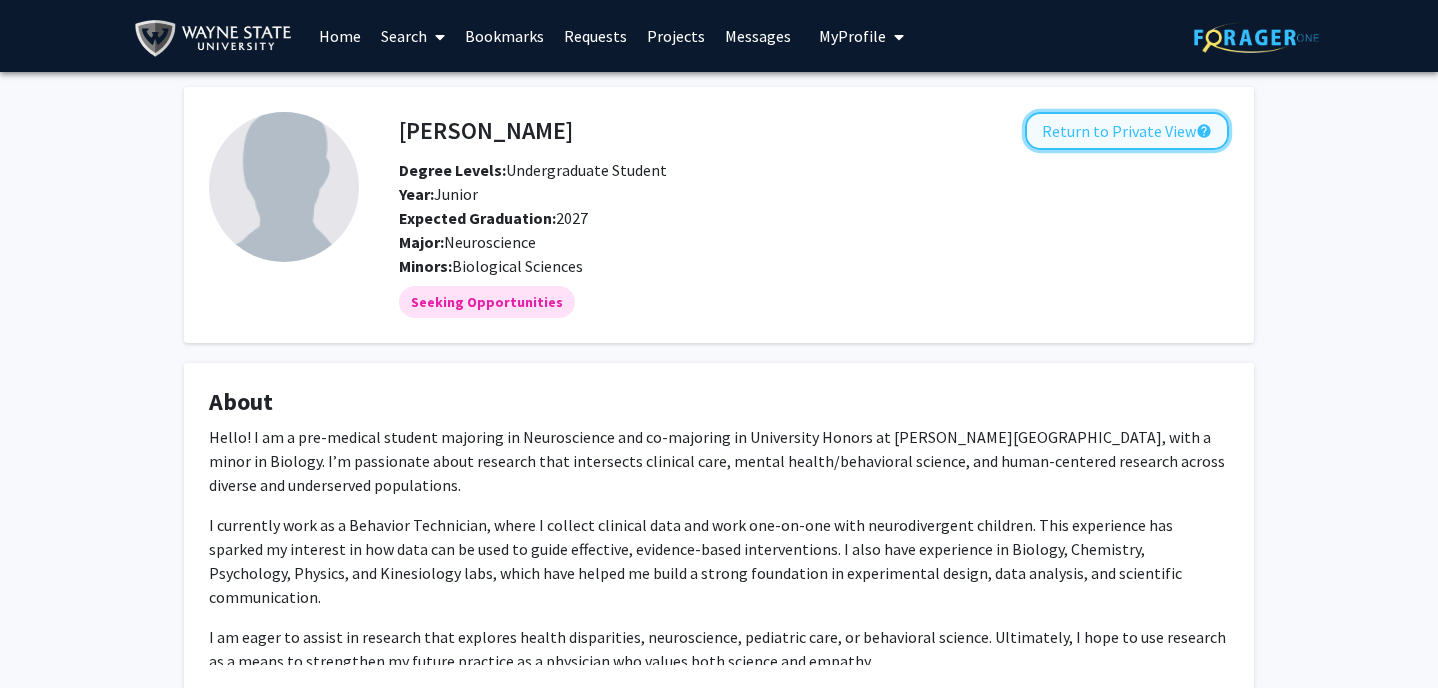 click on "Return to Private View  help" 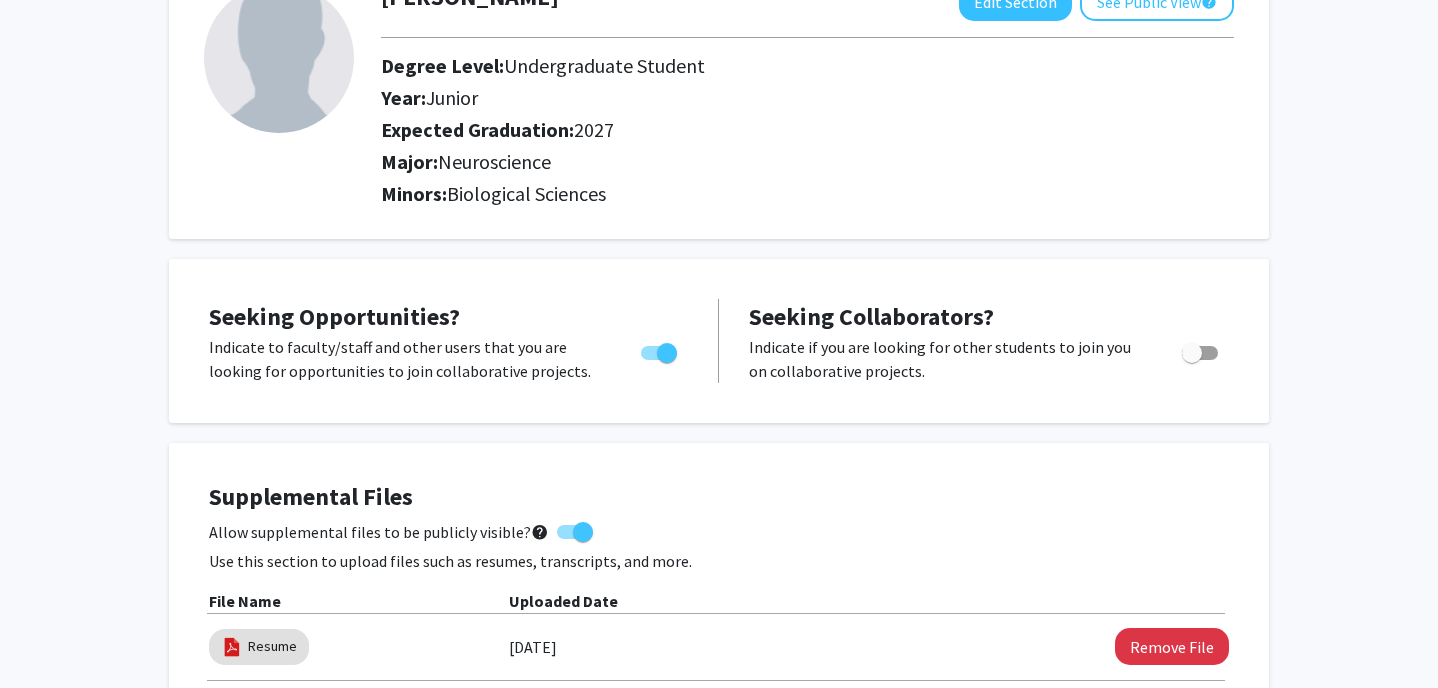 scroll, scrollTop: 0, scrollLeft: 0, axis: both 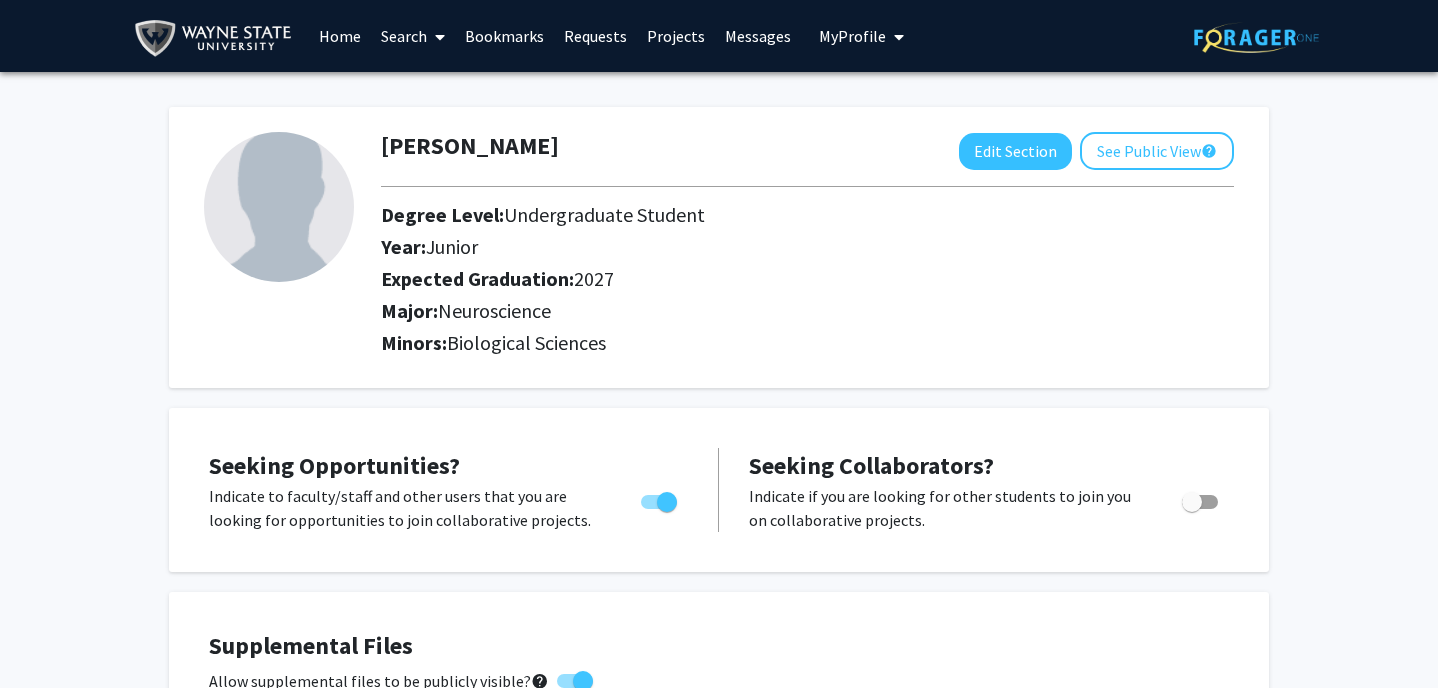 click on "Search" at bounding box center [413, 36] 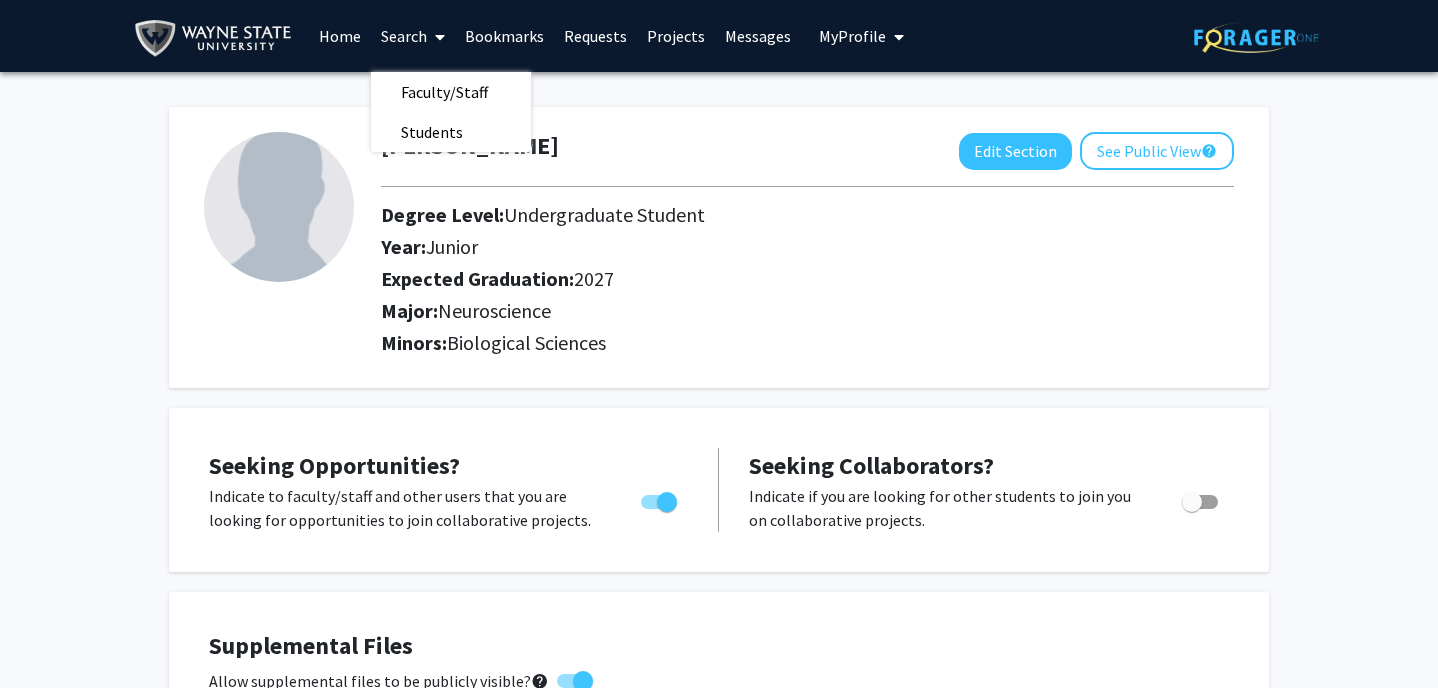 click on "Bookmarks" at bounding box center (504, 36) 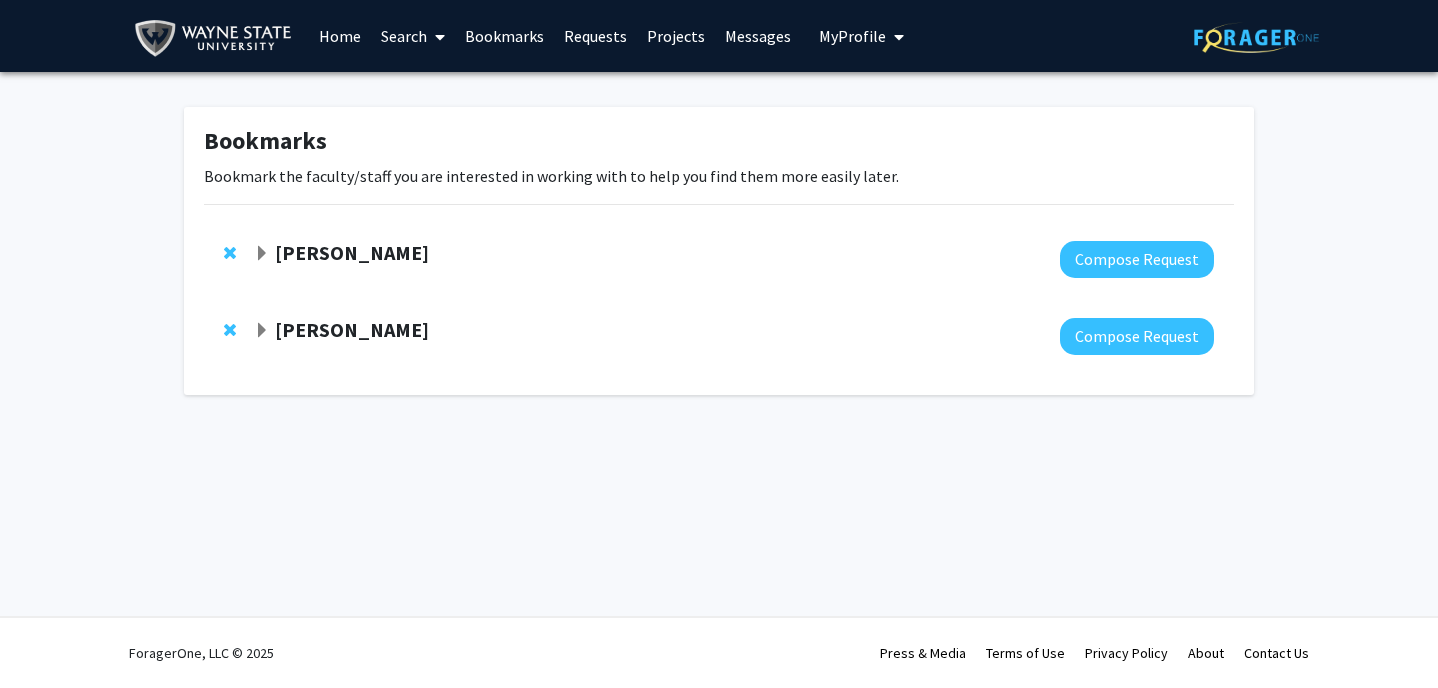 click on "[PERSON_NAME]" 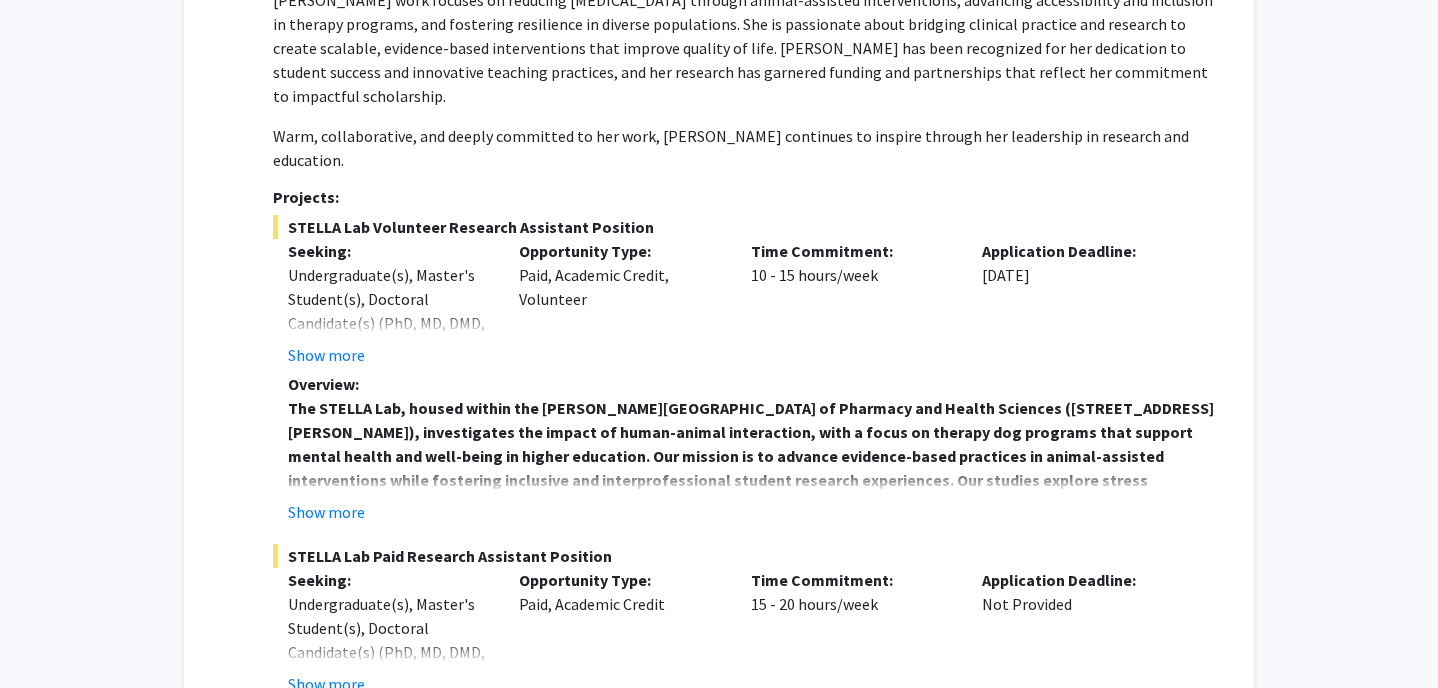 scroll, scrollTop: 563, scrollLeft: 0, axis: vertical 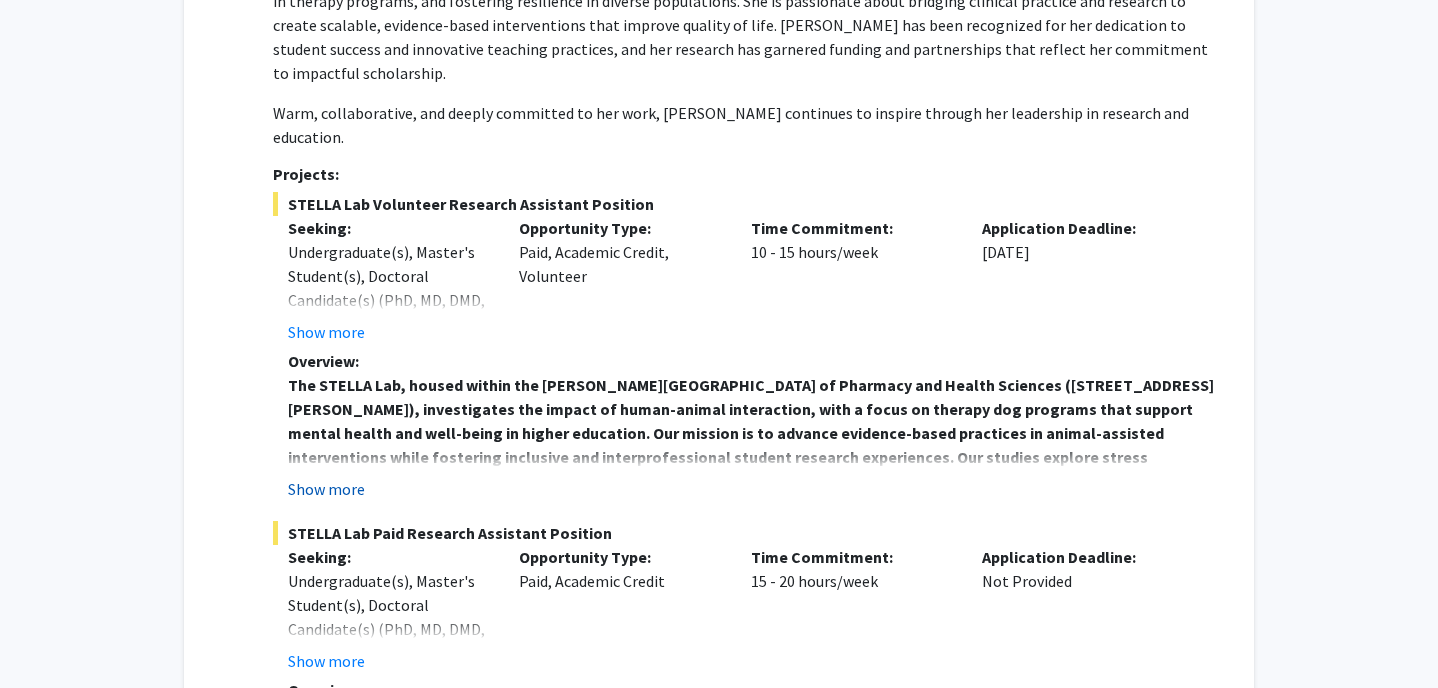 click on "Show more" at bounding box center [326, 489] 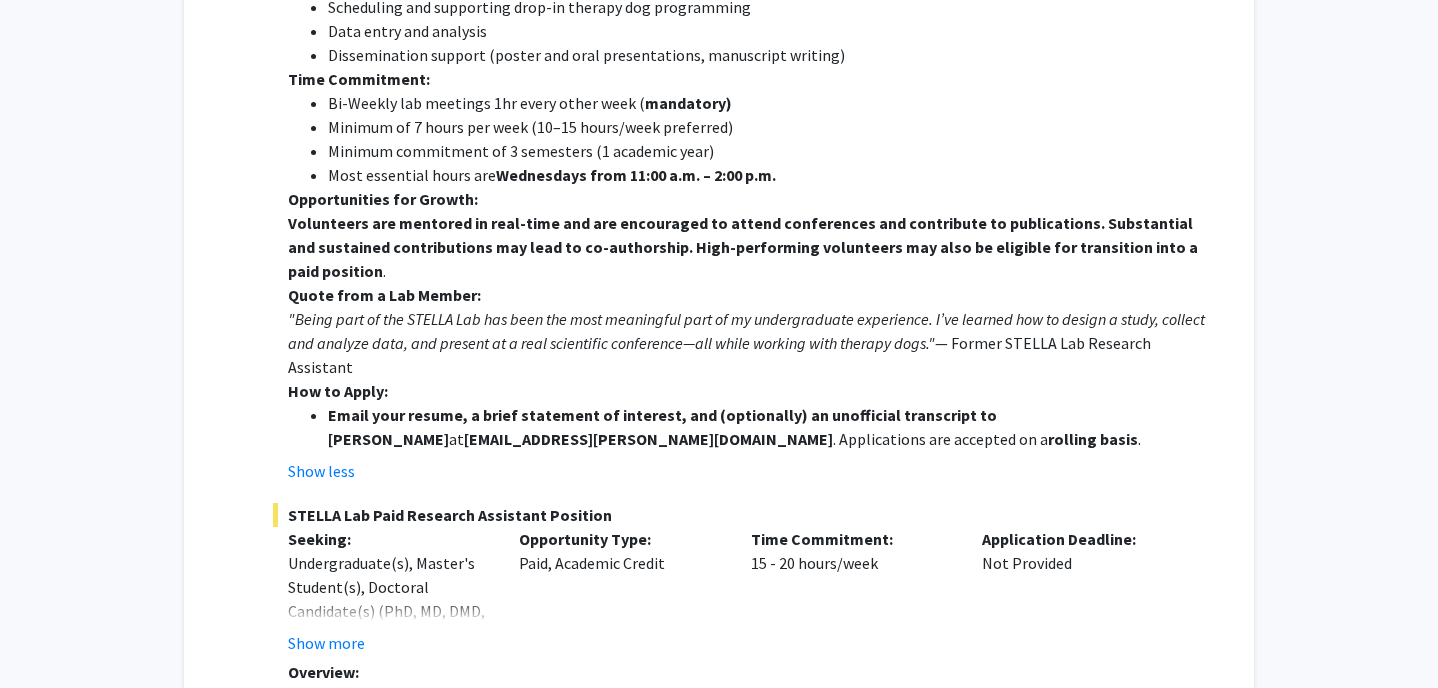 scroll, scrollTop: 1230, scrollLeft: 0, axis: vertical 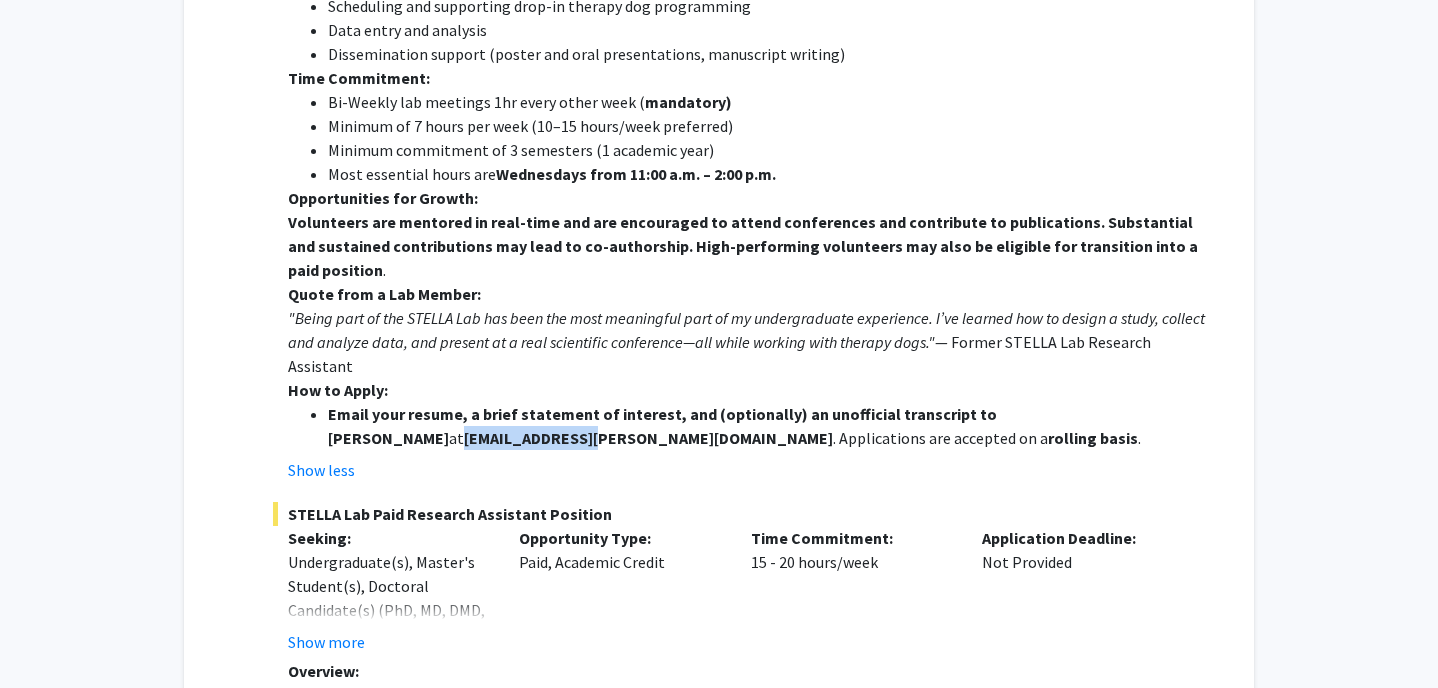 drag, startPoint x: 328, startPoint y: 342, endPoint x: 470, endPoint y: 339, distance: 142.0317 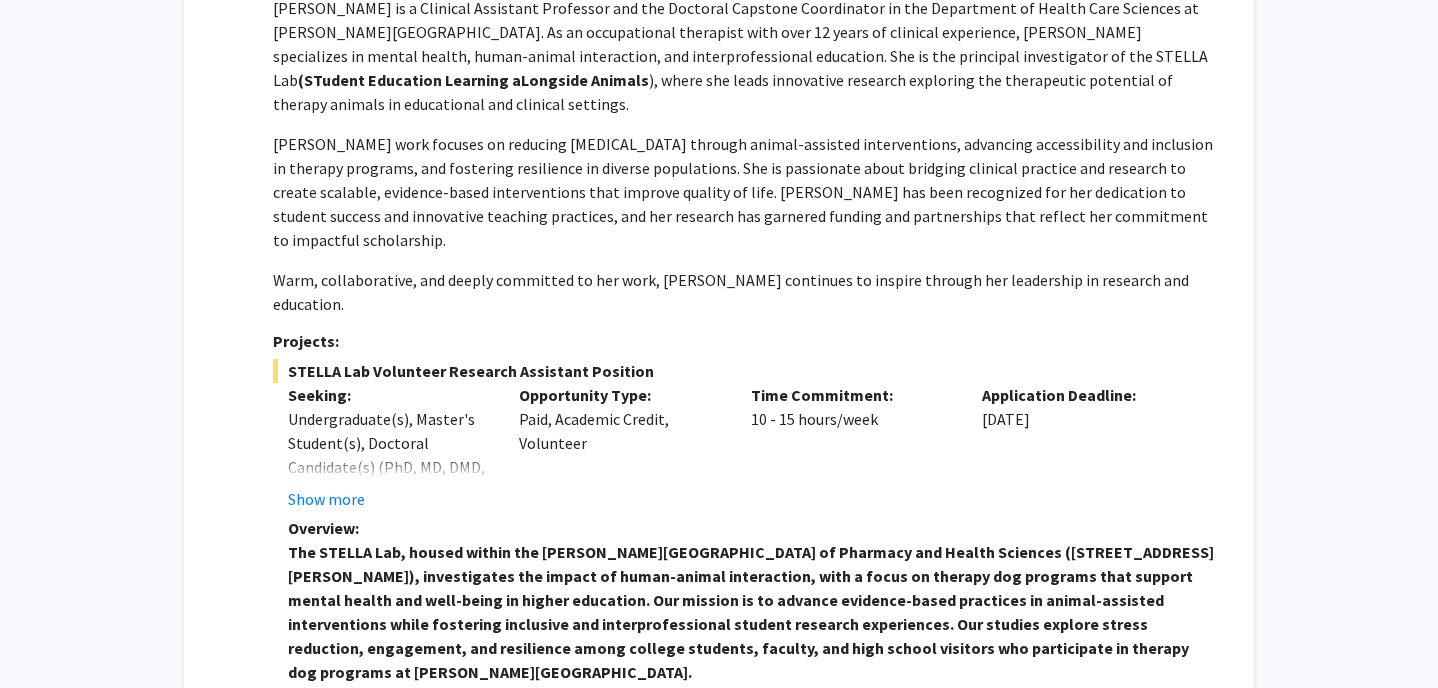 scroll, scrollTop: 425, scrollLeft: 0, axis: vertical 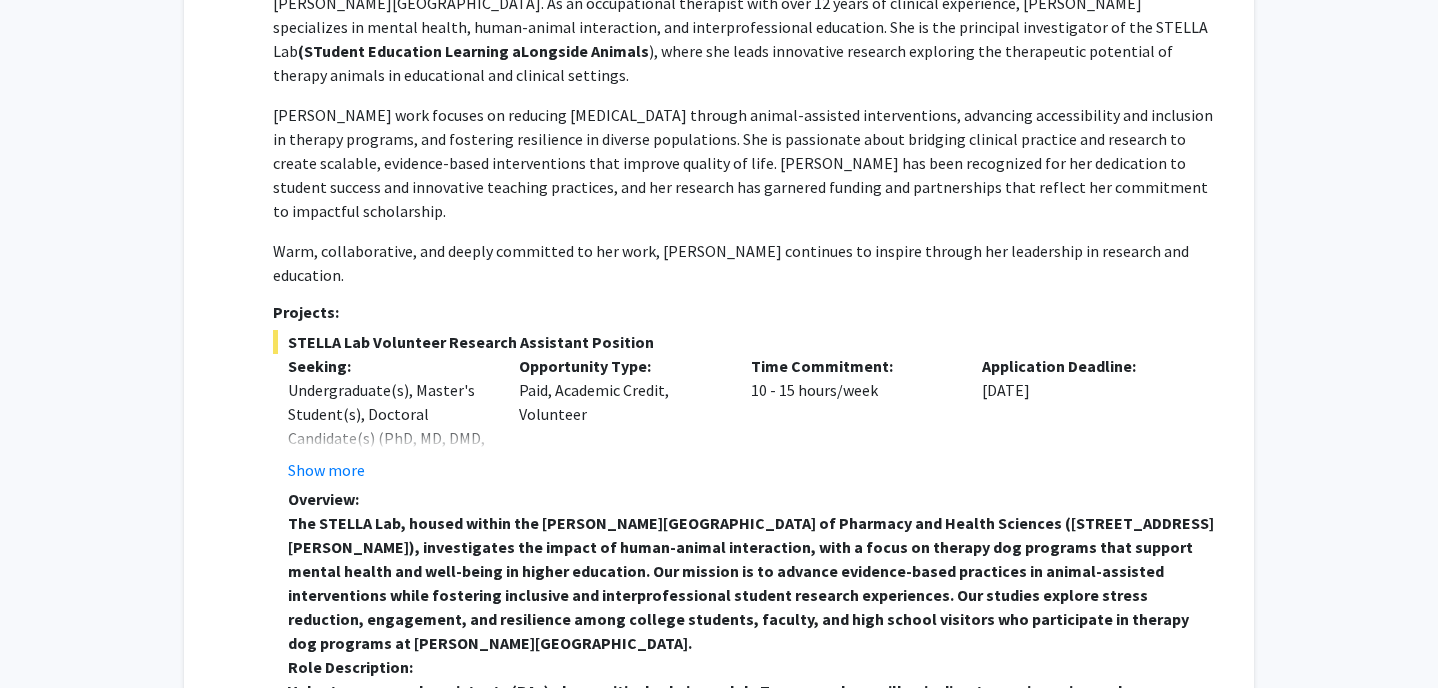 drag, startPoint x: 290, startPoint y: 296, endPoint x: 635, endPoint y: 287, distance: 345.11737 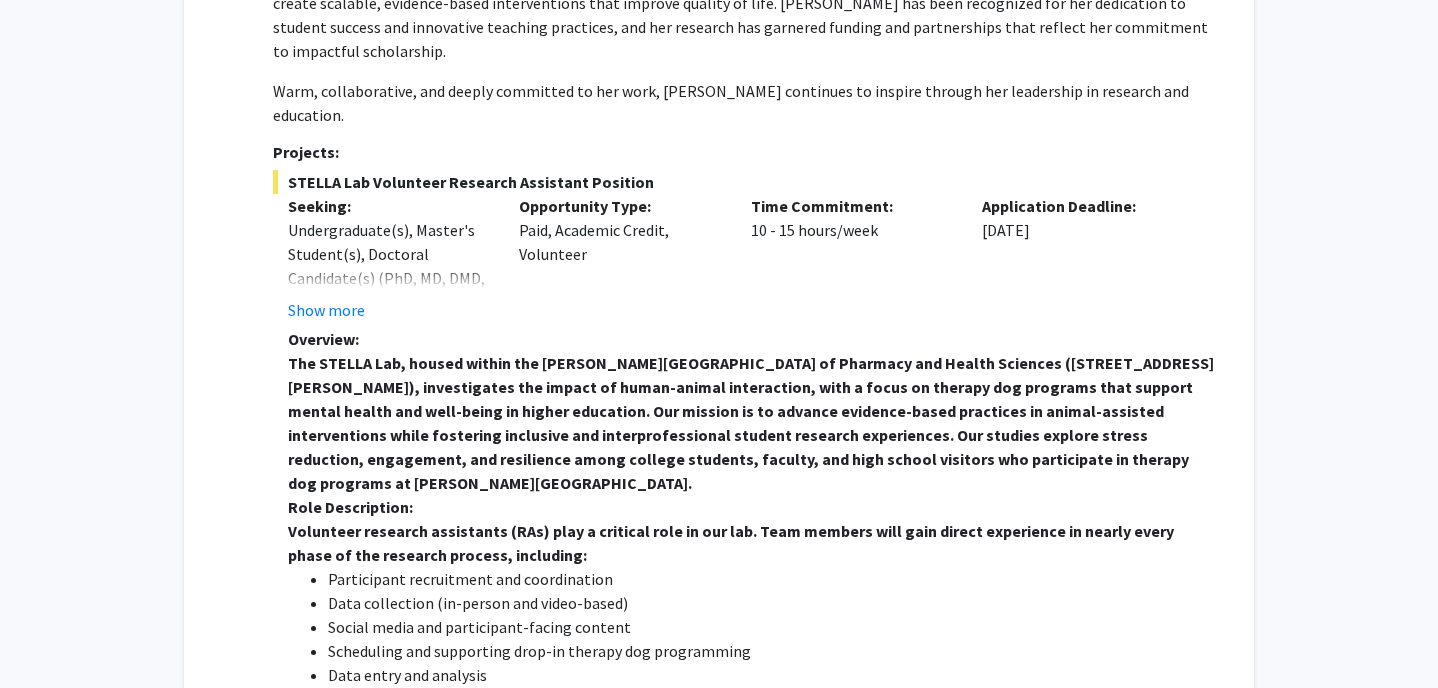 scroll, scrollTop: 623, scrollLeft: 0, axis: vertical 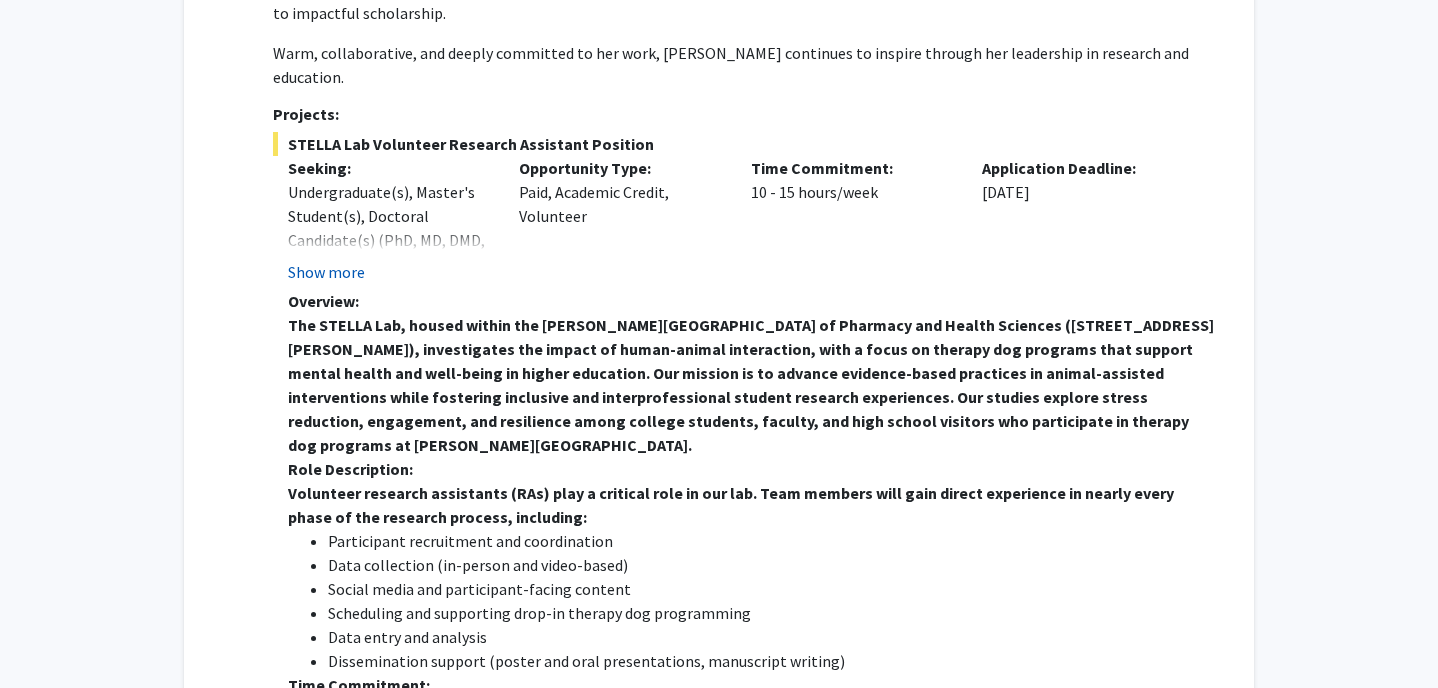 click on "Show more" at bounding box center [326, 272] 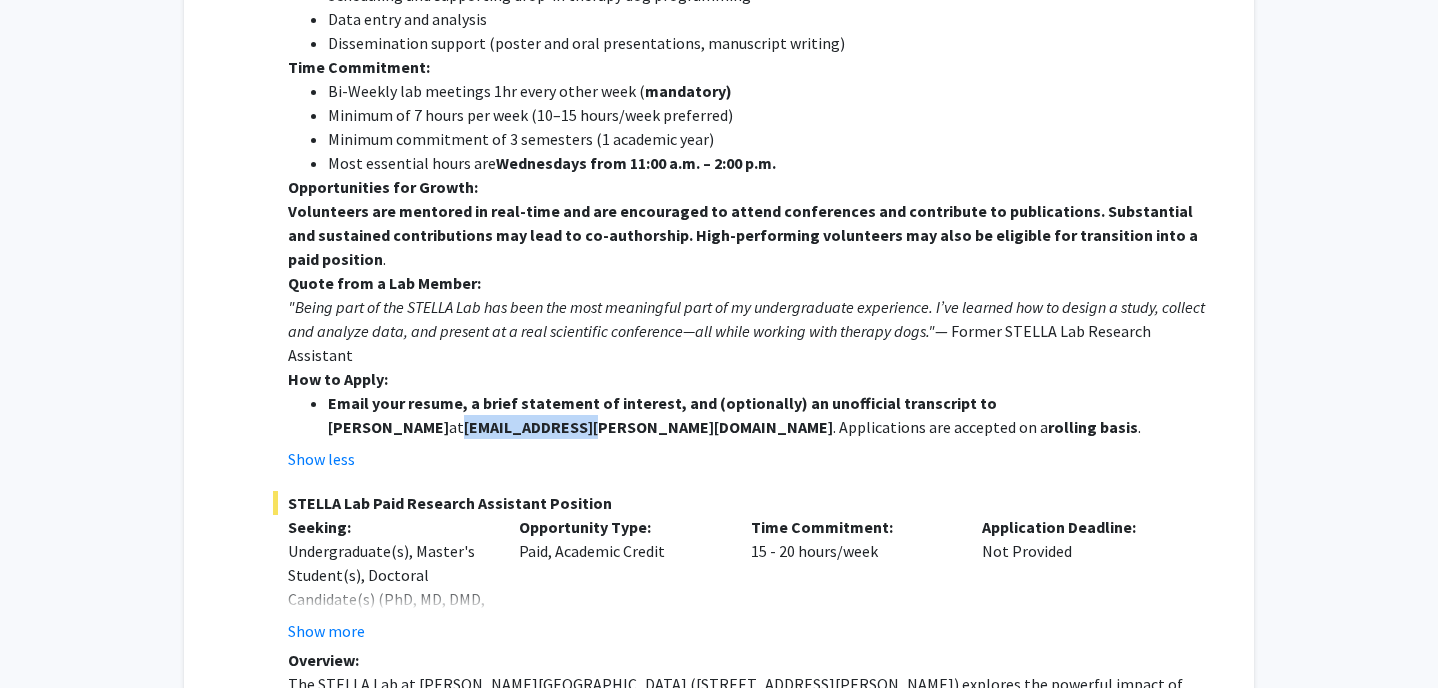 scroll, scrollTop: 1318, scrollLeft: 0, axis: vertical 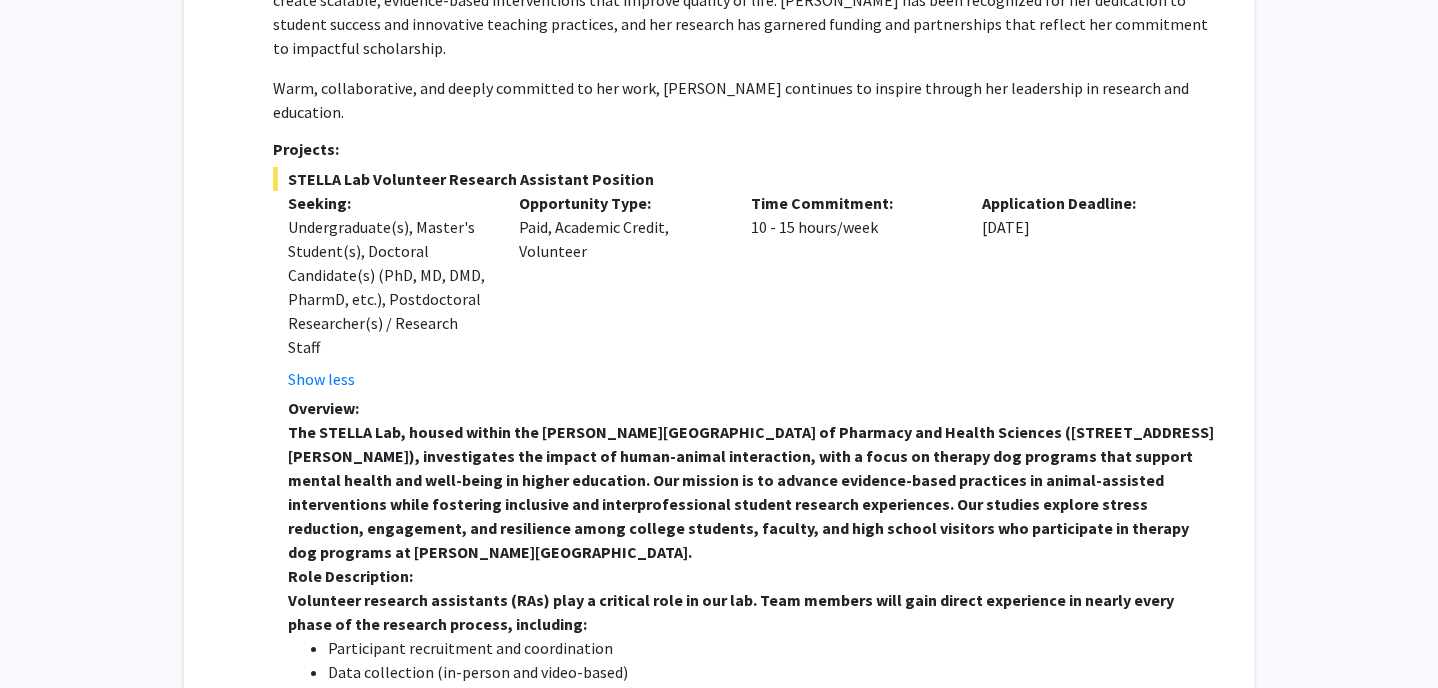 click on "Time Commitment:  10 - 15 hours/week" at bounding box center (852, 291) 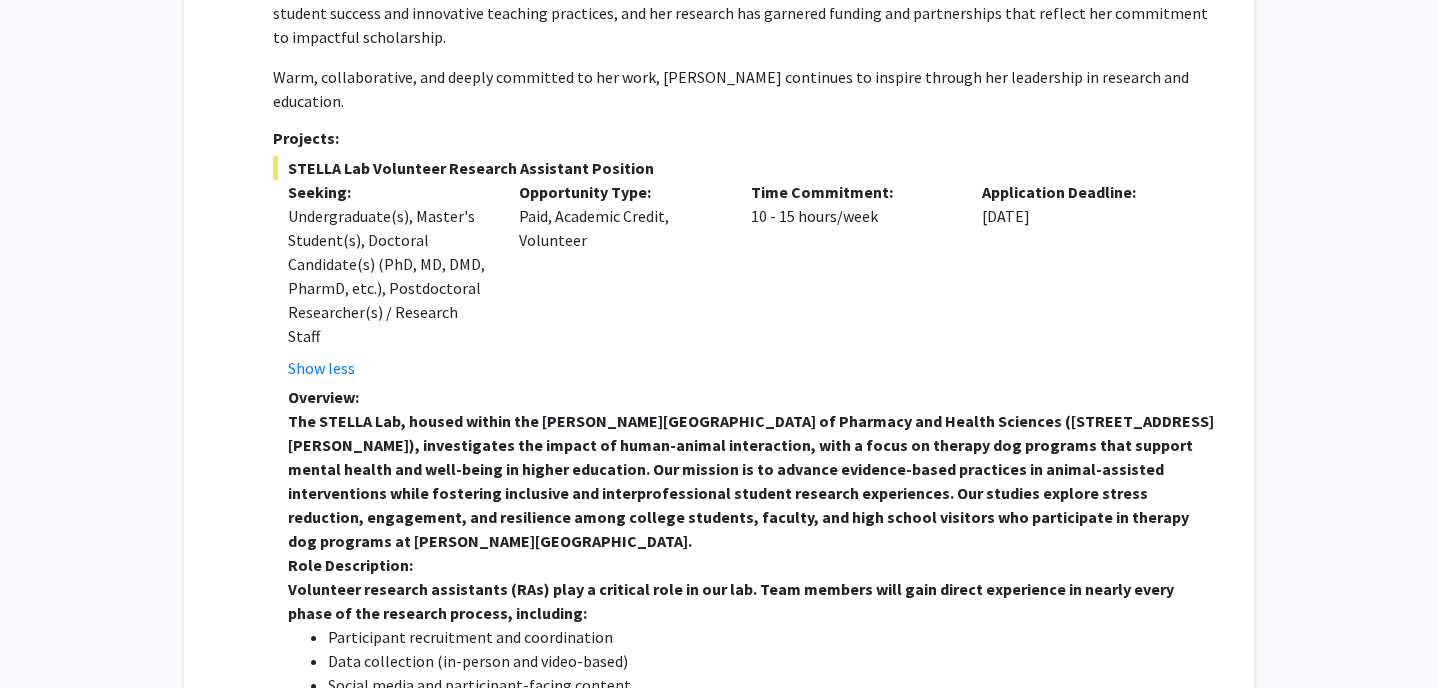 scroll, scrollTop: 601, scrollLeft: 0, axis: vertical 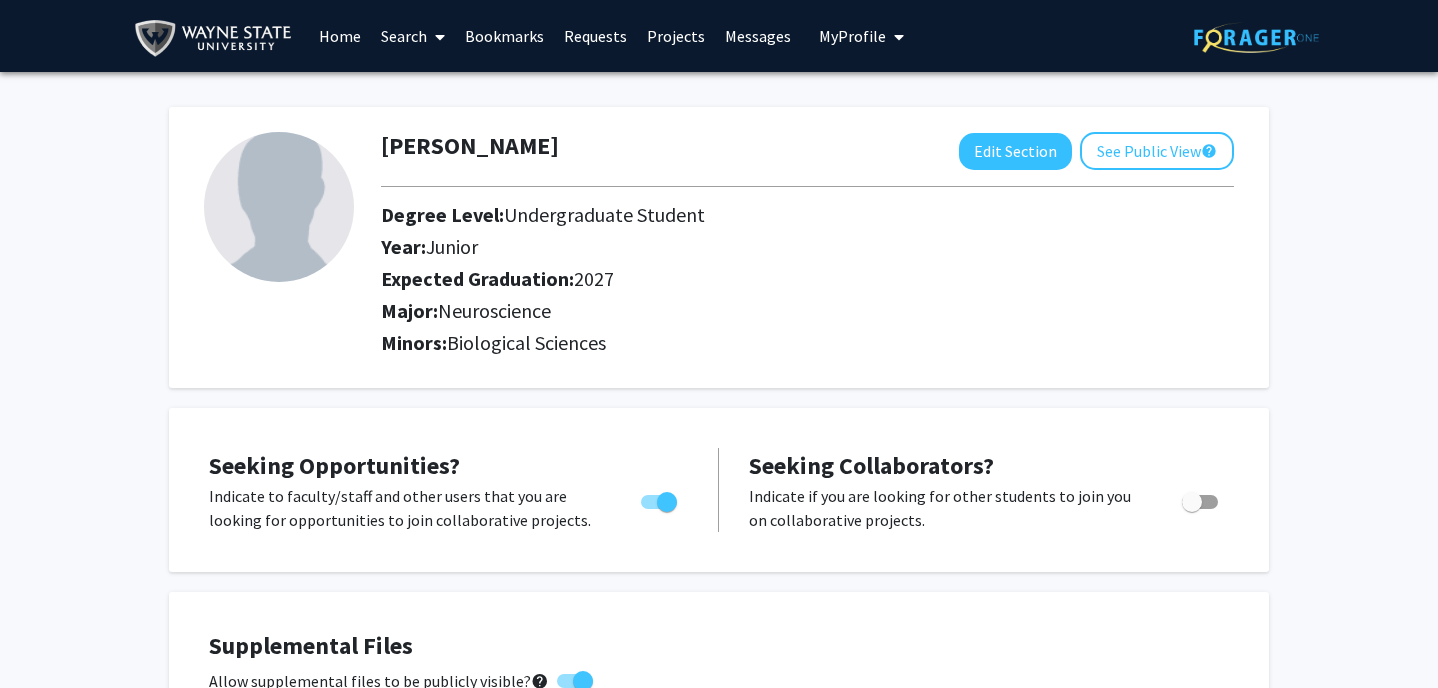click on "Bookmarks" at bounding box center [504, 36] 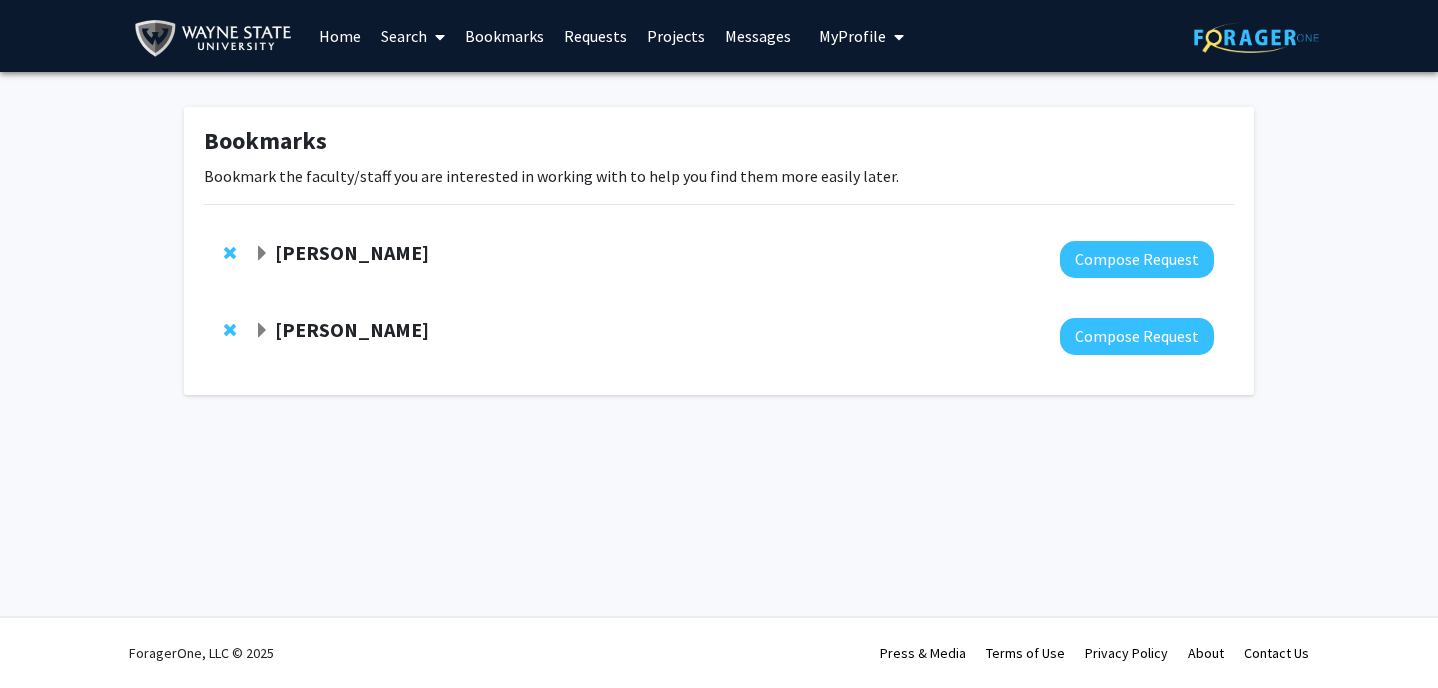 click on "[PERSON_NAME]" 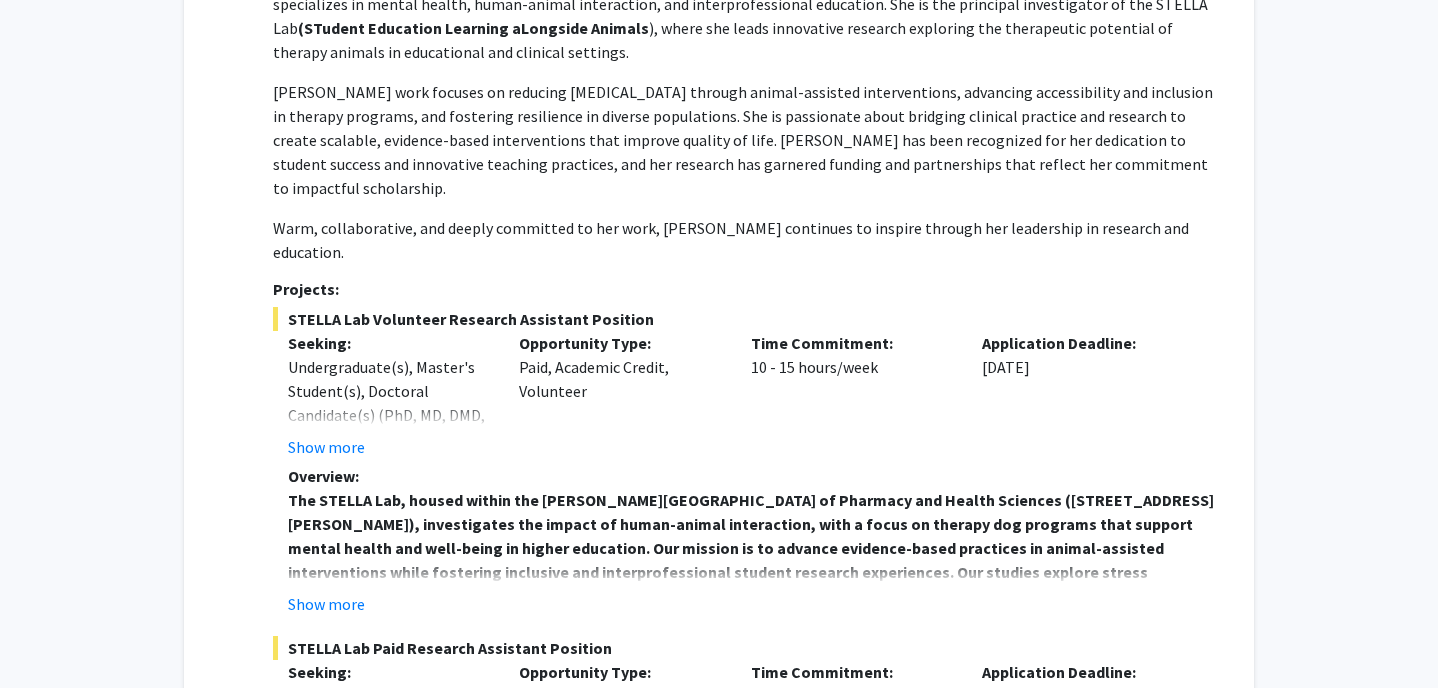 scroll, scrollTop: 0, scrollLeft: 0, axis: both 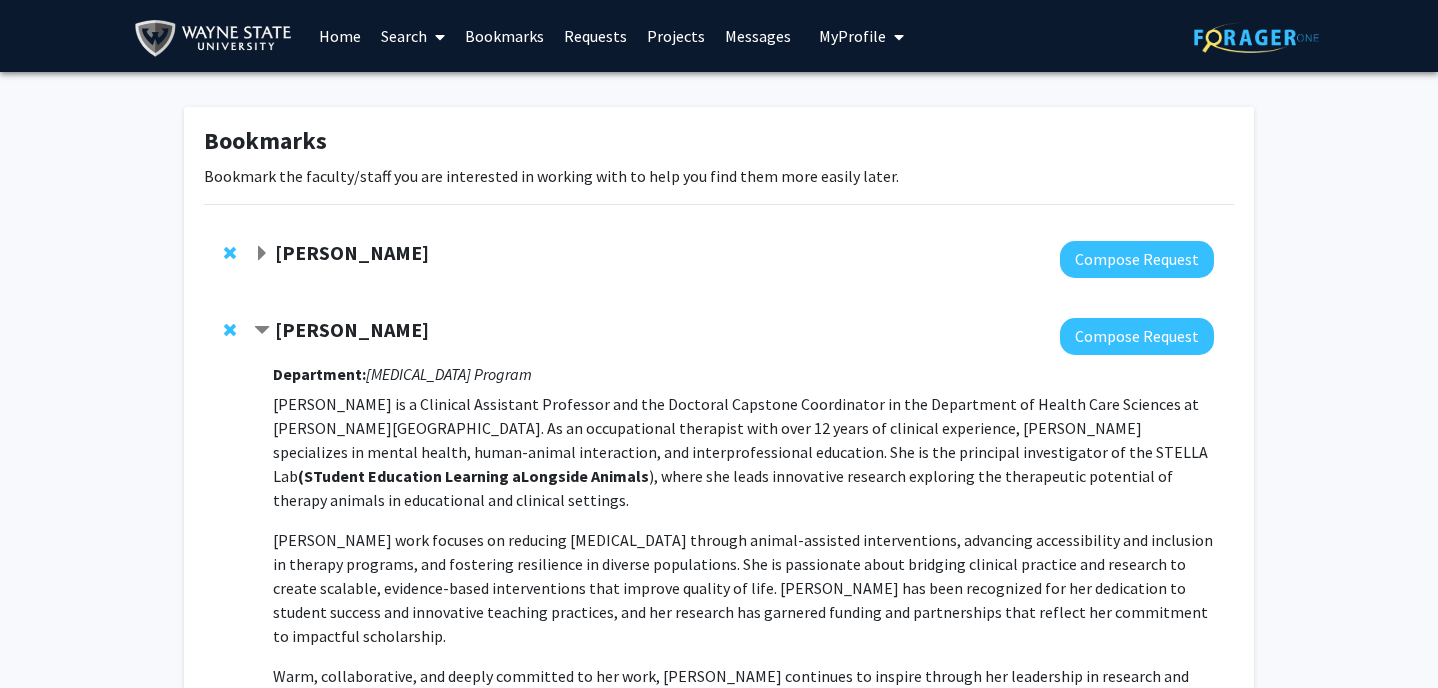 click on "[PERSON_NAME]" 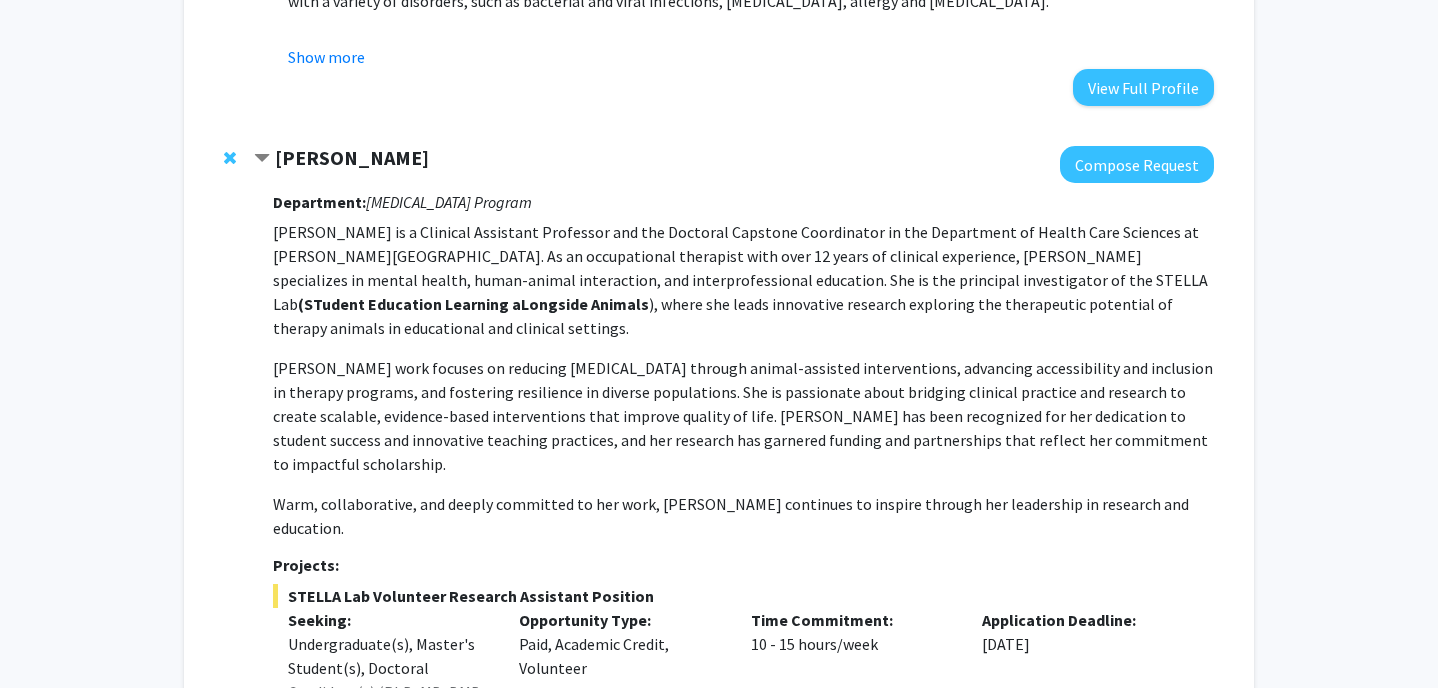 scroll, scrollTop: 867, scrollLeft: 0, axis: vertical 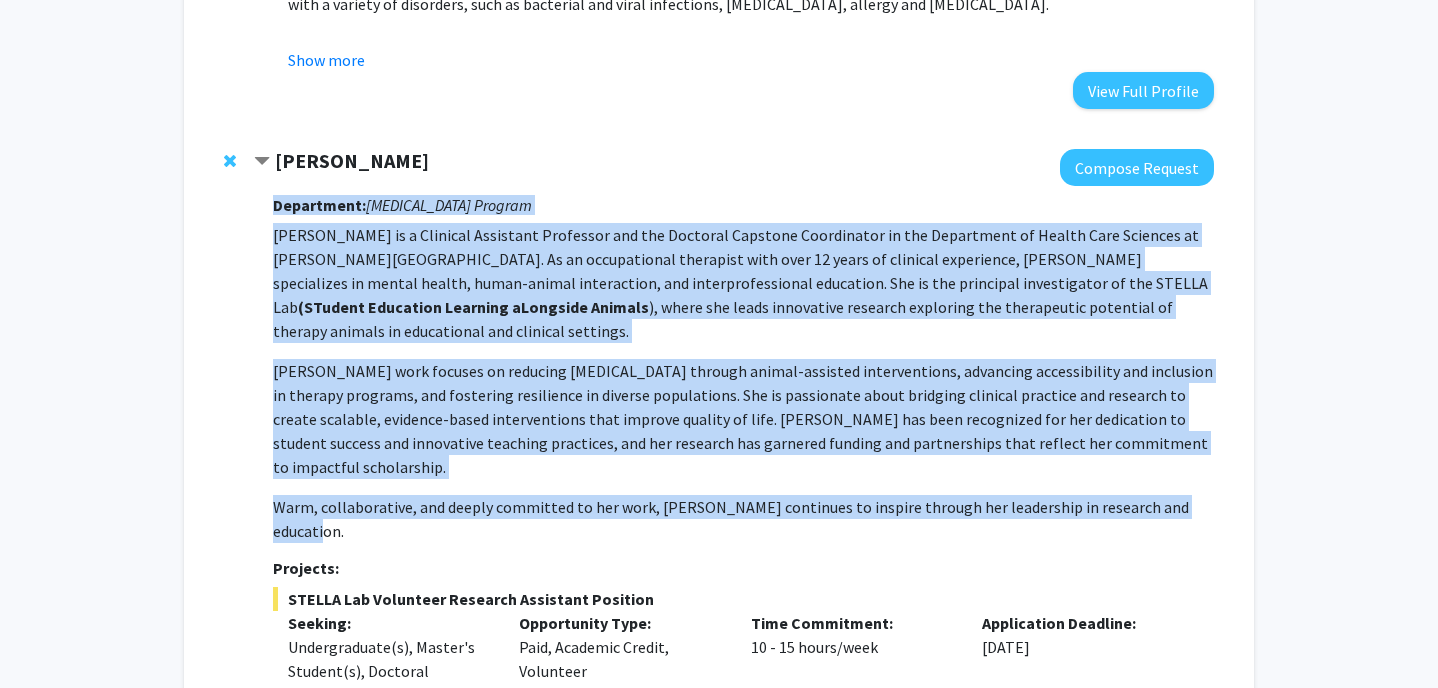 drag, startPoint x: 275, startPoint y: 178, endPoint x: 1192, endPoint y: 468, distance: 961.7635 